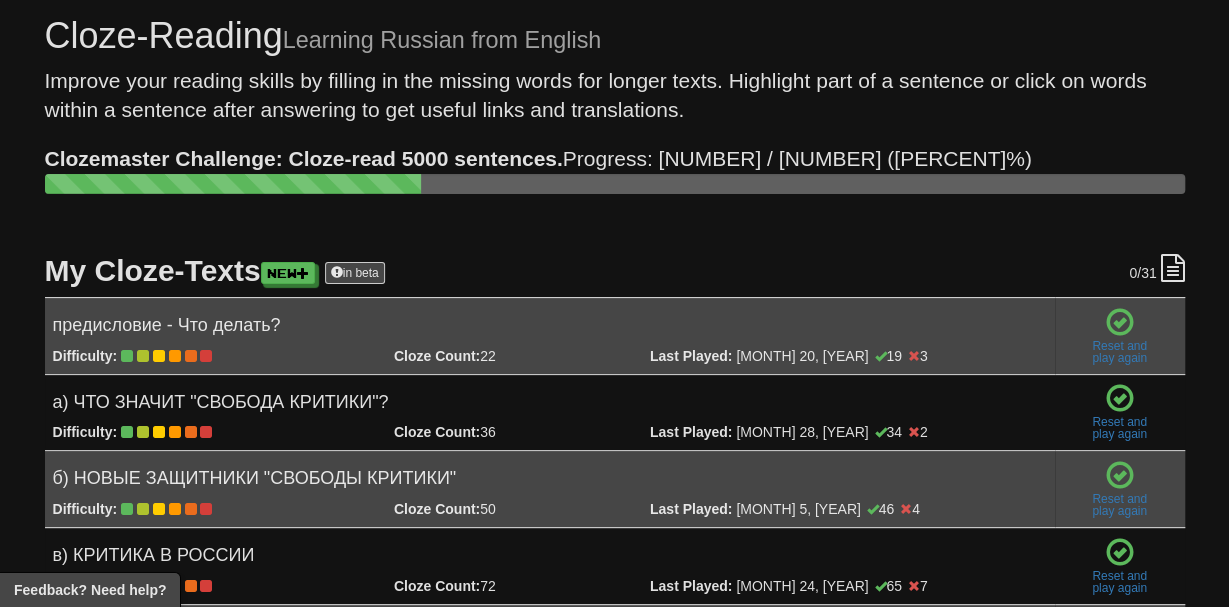 scroll, scrollTop: 0, scrollLeft: 0, axis: both 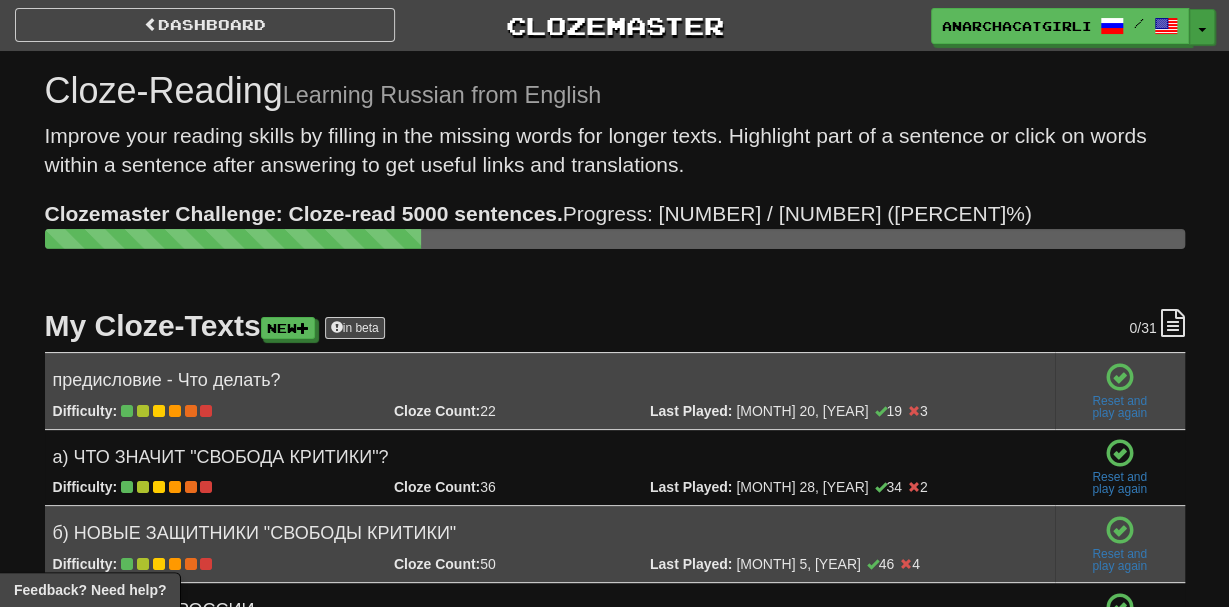 click on "Toggle Dropdown" at bounding box center [1202, 27] 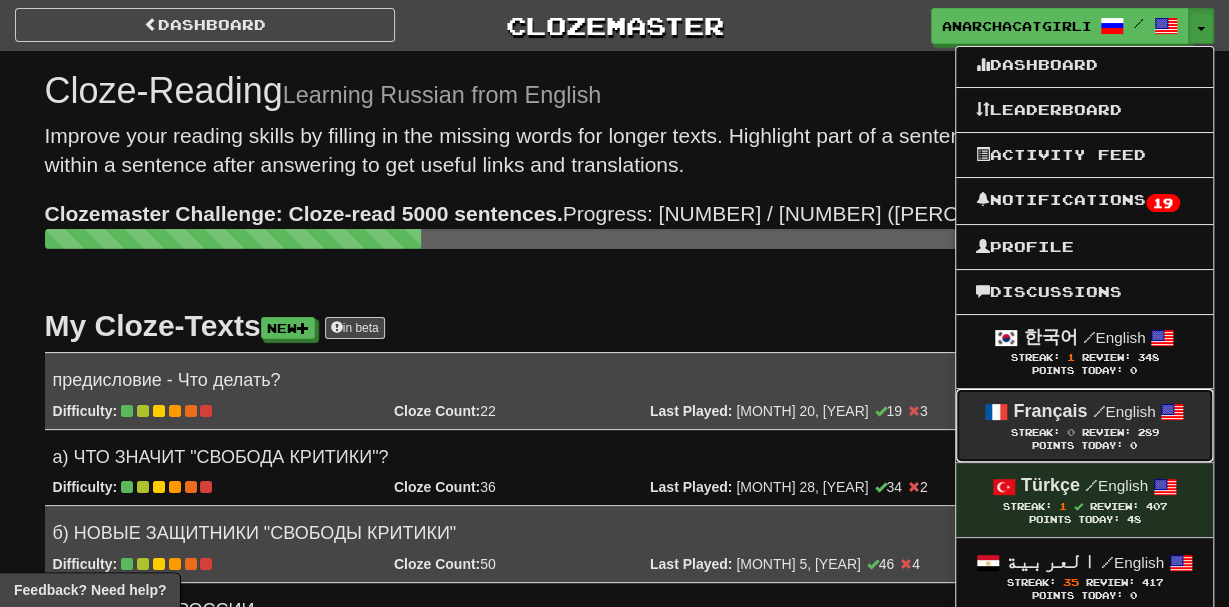 click on "Français
/
English" at bounding box center (1084, 412) 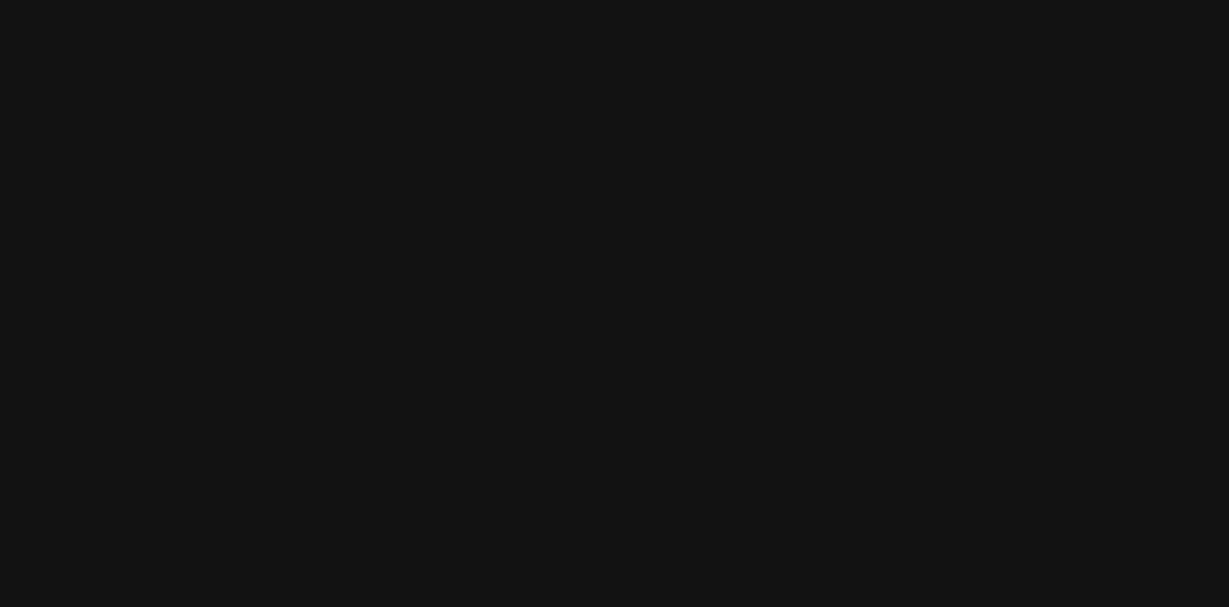scroll, scrollTop: 0, scrollLeft: 0, axis: both 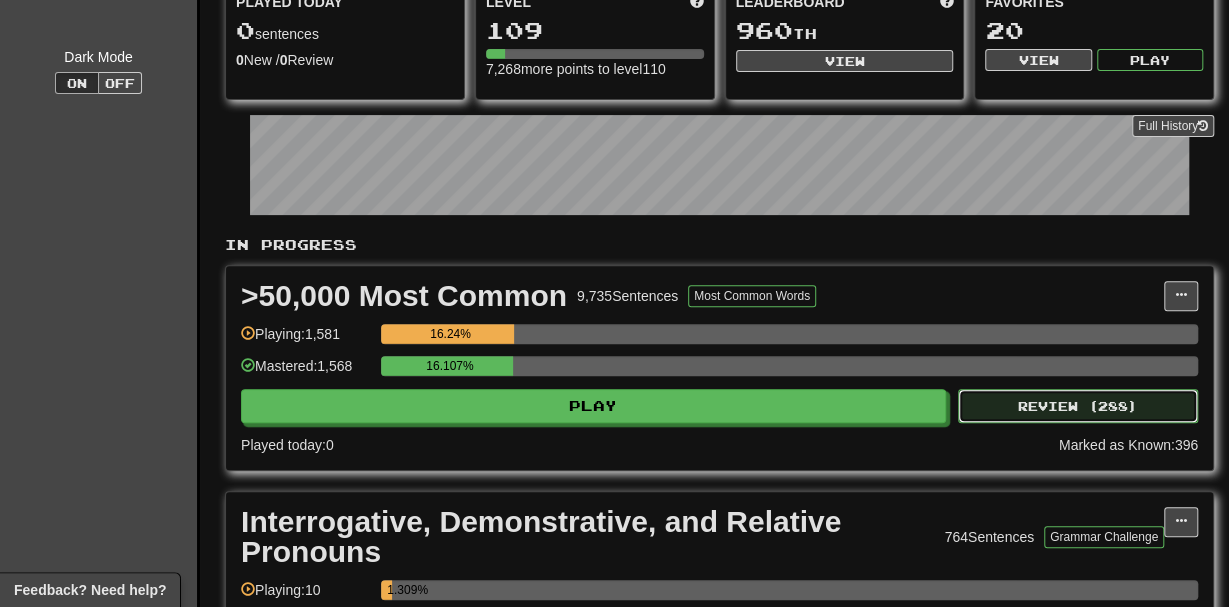click on "Review ( 288 )" at bounding box center (1078, 406) 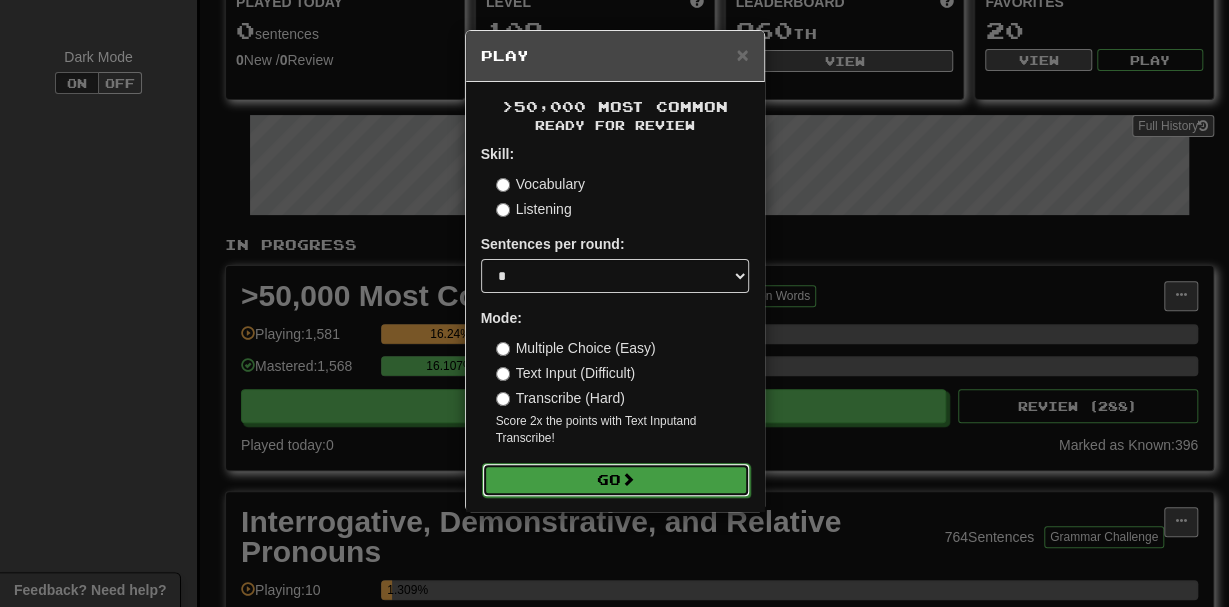 click on "Go" at bounding box center [616, 480] 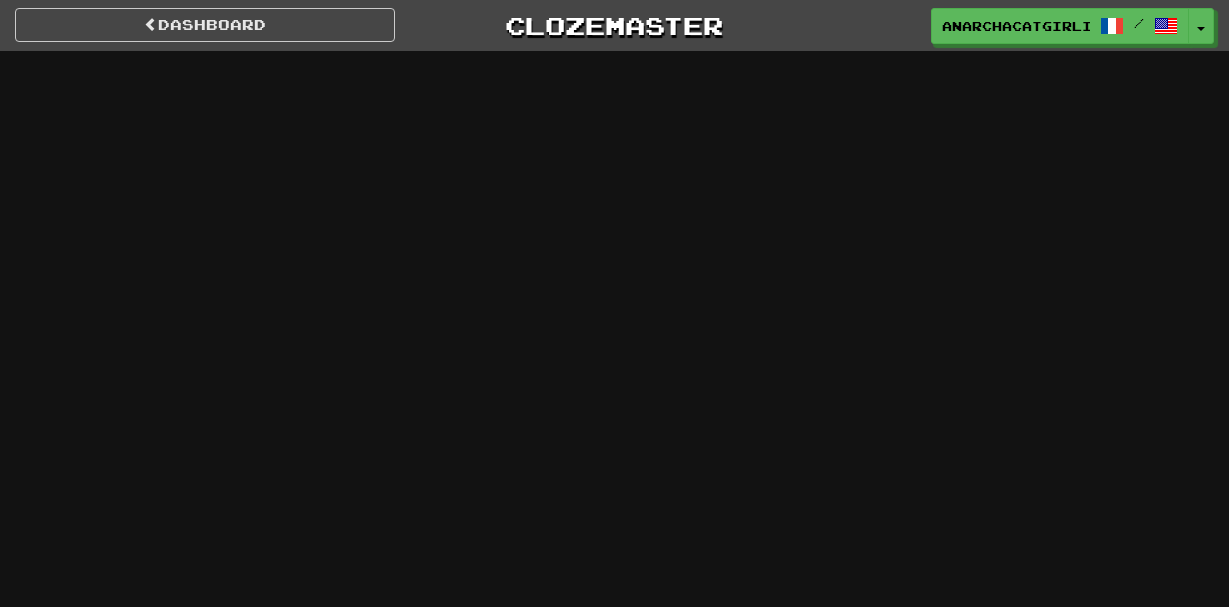 scroll, scrollTop: 0, scrollLeft: 0, axis: both 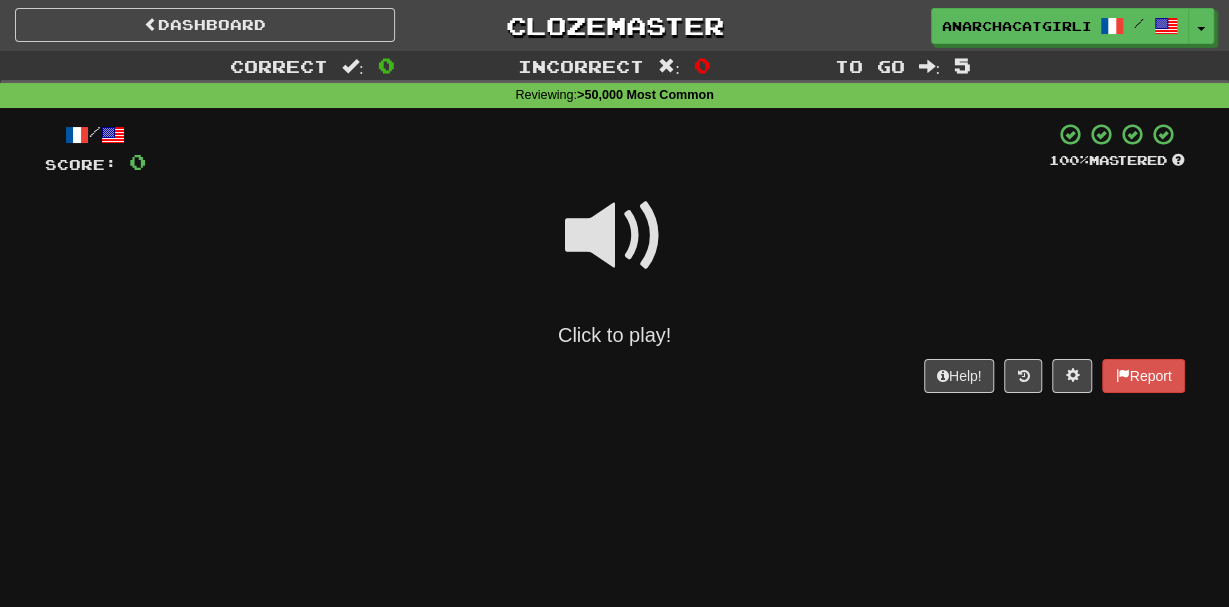 click on "Click to play!" at bounding box center (615, 263) 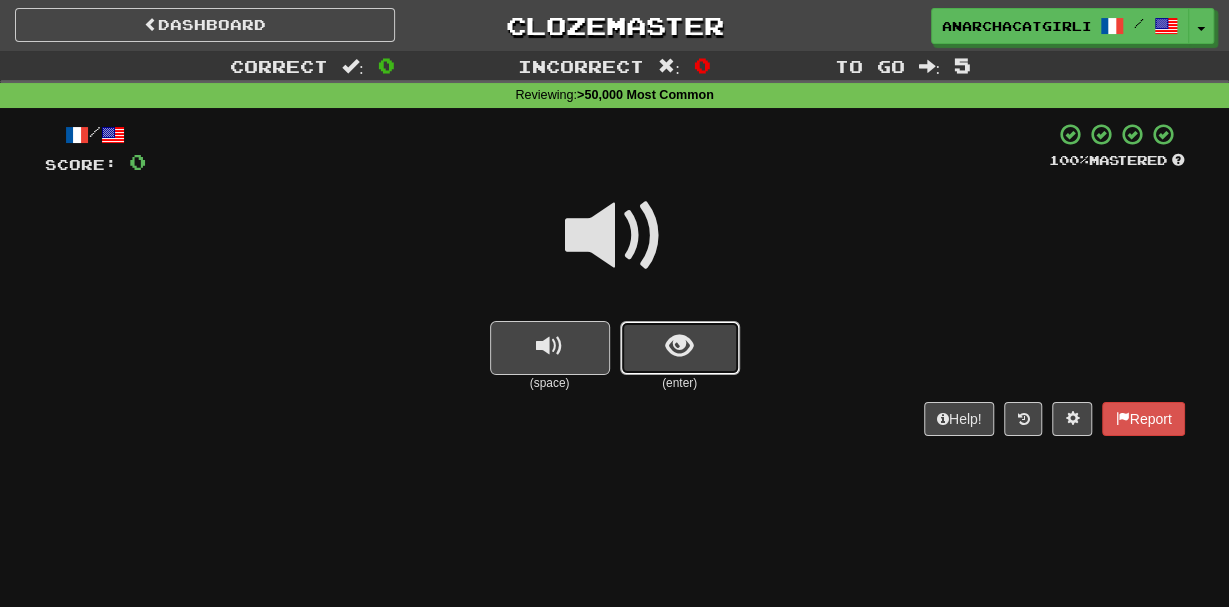 click at bounding box center (680, 348) 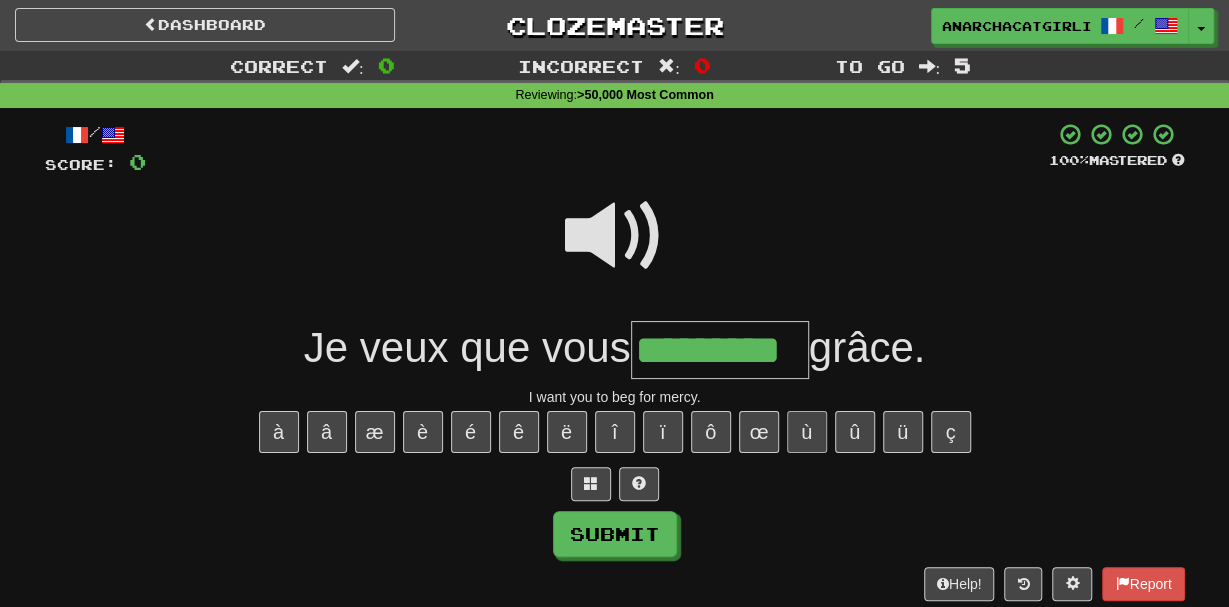 type on "*********" 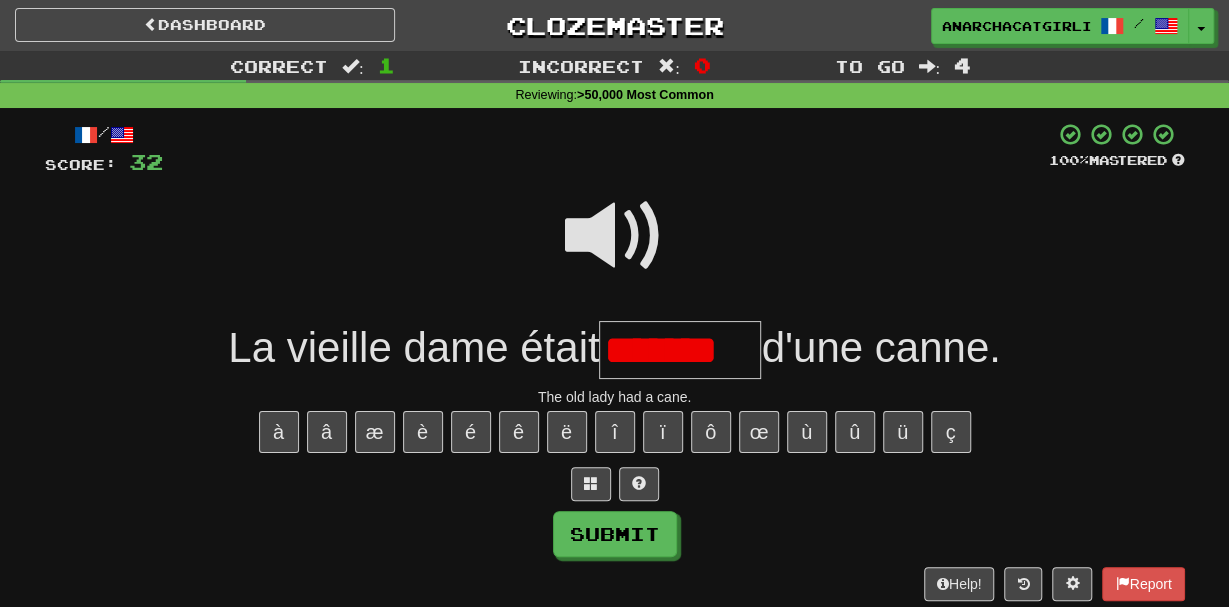 scroll, scrollTop: 0, scrollLeft: 0, axis: both 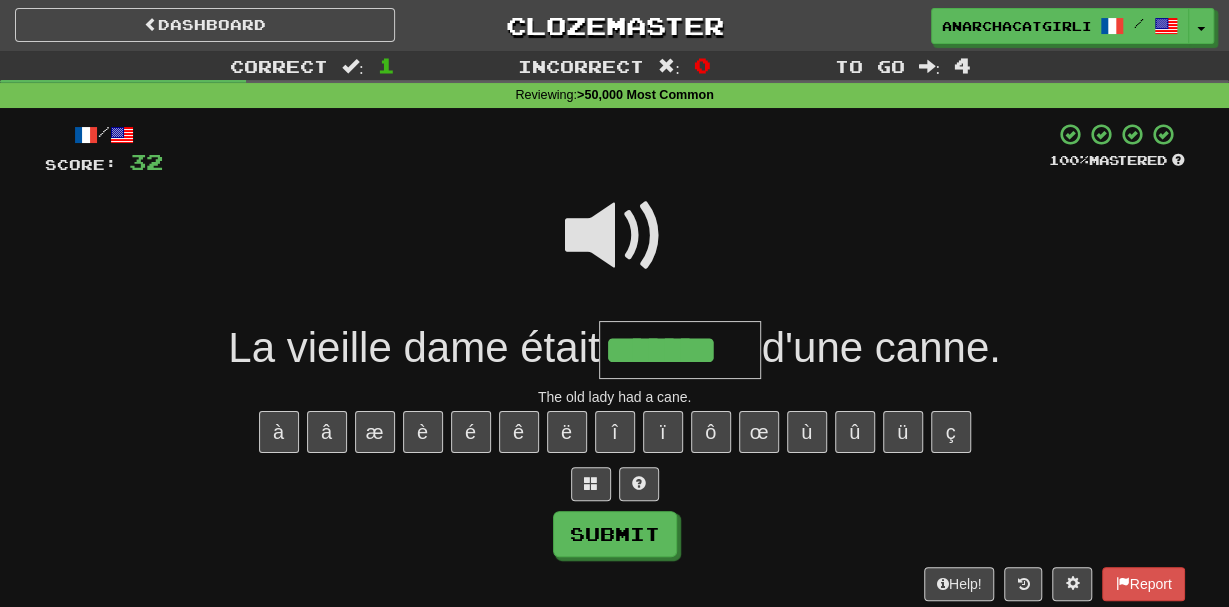 type on "*******" 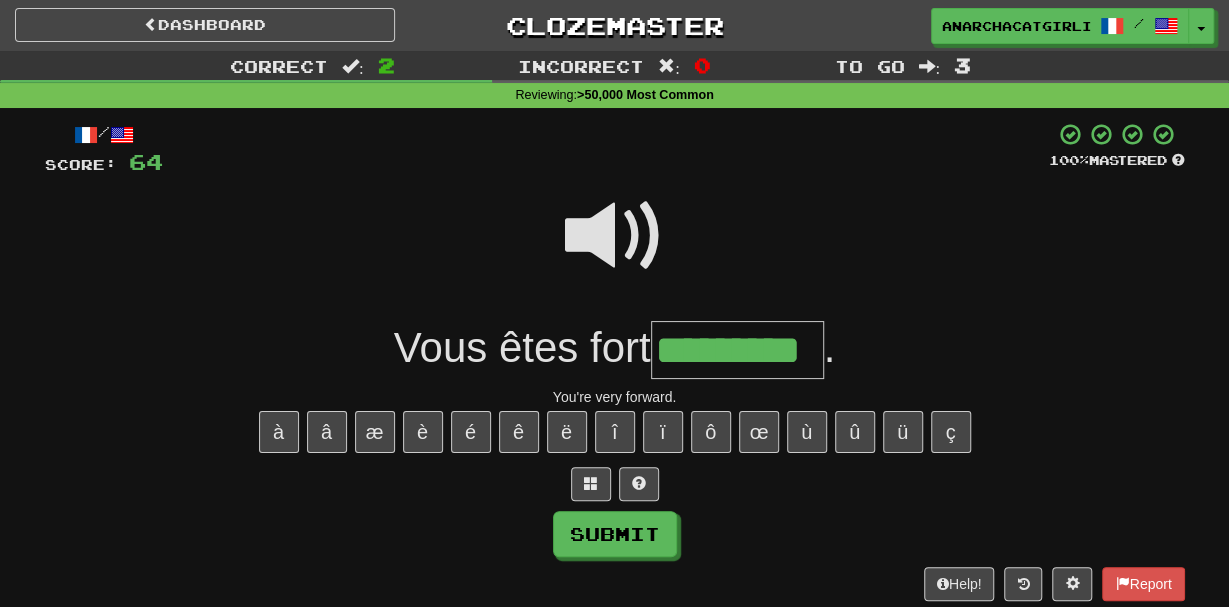 type on "*********" 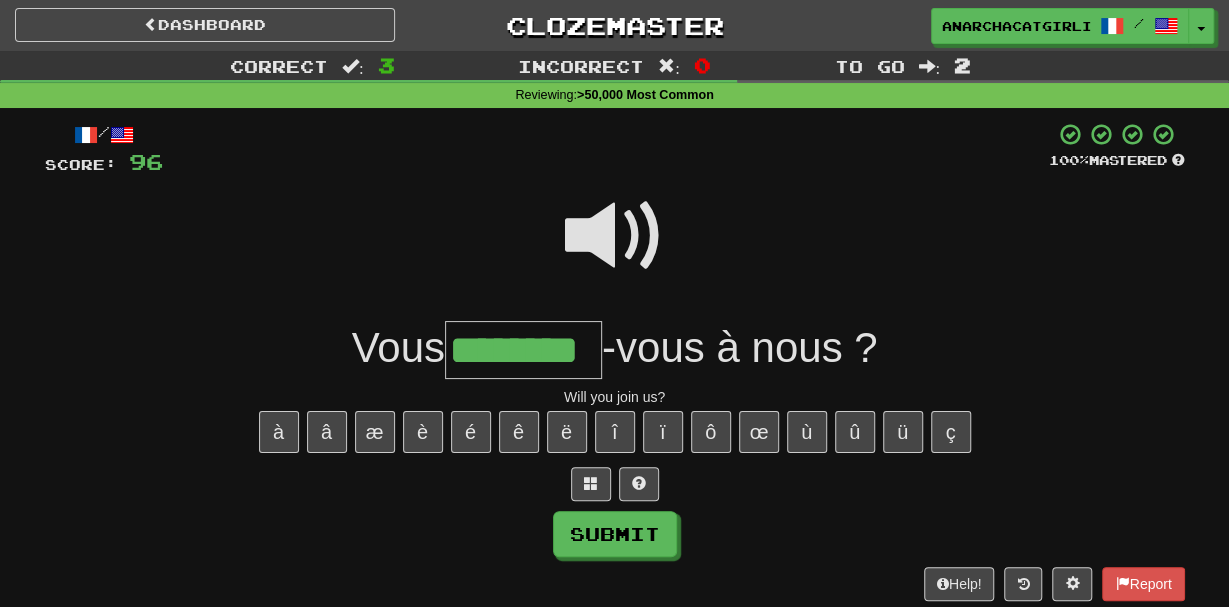 type on "********" 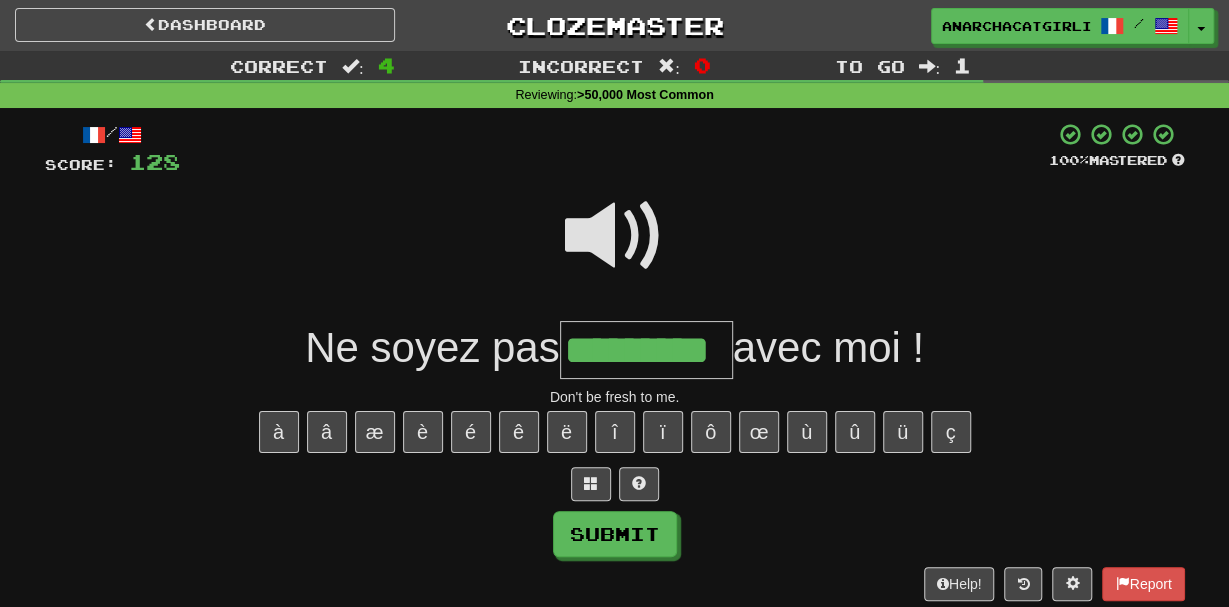 type on "*********" 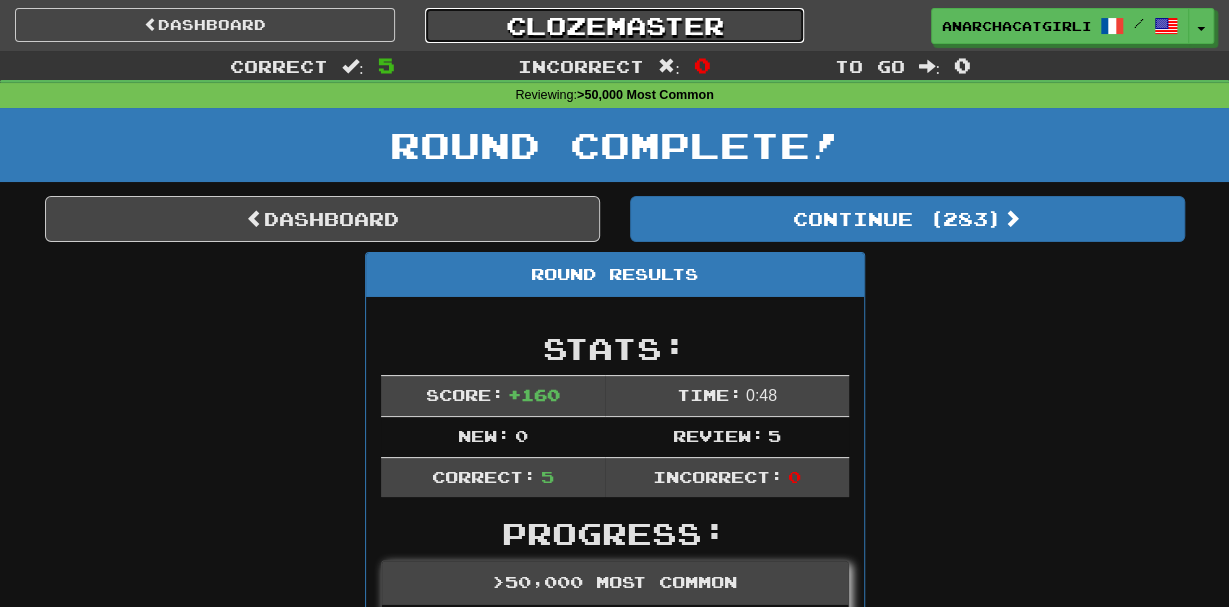 click on "Clozemaster" at bounding box center (615, 25) 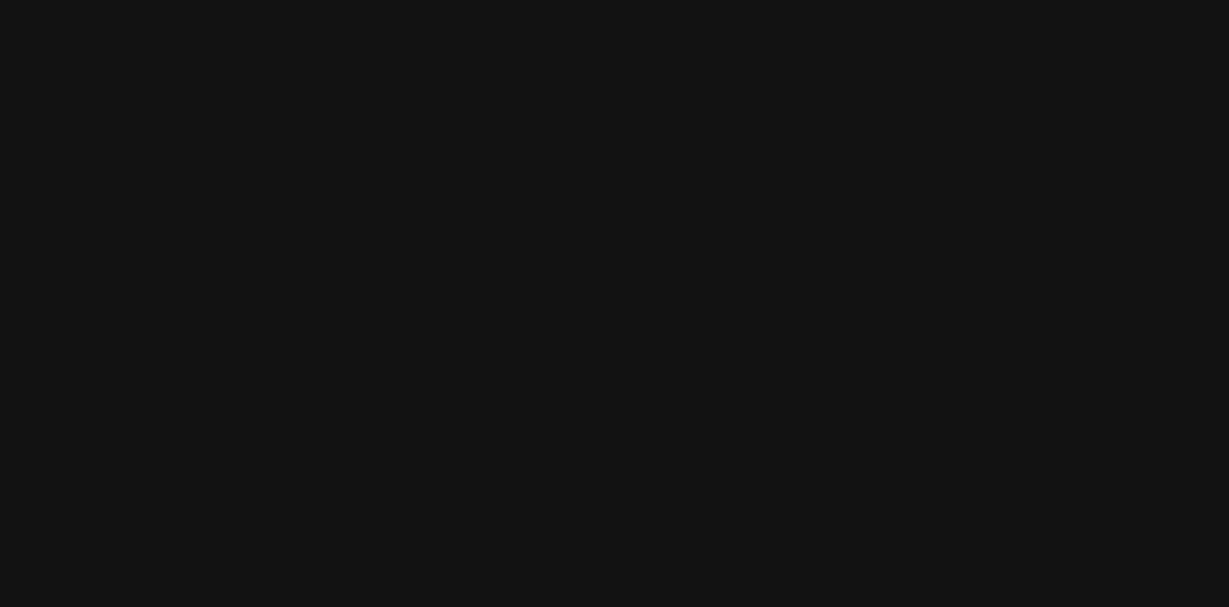 scroll, scrollTop: 0, scrollLeft: 0, axis: both 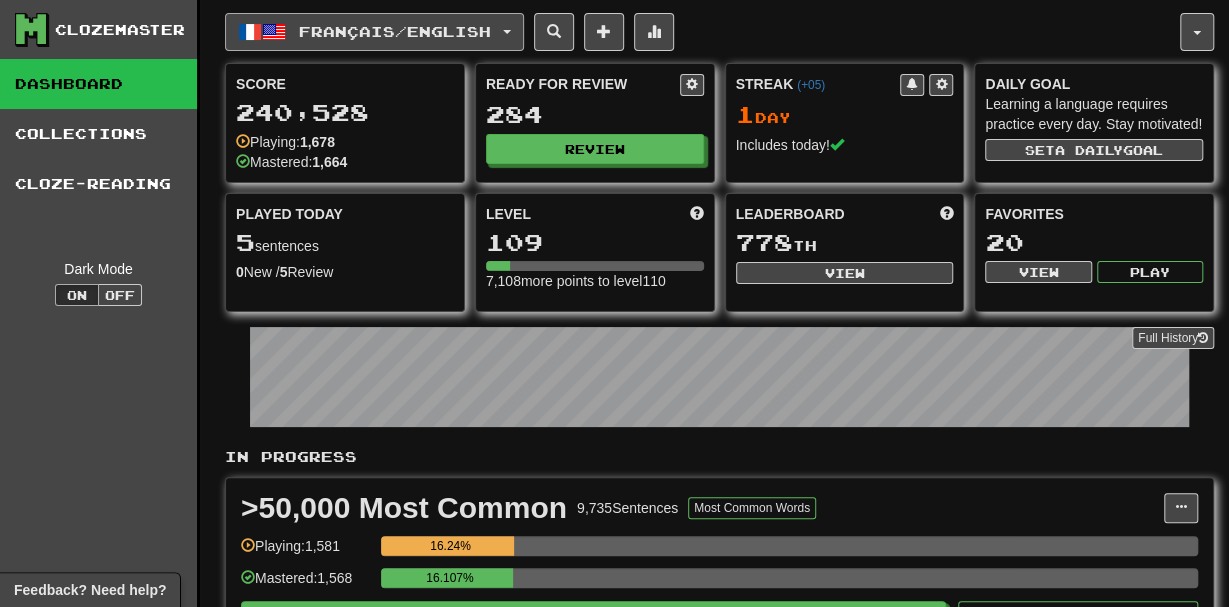 click on "Français  /  English" at bounding box center (374, 32) 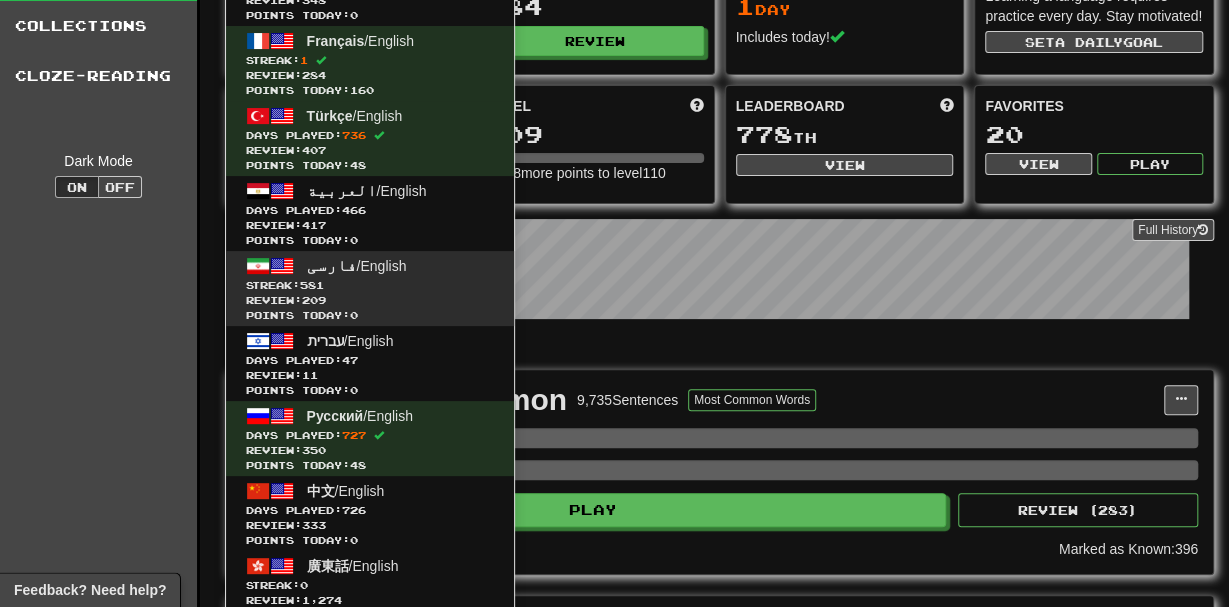 scroll, scrollTop: 15, scrollLeft: 0, axis: vertical 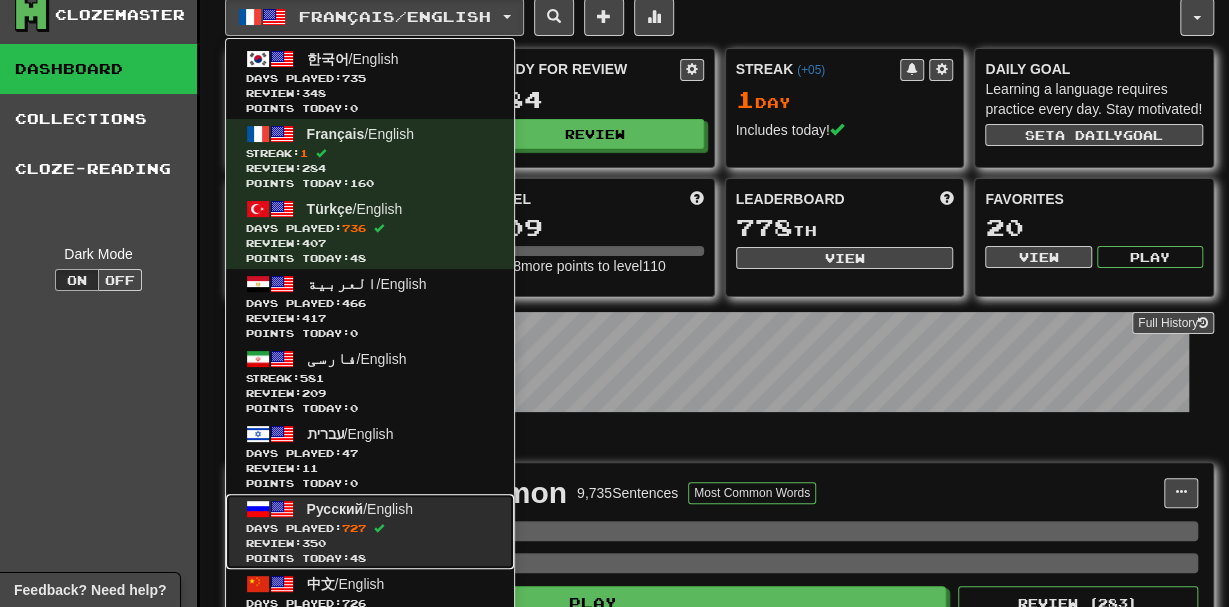 click on "Days Played:  727" at bounding box center (370, 528) 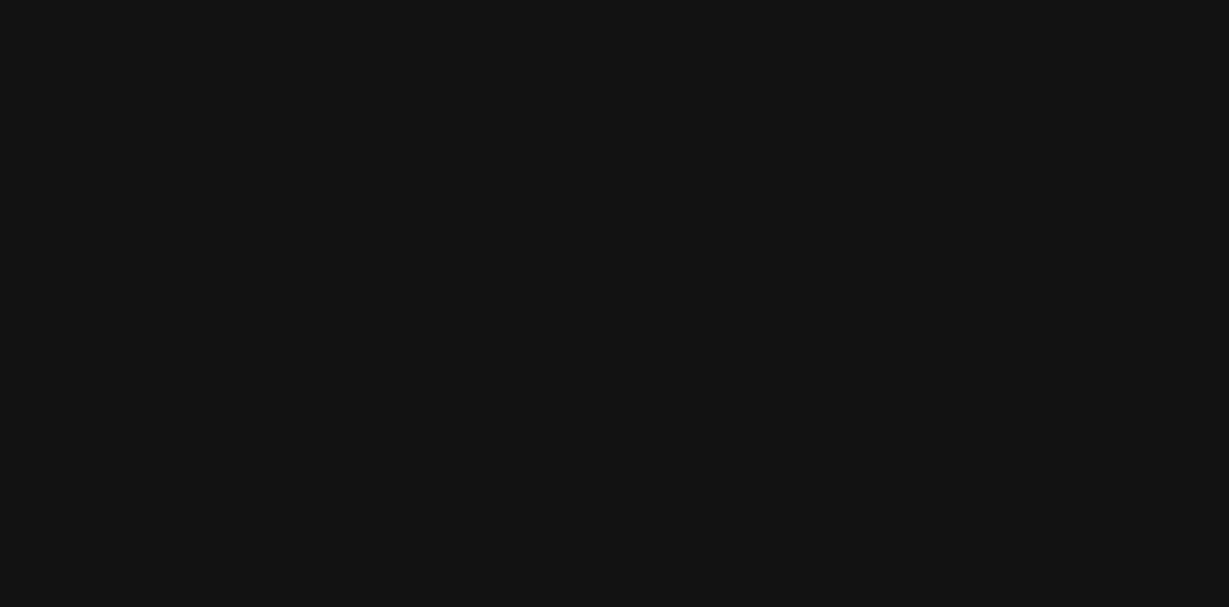 scroll, scrollTop: 0, scrollLeft: 0, axis: both 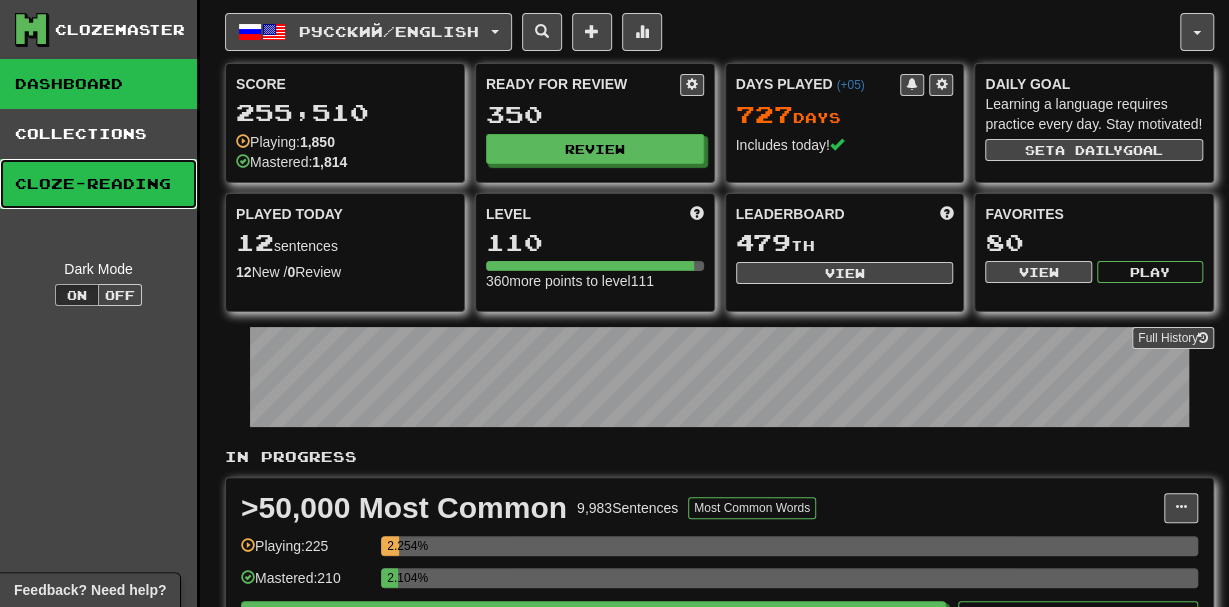 click on "Cloze-Reading" at bounding box center [98, 184] 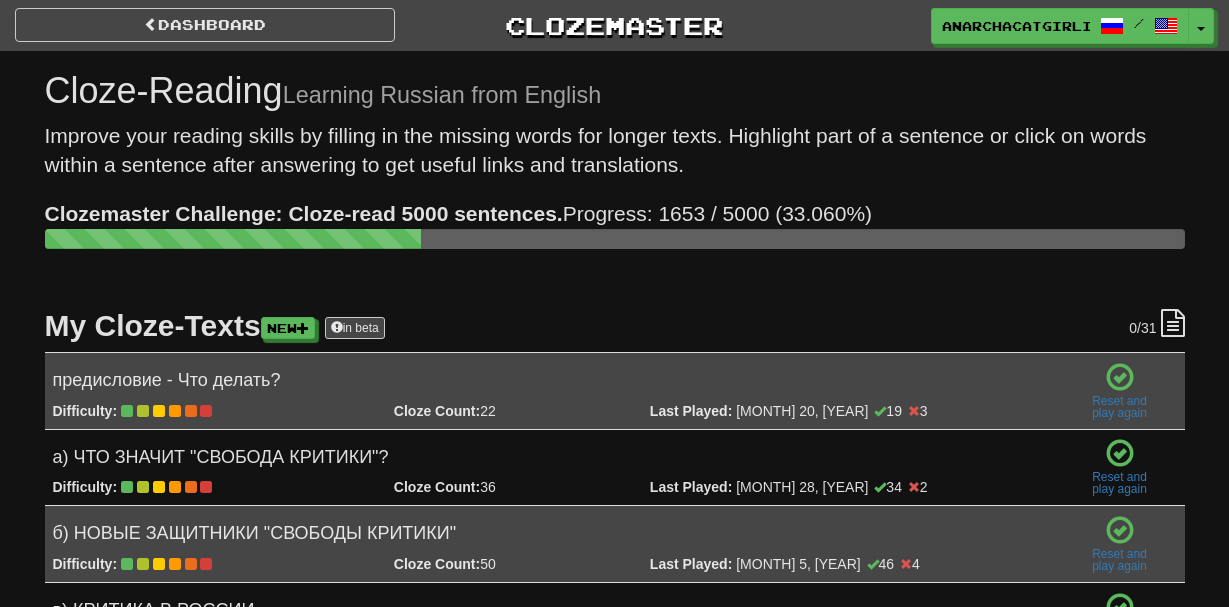 scroll, scrollTop: 0, scrollLeft: 0, axis: both 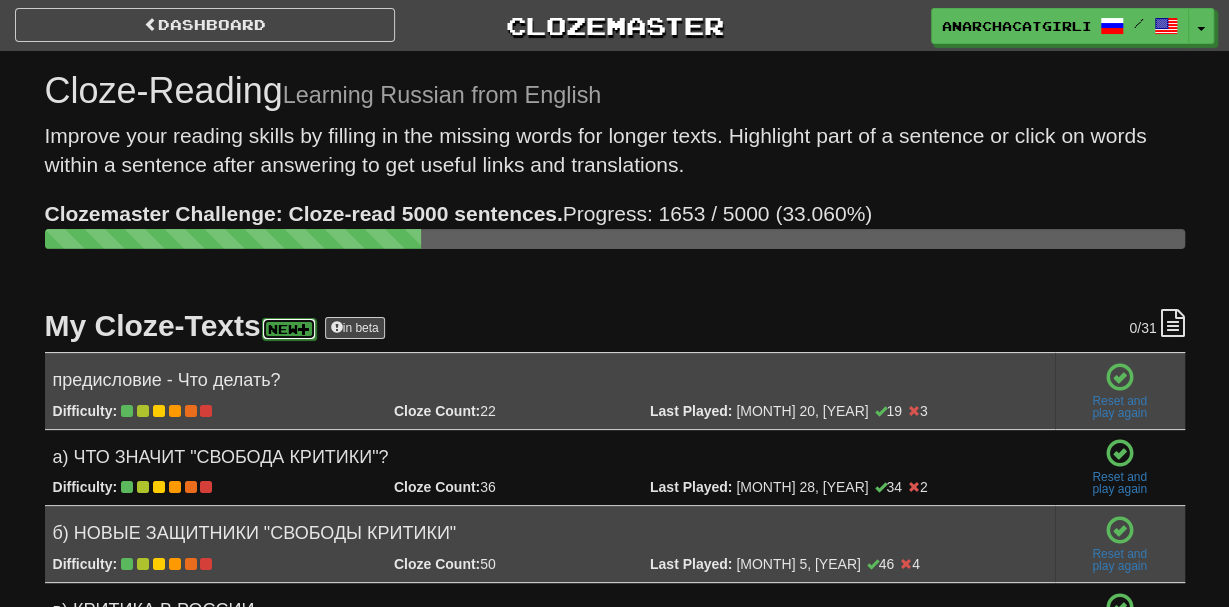 click on "New" at bounding box center [289, 329] 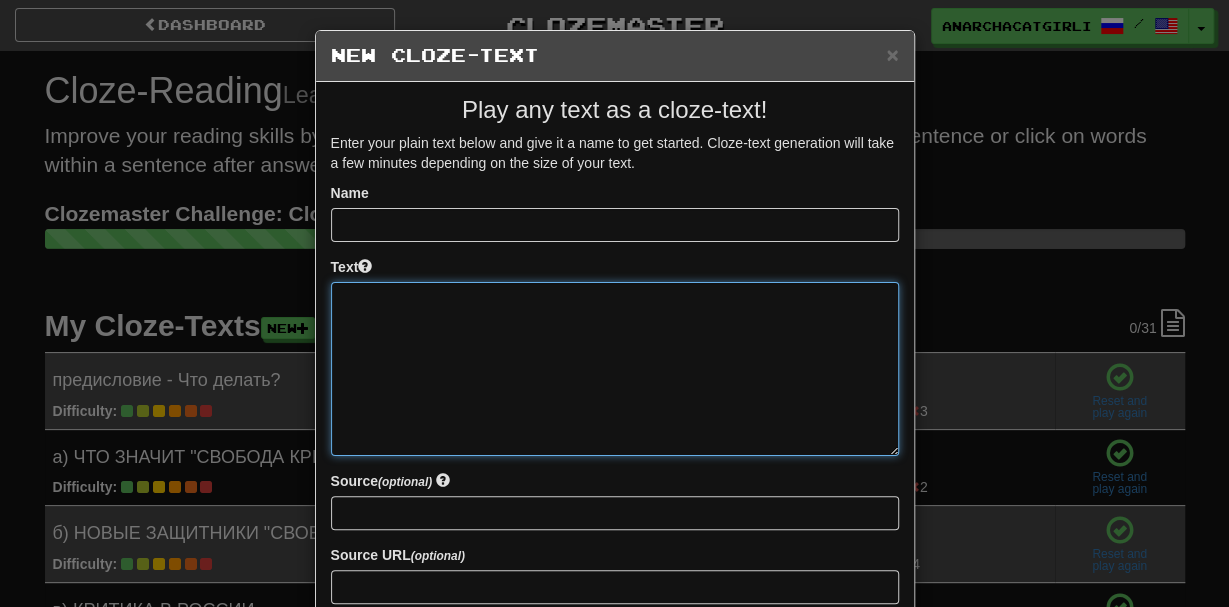 click at bounding box center [615, 369] 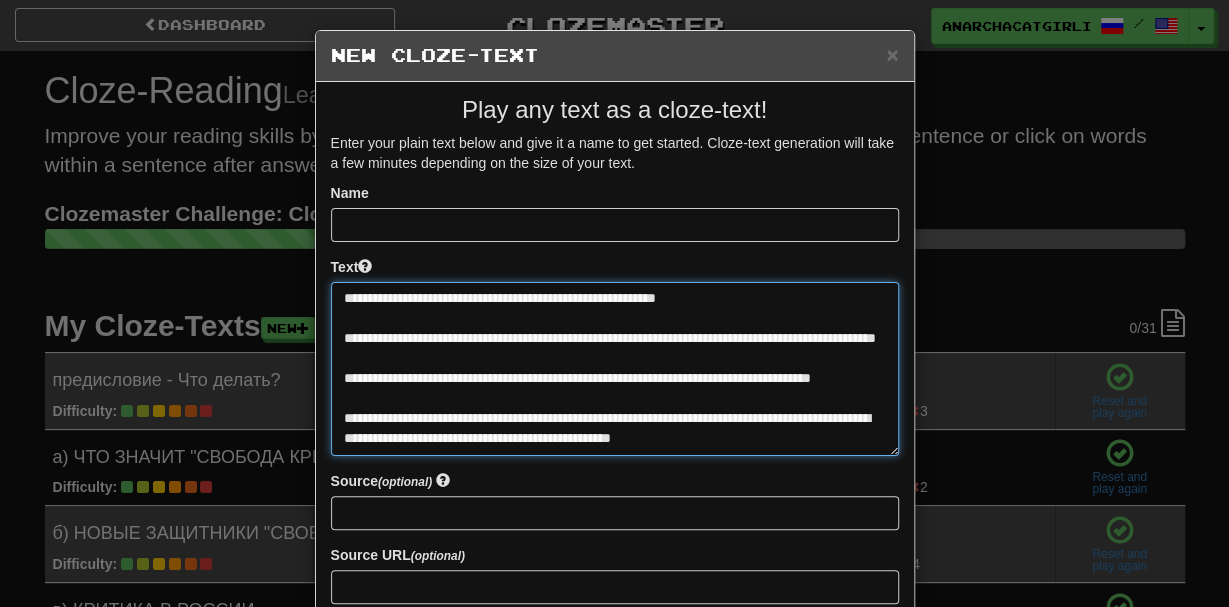 scroll, scrollTop: 0, scrollLeft: 0, axis: both 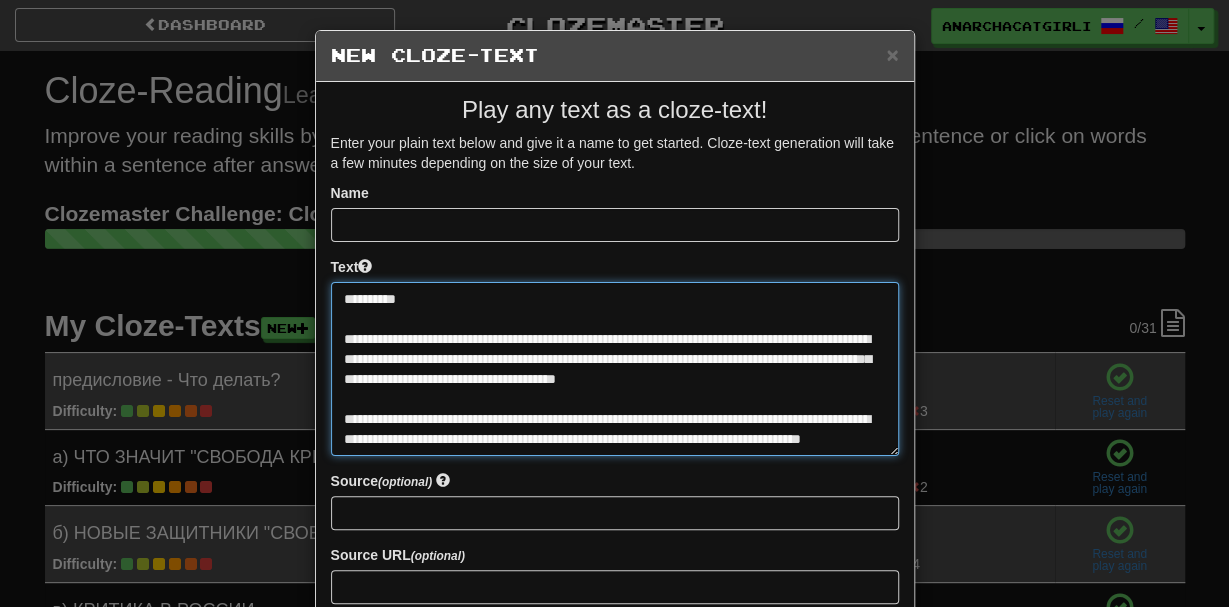 click at bounding box center (615, 368) 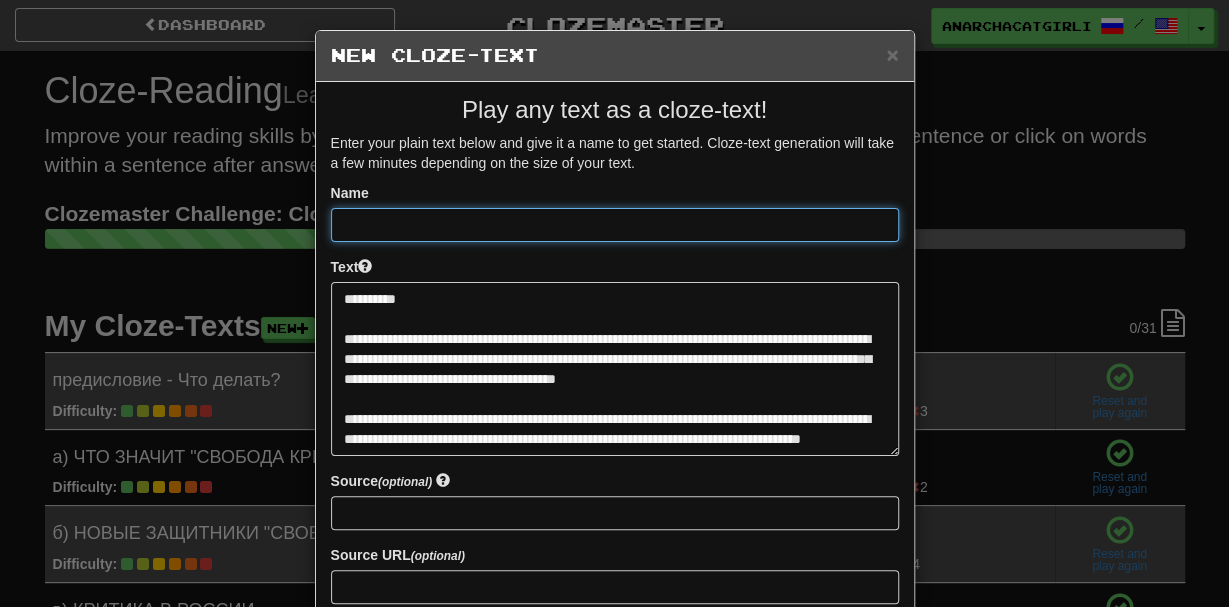 click at bounding box center [615, 225] 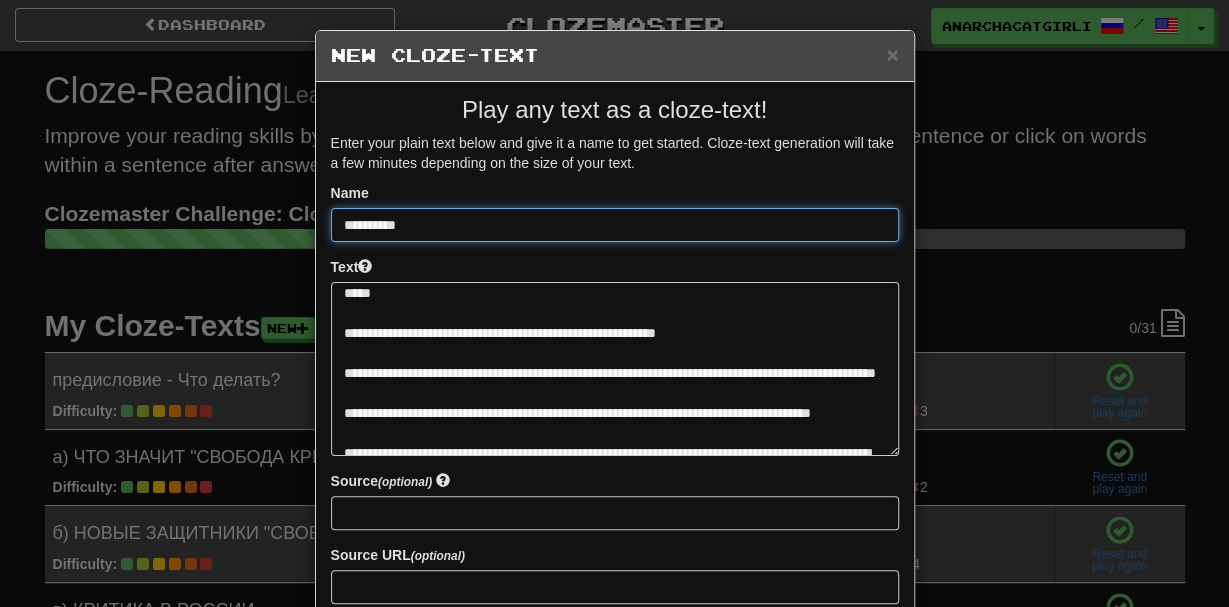scroll, scrollTop: 420, scrollLeft: 0, axis: vertical 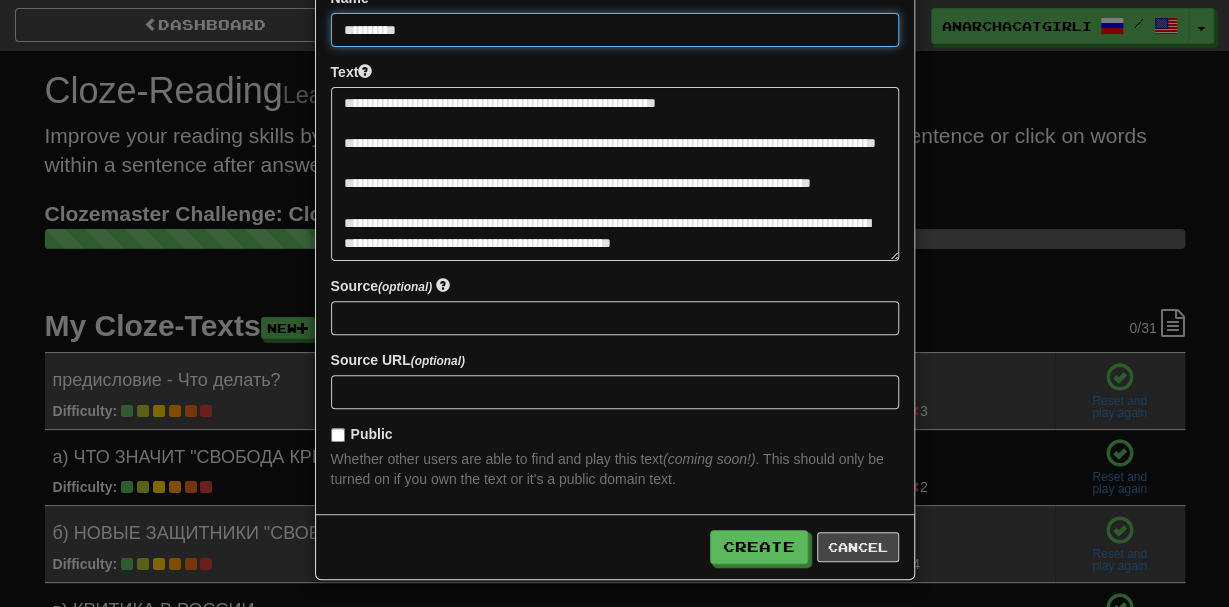 type on "**********" 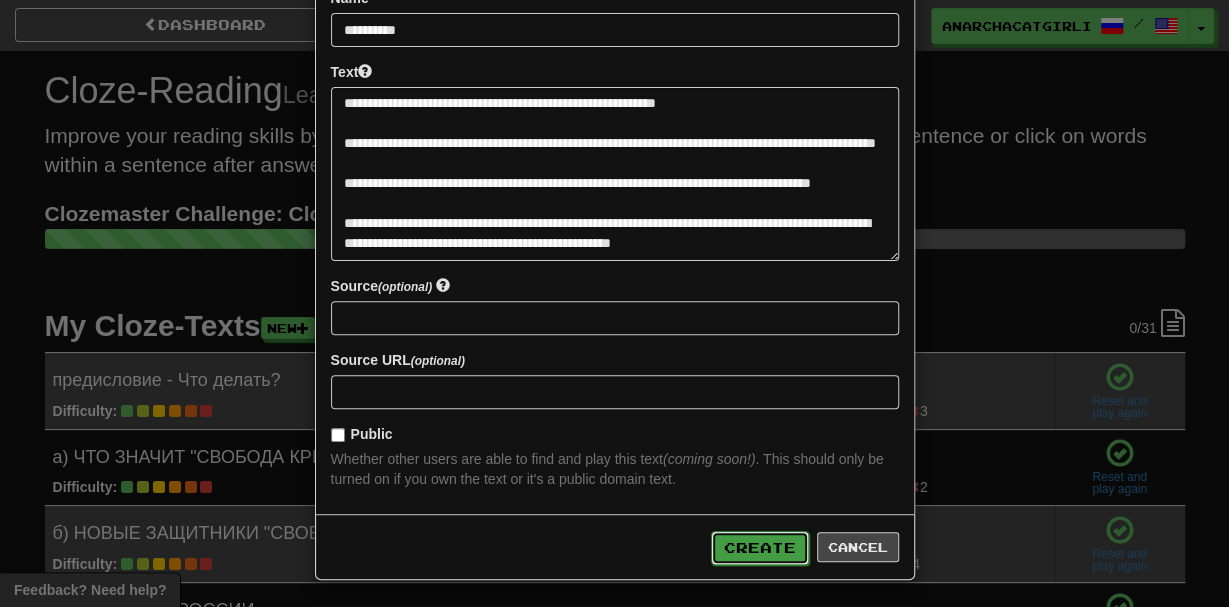 click on "Create" at bounding box center [760, 548] 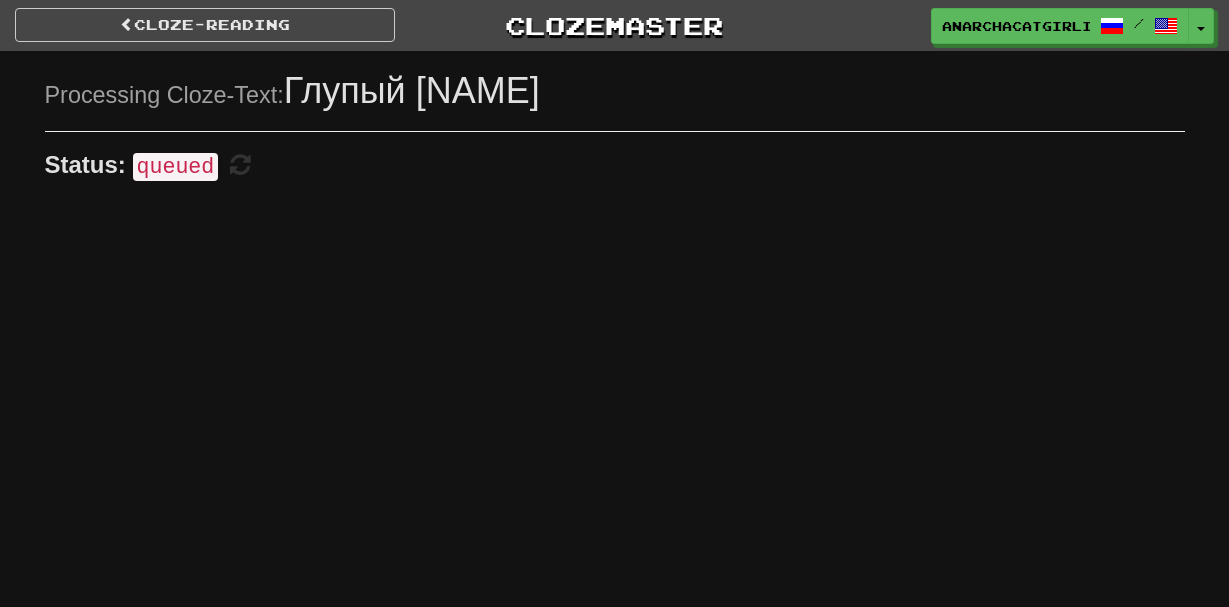 scroll, scrollTop: 0, scrollLeft: 0, axis: both 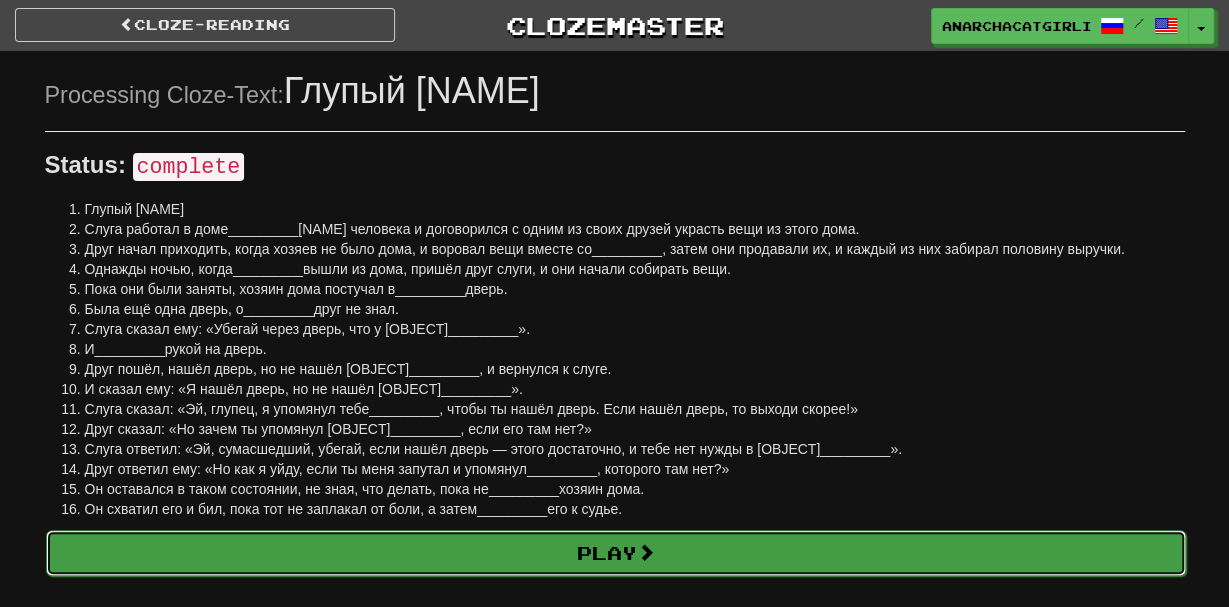 click on "Play" at bounding box center [616, 553] 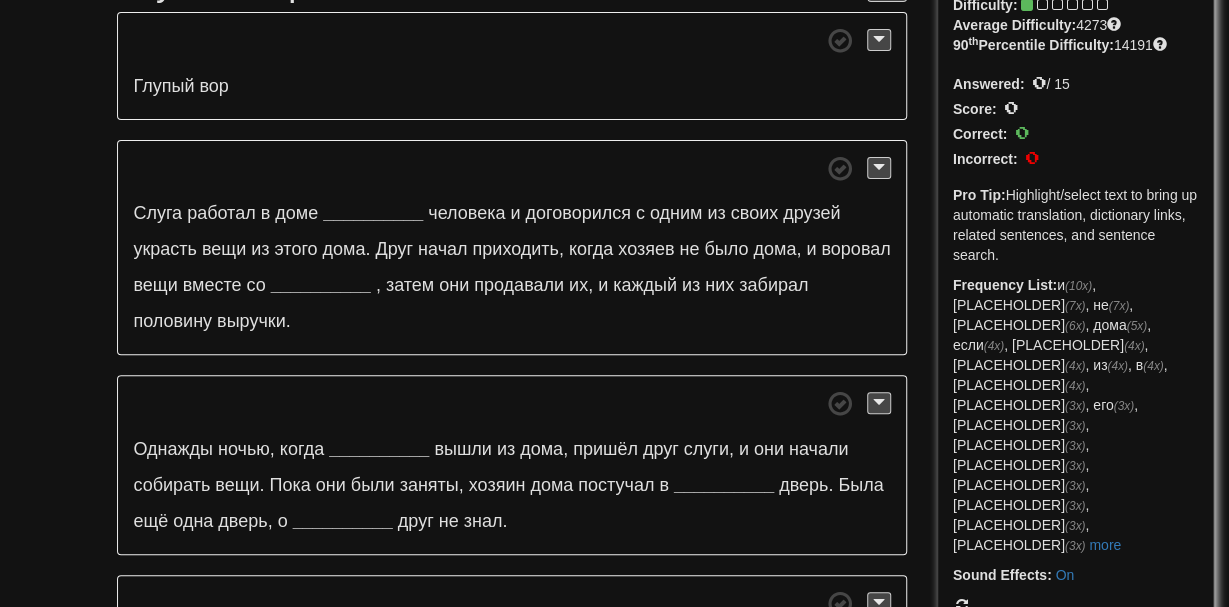 scroll, scrollTop: 133, scrollLeft: 0, axis: vertical 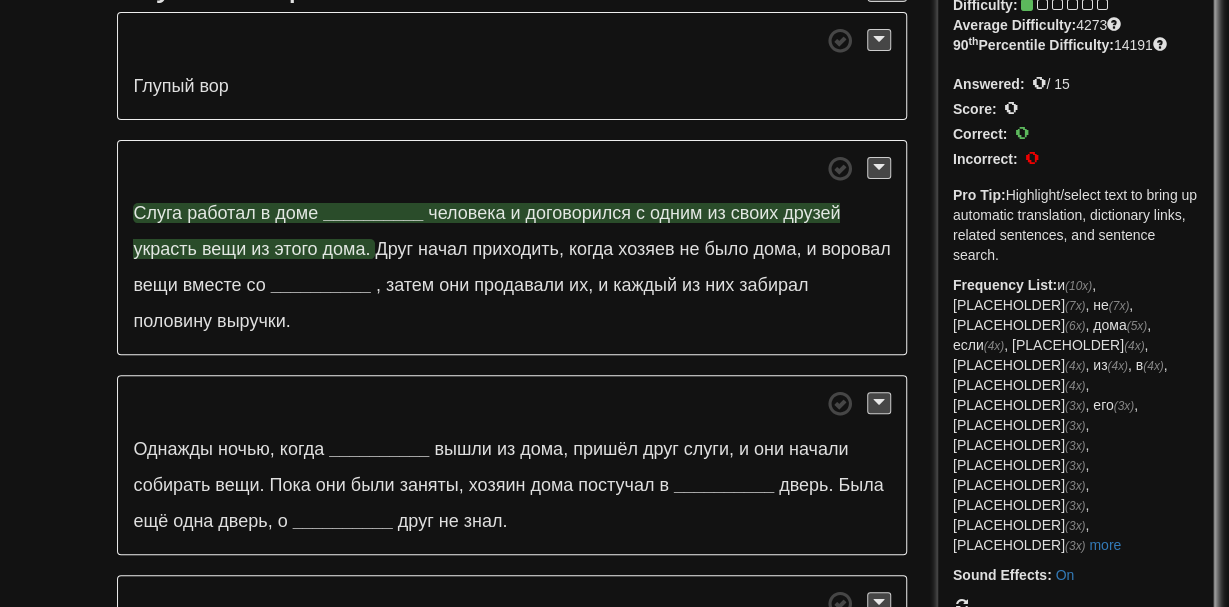 click on "__________" at bounding box center [373, 213] 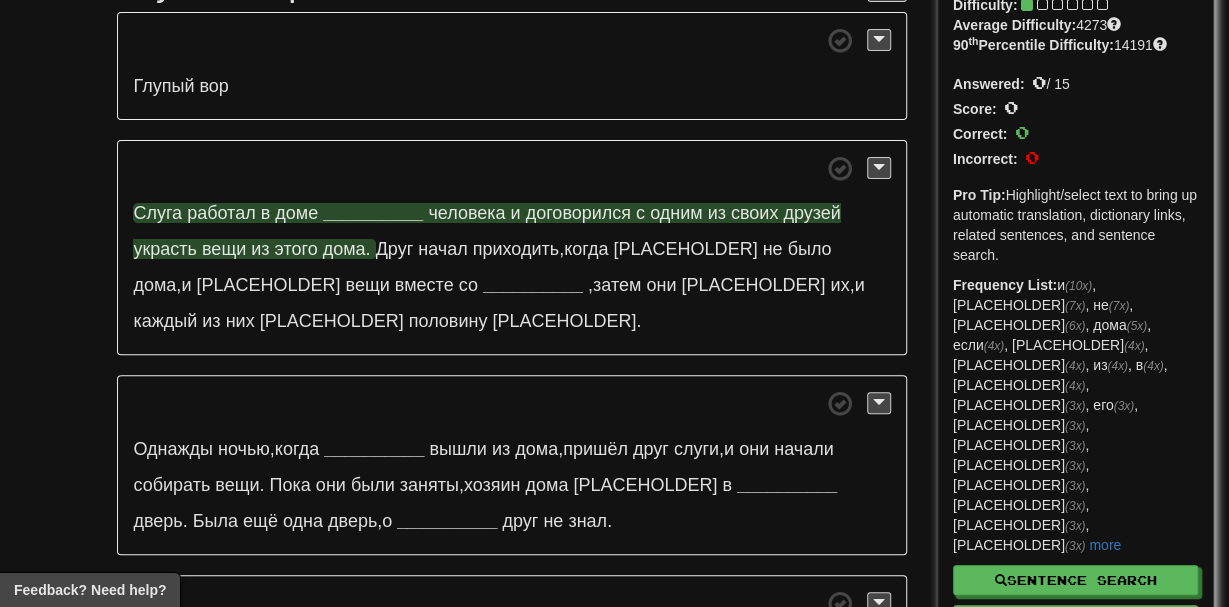 click on "__________" at bounding box center (373, 213) 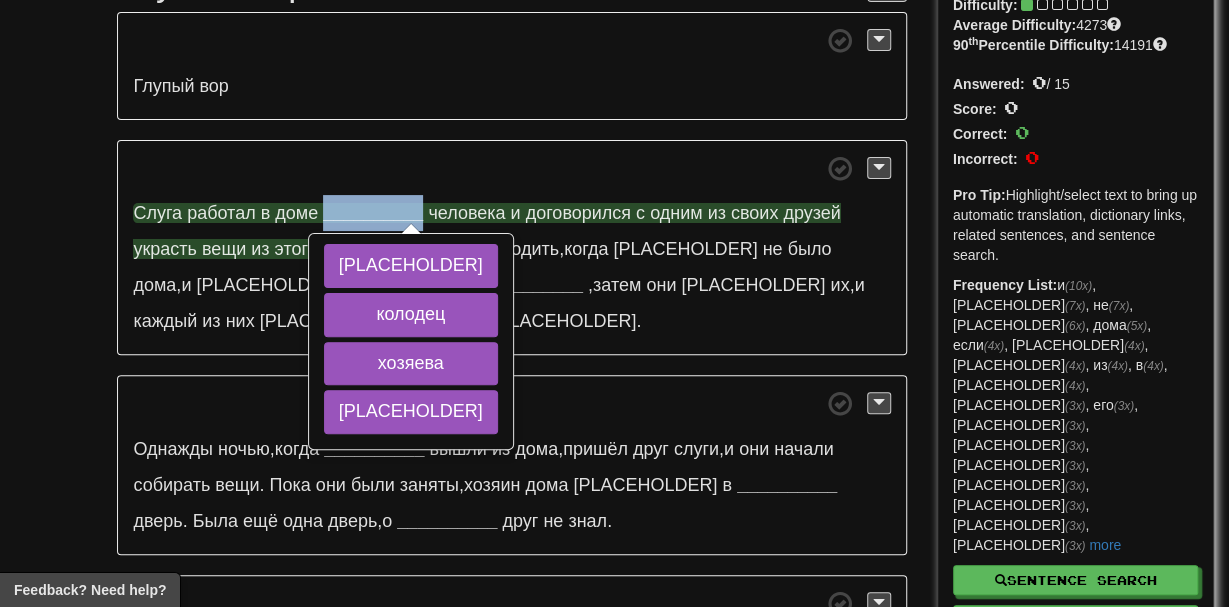 click on "__________" at bounding box center (373, 213) 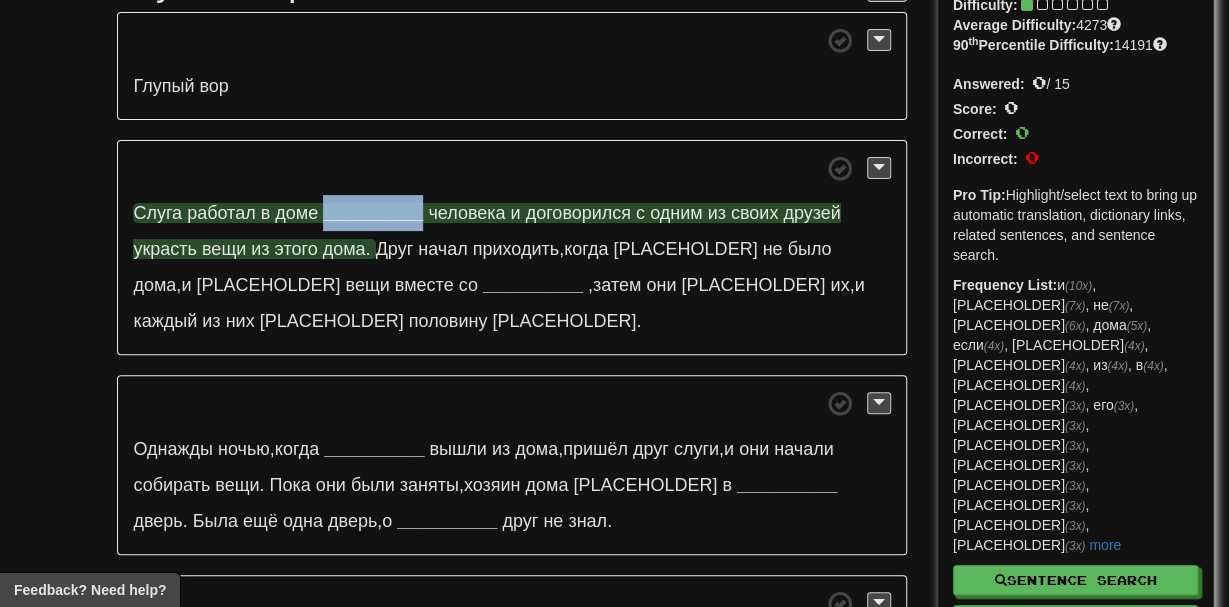 scroll, scrollTop: 133, scrollLeft: 0, axis: vertical 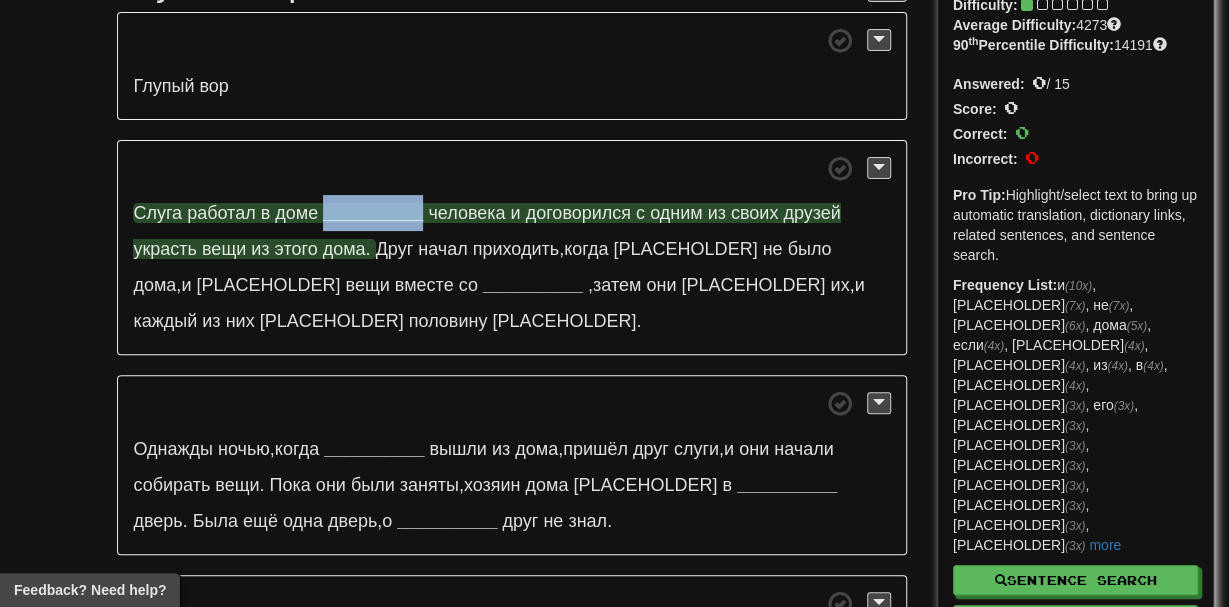 click on "__________" at bounding box center (373, 213) 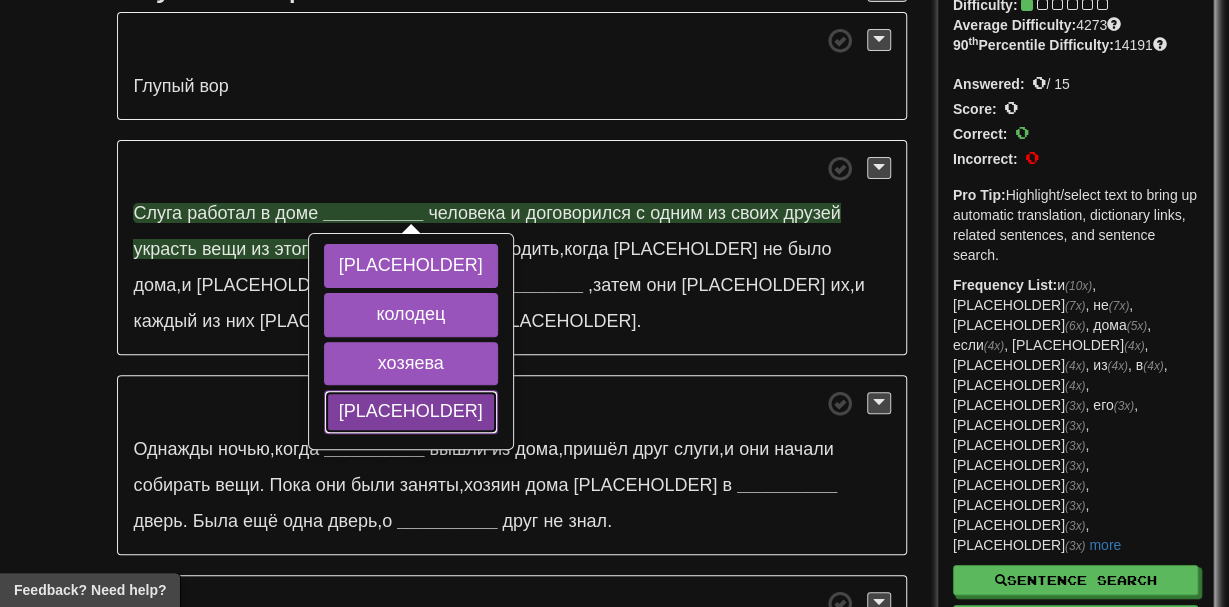 click on "богатого" at bounding box center (411, 412) 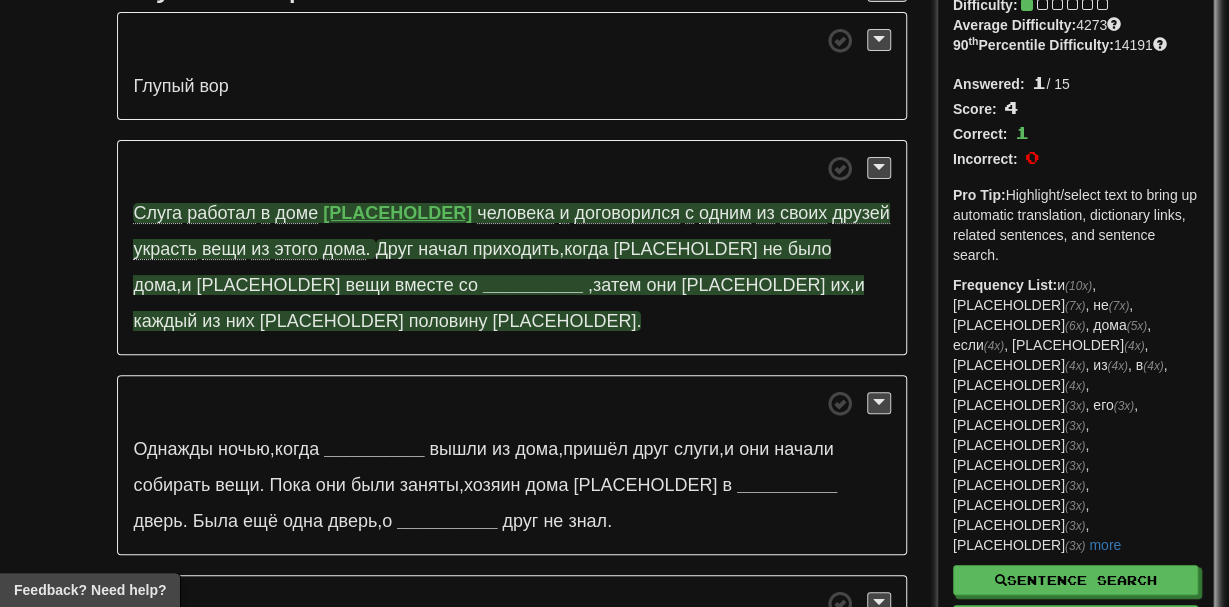 click on "когда" at bounding box center [586, 249] 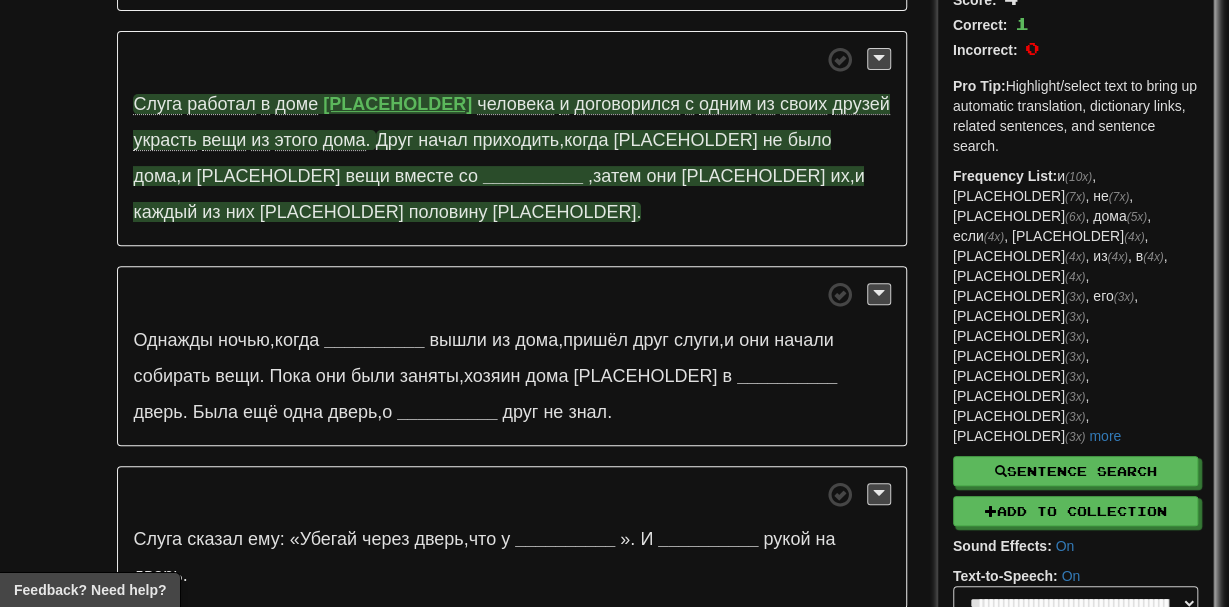 scroll, scrollTop: 260, scrollLeft: 0, axis: vertical 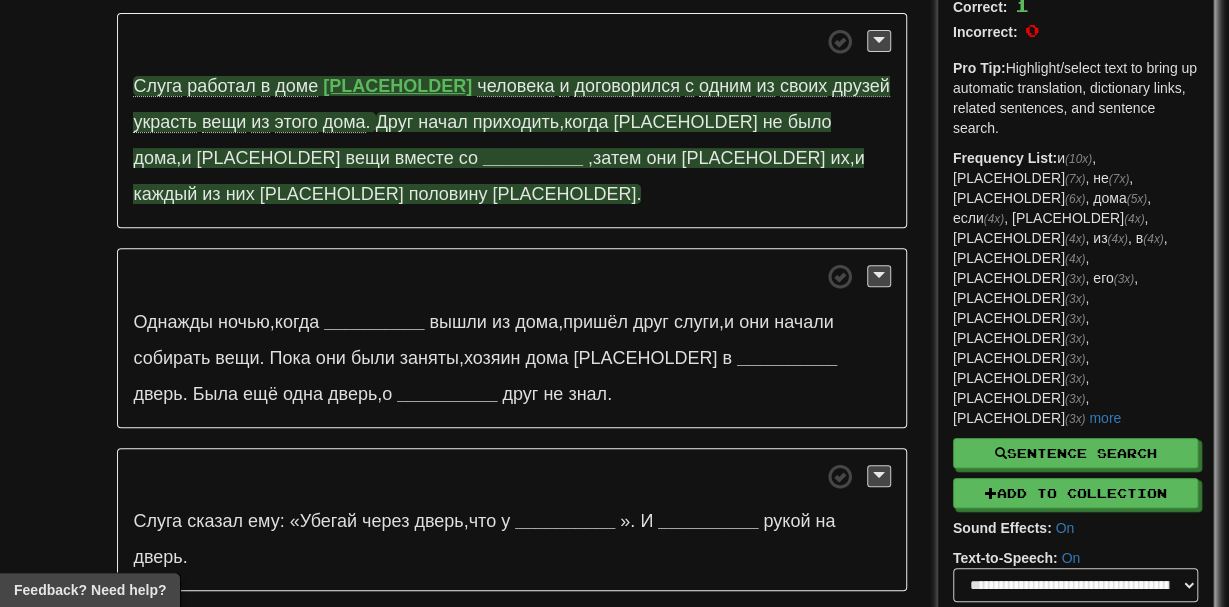 click on "__________" at bounding box center (533, 158) 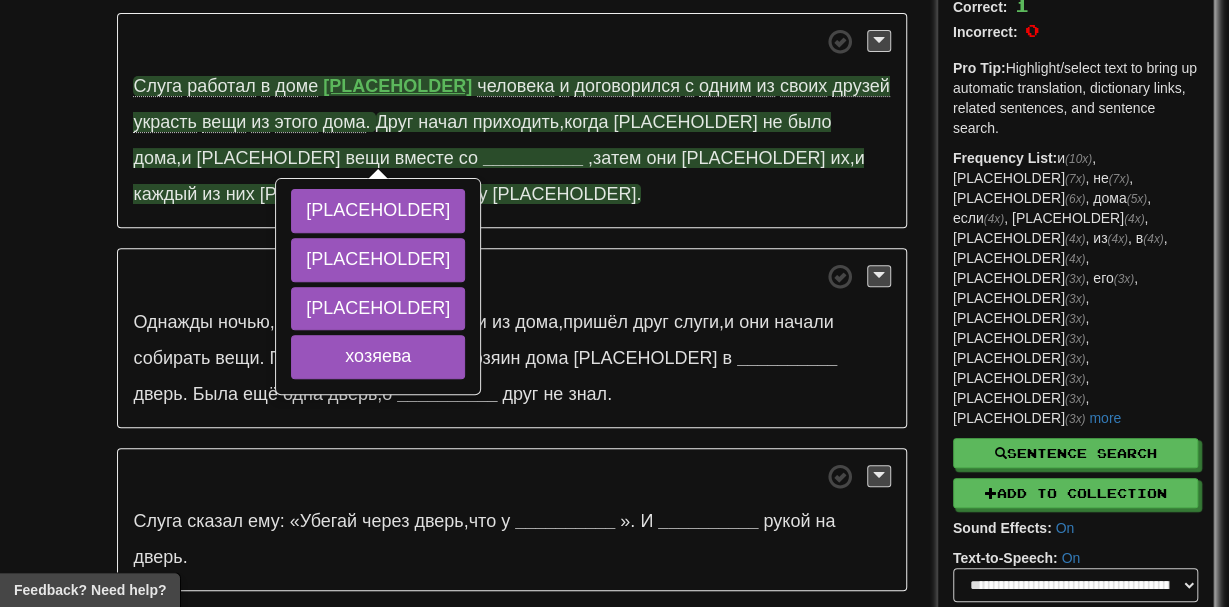 click on "__________" at bounding box center (533, 158) 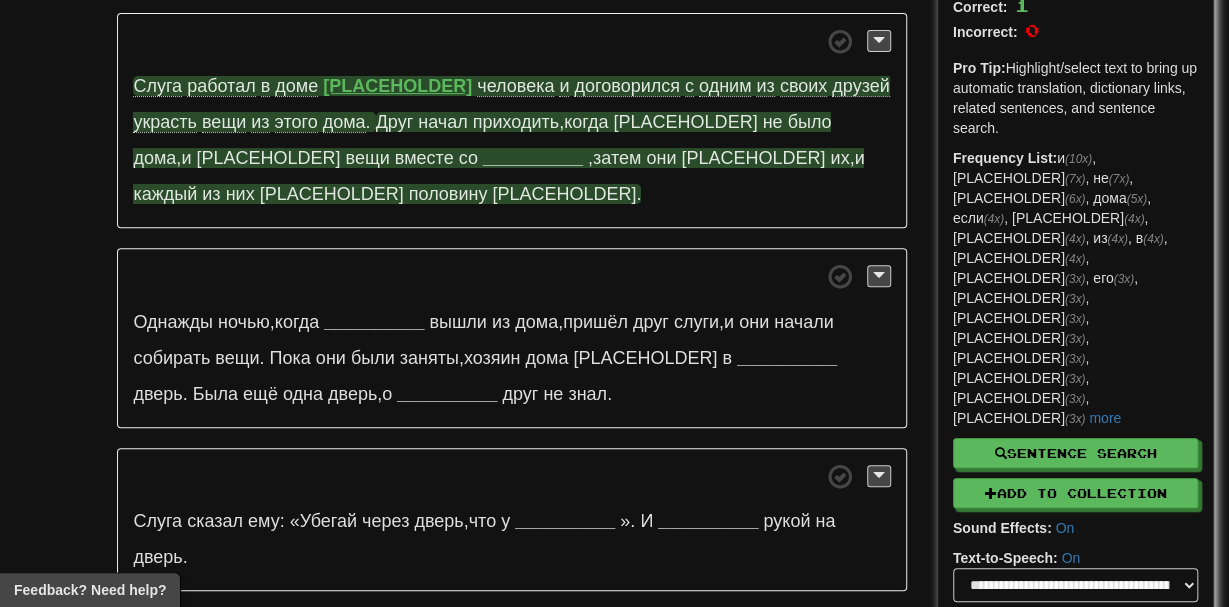 click on "__________" at bounding box center (533, 158) 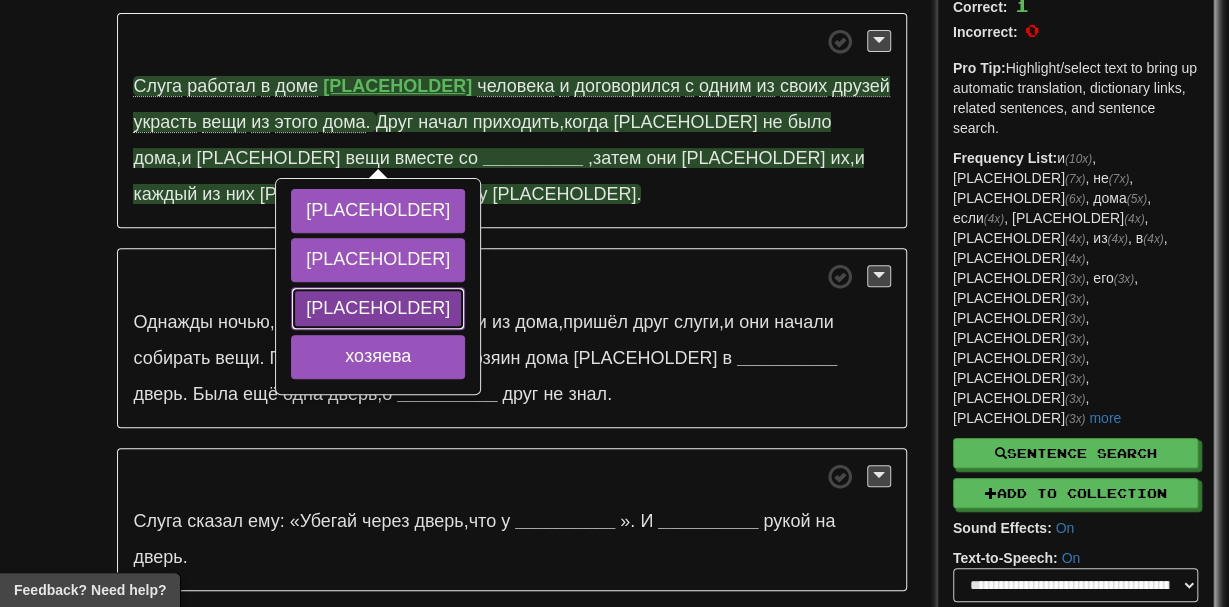 click on "слугой" at bounding box center (378, 309) 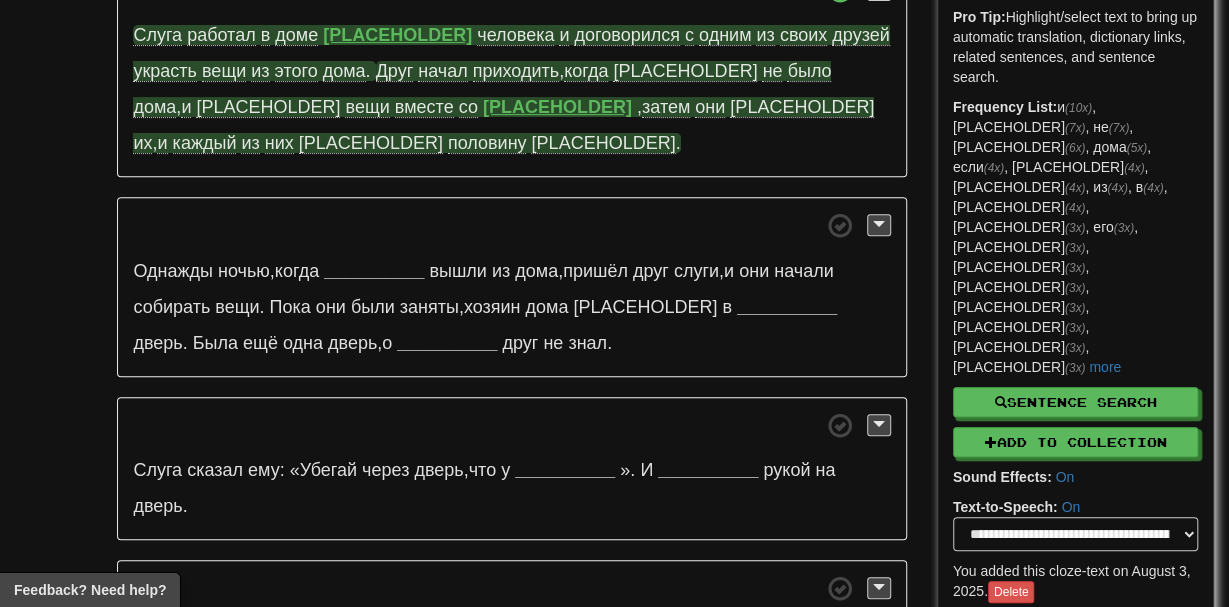 scroll, scrollTop: 316, scrollLeft: 0, axis: vertical 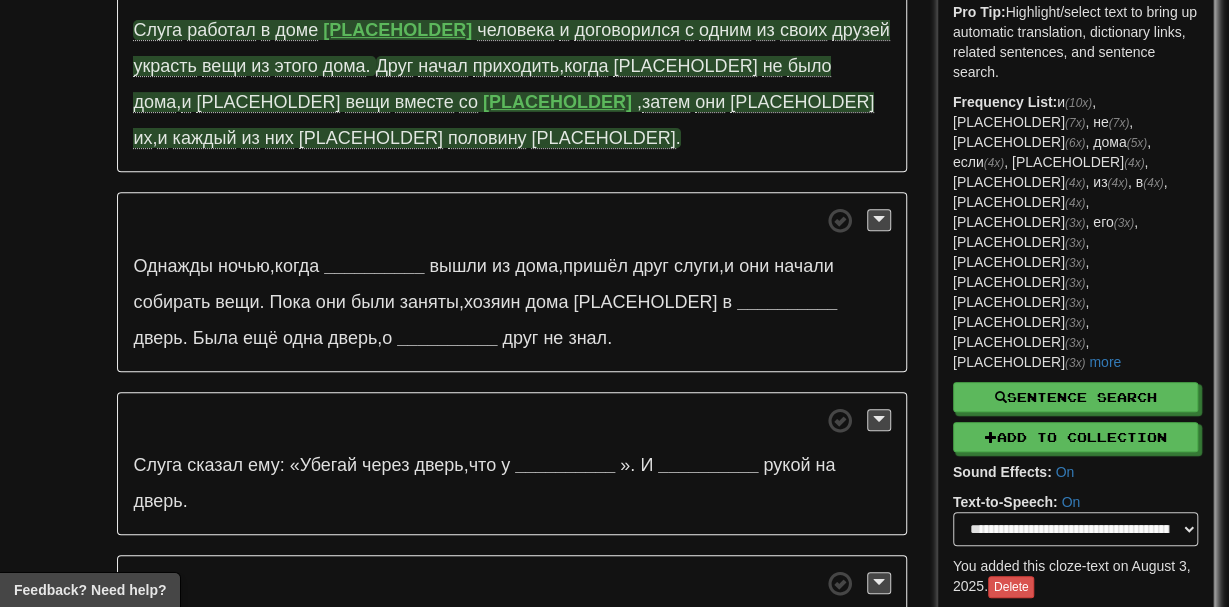 click on "выручки" at bounding box center [603, 138] 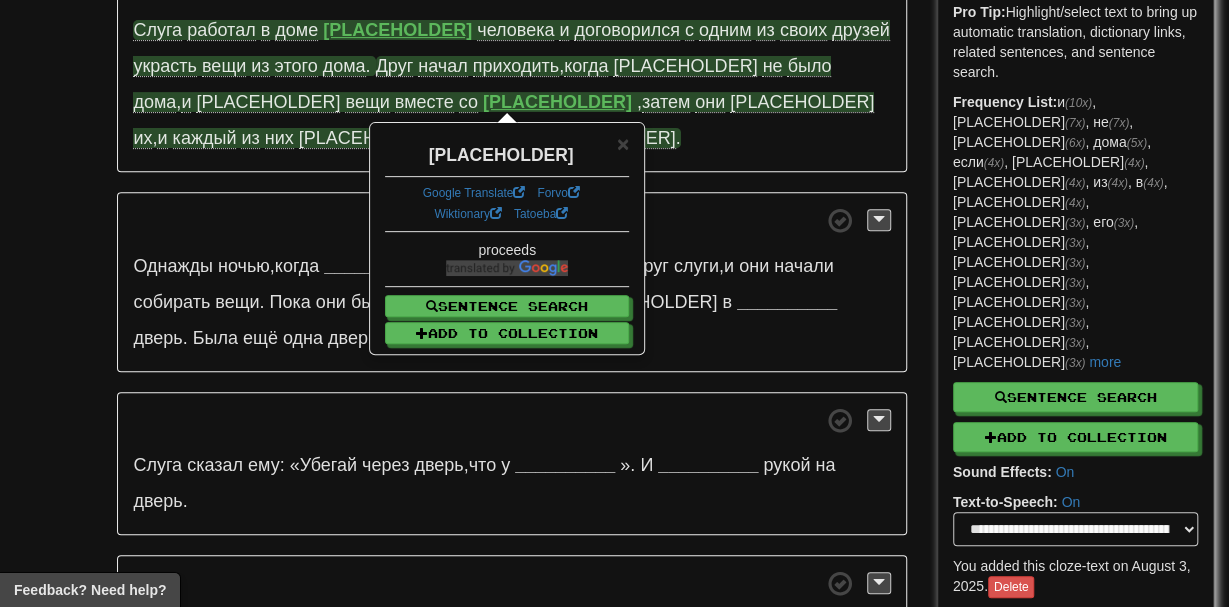 click on "Слуга   работал   в   доме
богатого
человека   и   договорился   с   одним   из   своих   друзей   украсть   вещи   из   этого   дома .
Друг   начал   приходить ,  когда   хозяев   не   было   дома ,  и   воровал   вещи   вместе   со
слугой
,  затем   они   продавали   их ,  и   каждый   из   них   забирал   половину   выручки ." at bounding box center (511, 65) 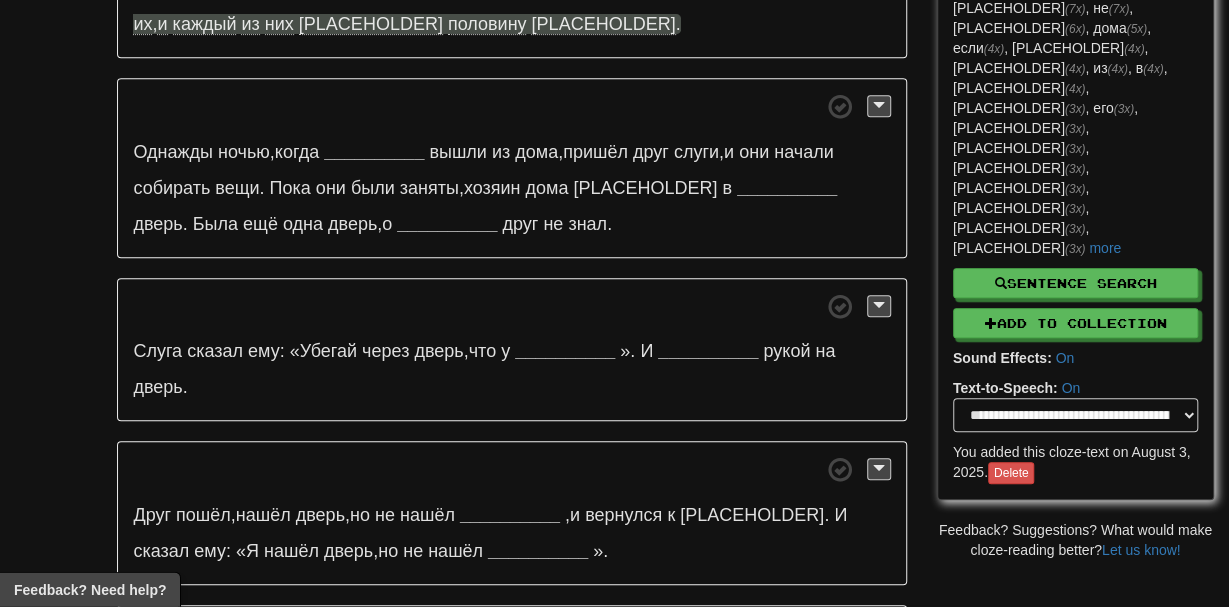 scroll, scrollTop: 431, scrollLeft: 0, axis: vertical 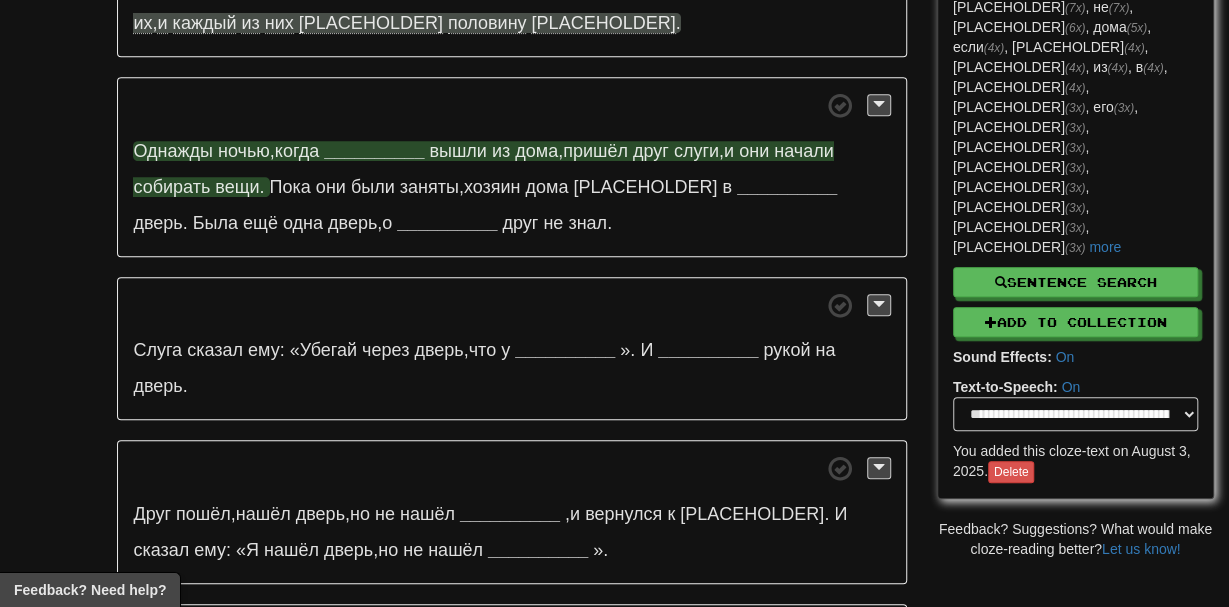 click on "__________" at bounding box center (374, 151) 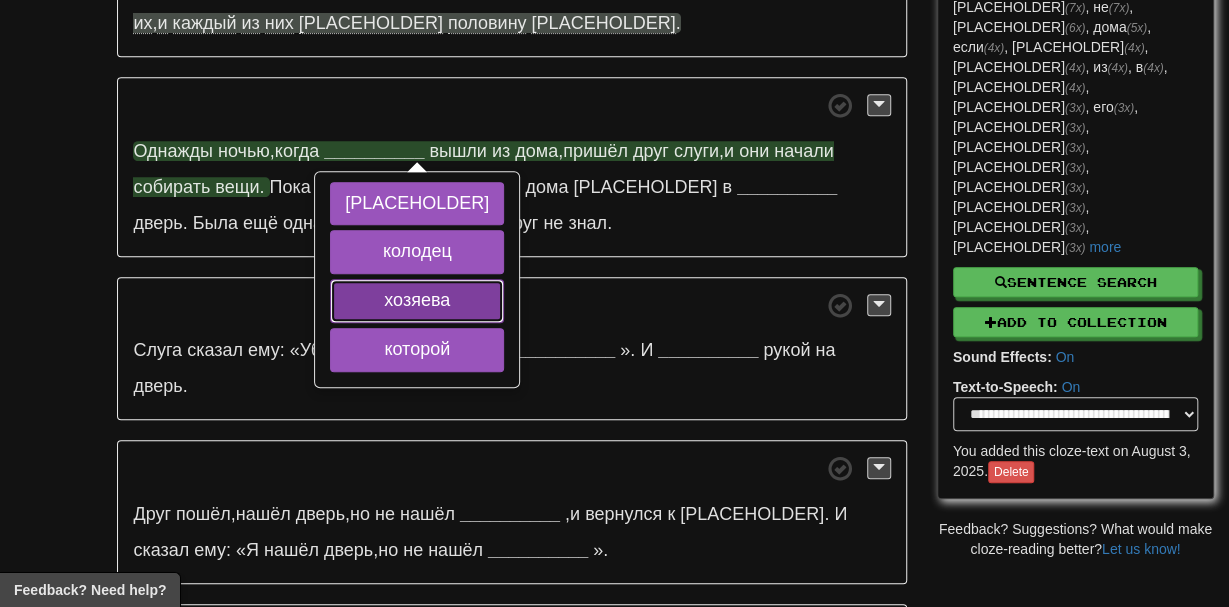 click on "хозяева" at bounding box center (417, 301) 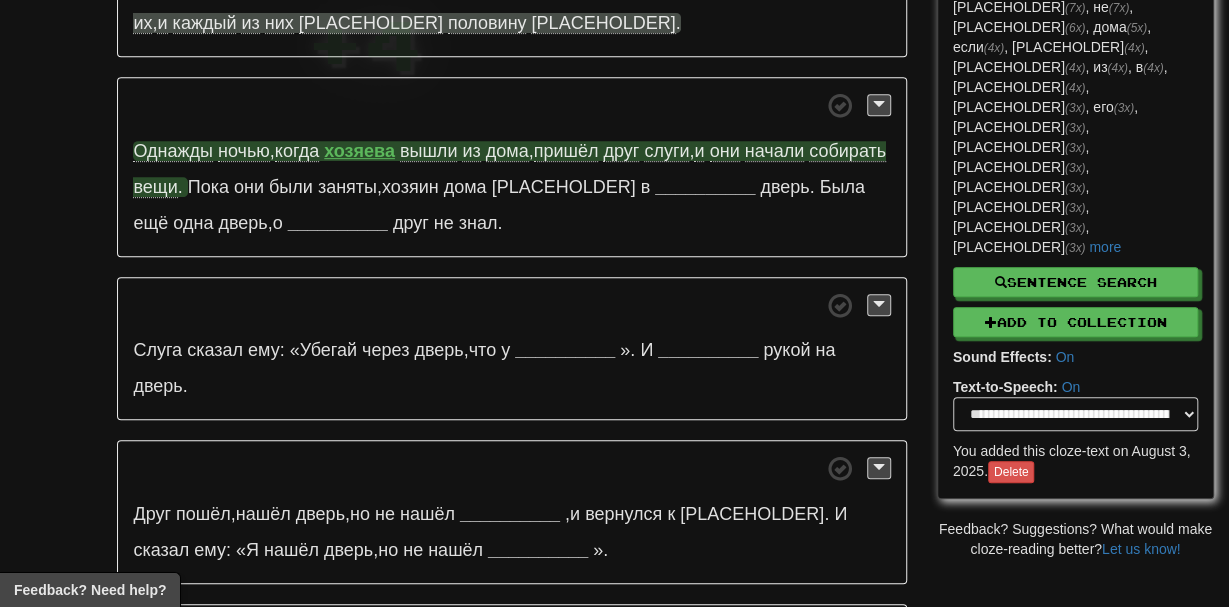click on "хозяева" at bounding box center (359, 151) 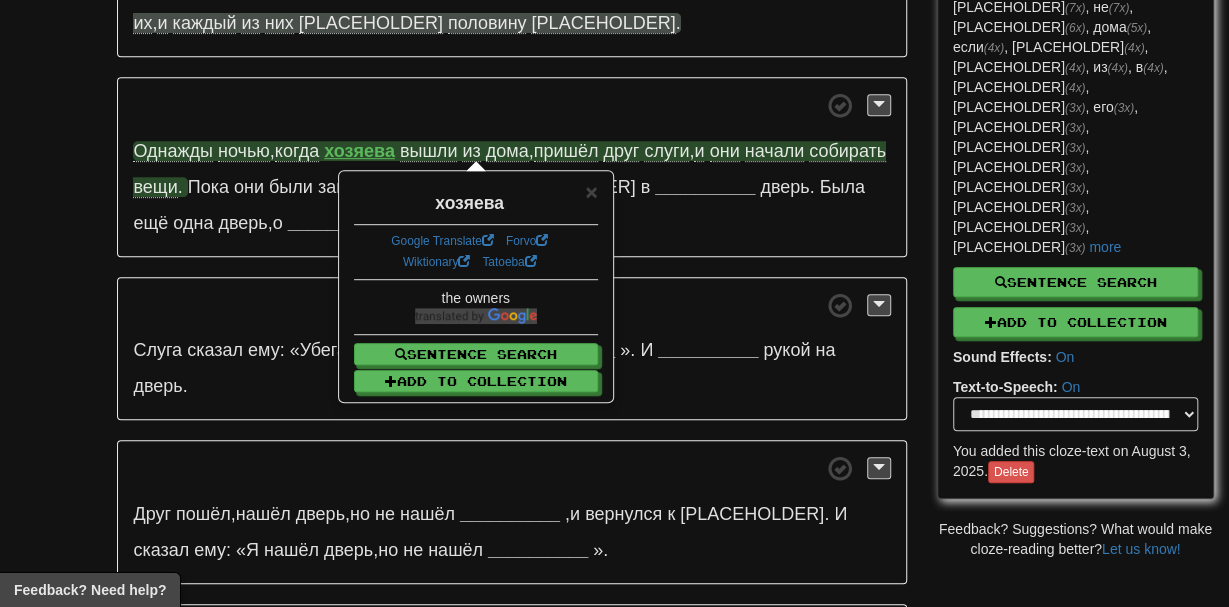 click at bounding box center [511, 105] 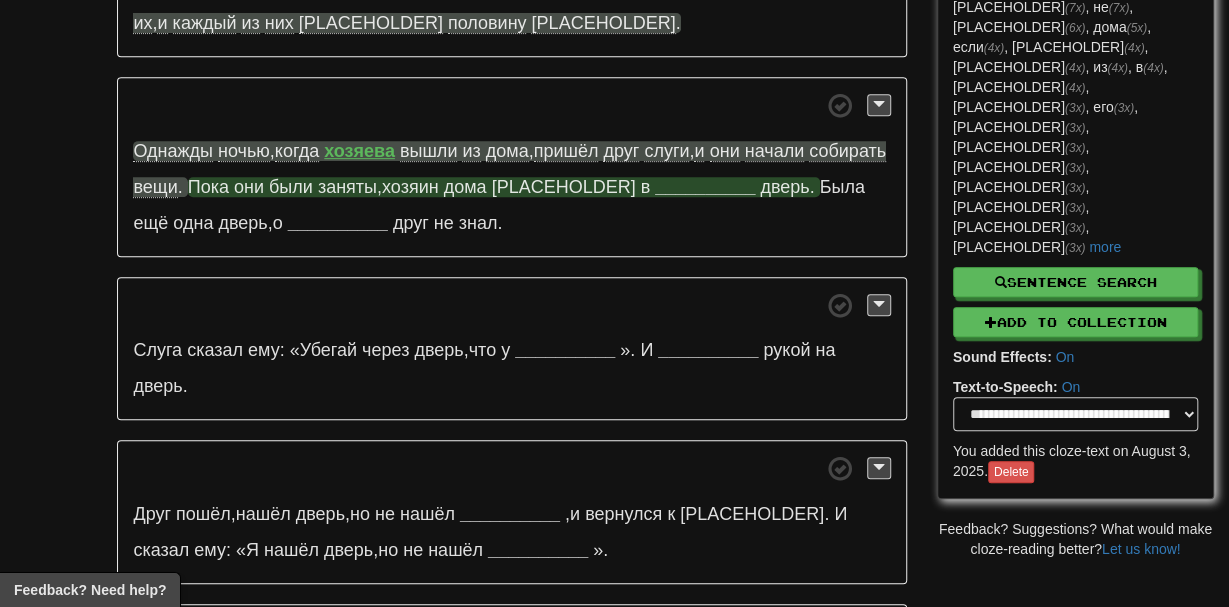 click on "__________" at bounding box center [705, 187] 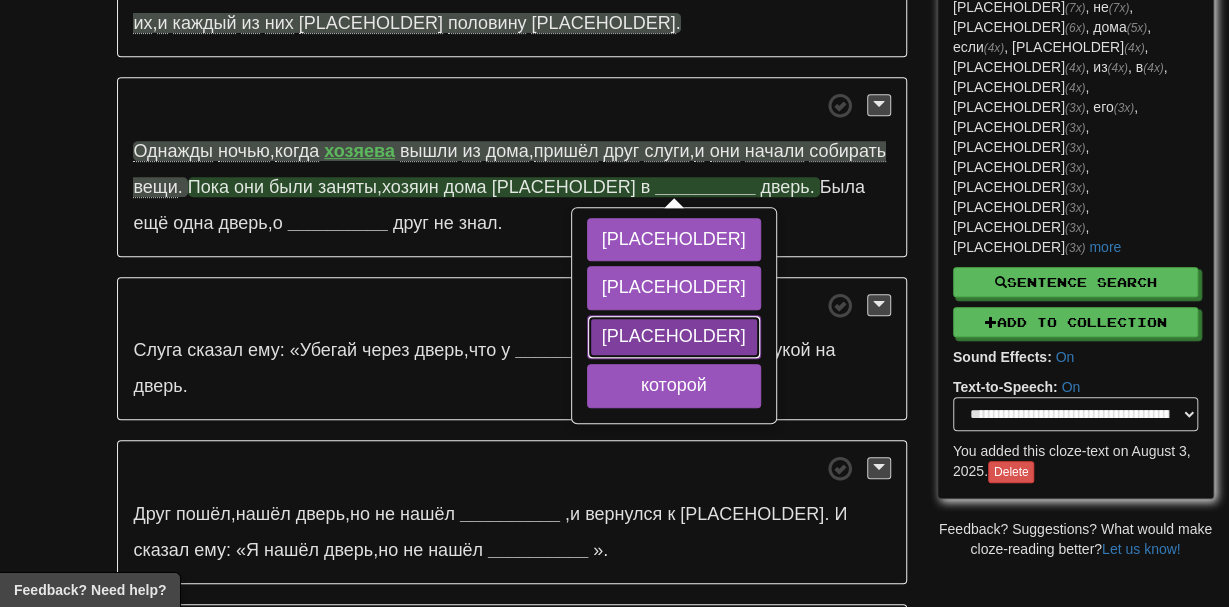click on "парадную" at bounding box center (674, 337) 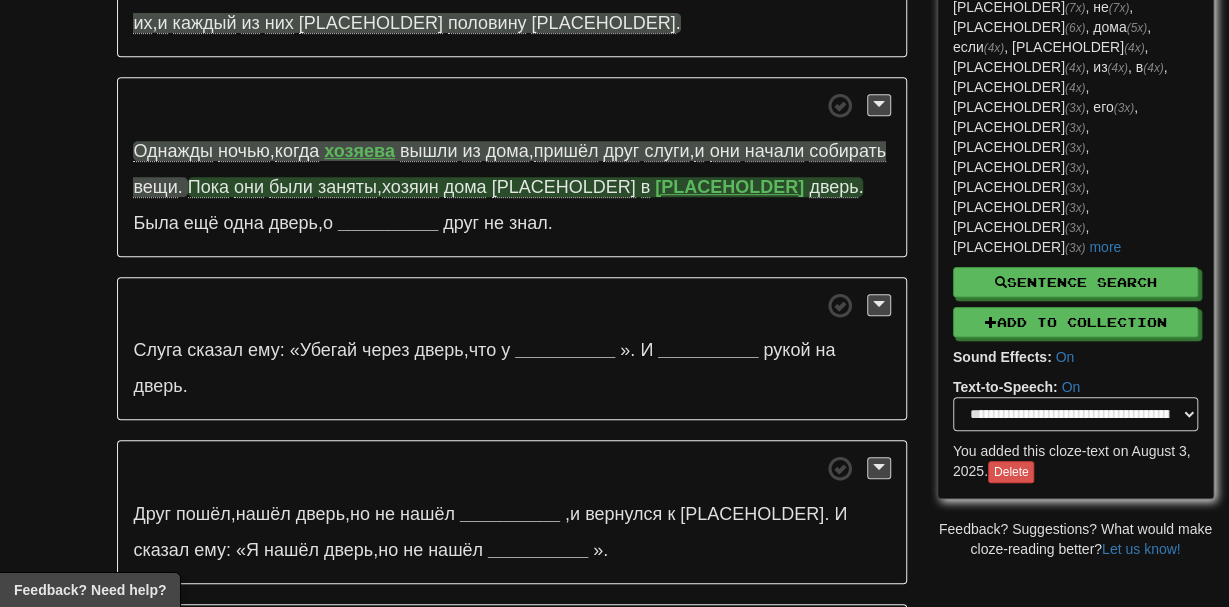 click on "Однажды   ночью ,  когда
хозяева
вышли   из   дома ,  пришёл   друг   слуги ,  и   они   начали   собирать   вещи .
Пока   они   были   заняты ,  хозяин   дома   постучал   в
парадную
дверь .
Была   ещё   одна   дверь ,  о
__________
друг   не   знал ." at bounding box center (511, 167) 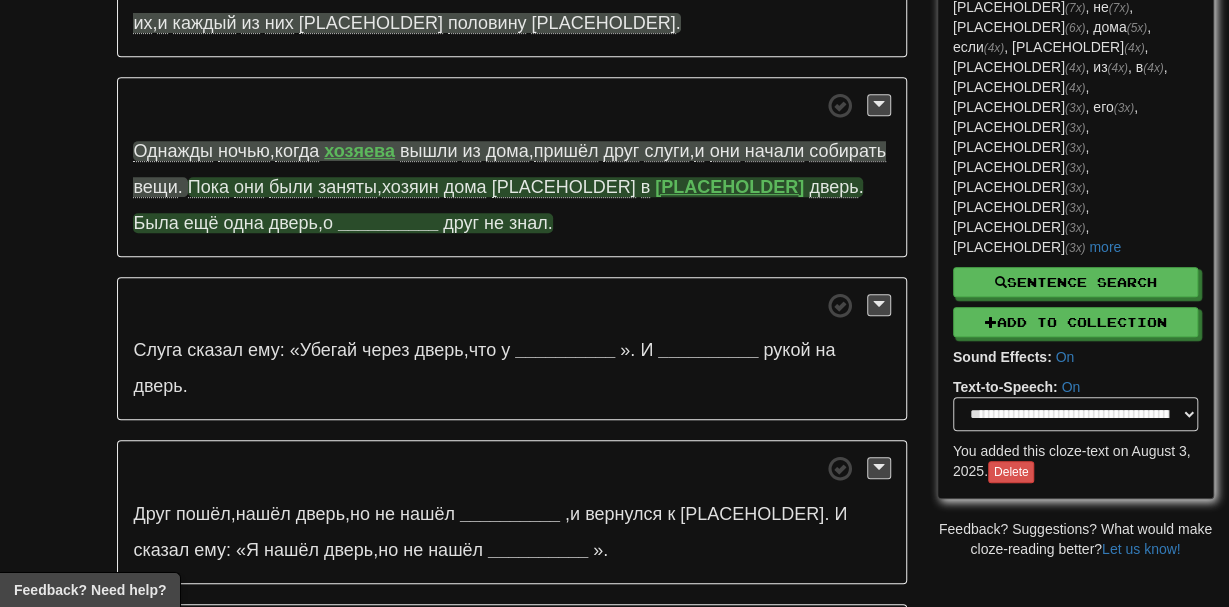 click on "__________" at bounding box center (388, 223) 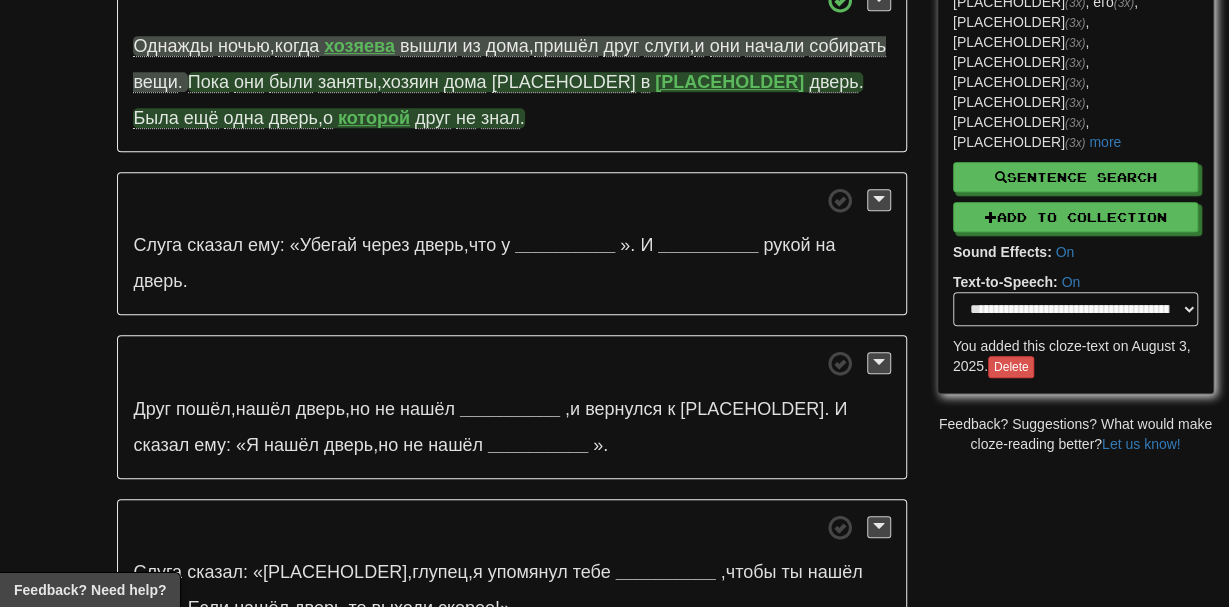 scroll, scrollTop: 537, scrollLeft: 0, axis: vertical 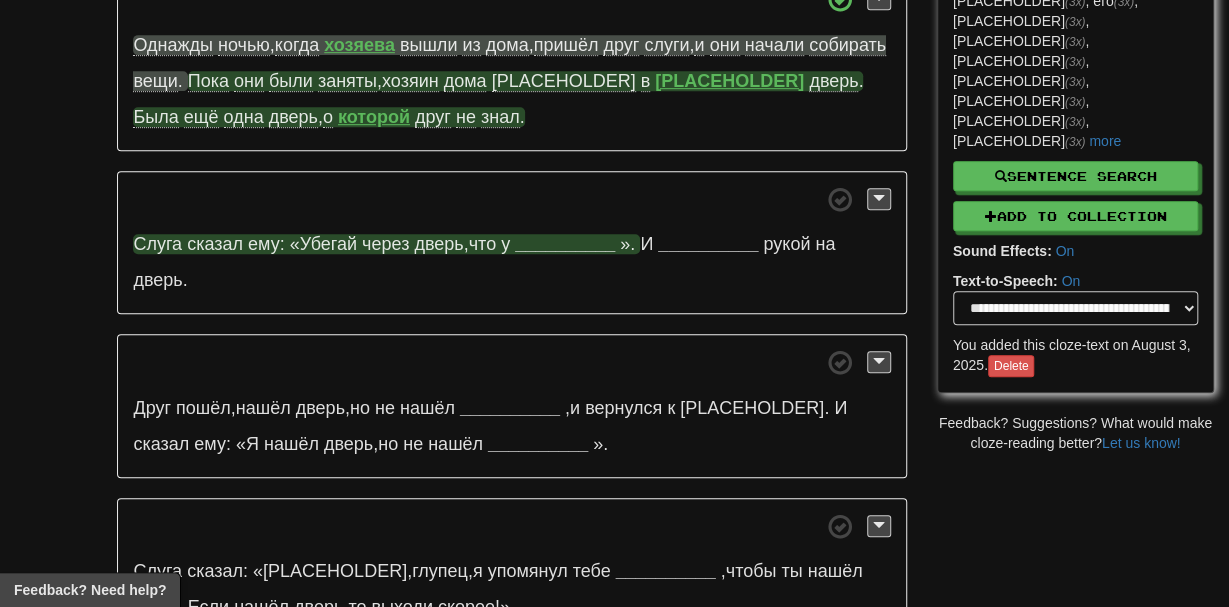 click on "__________" at bounding box center (565, 244) 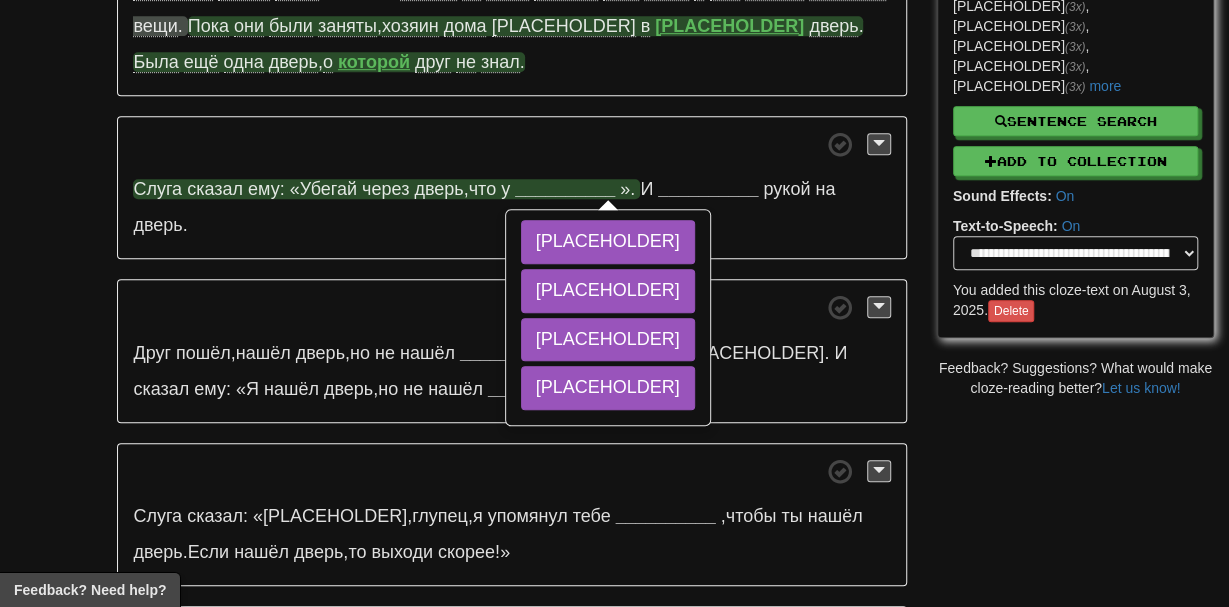 scroll, scrollTop: 596, scrollLeft: 0, axis: vertical 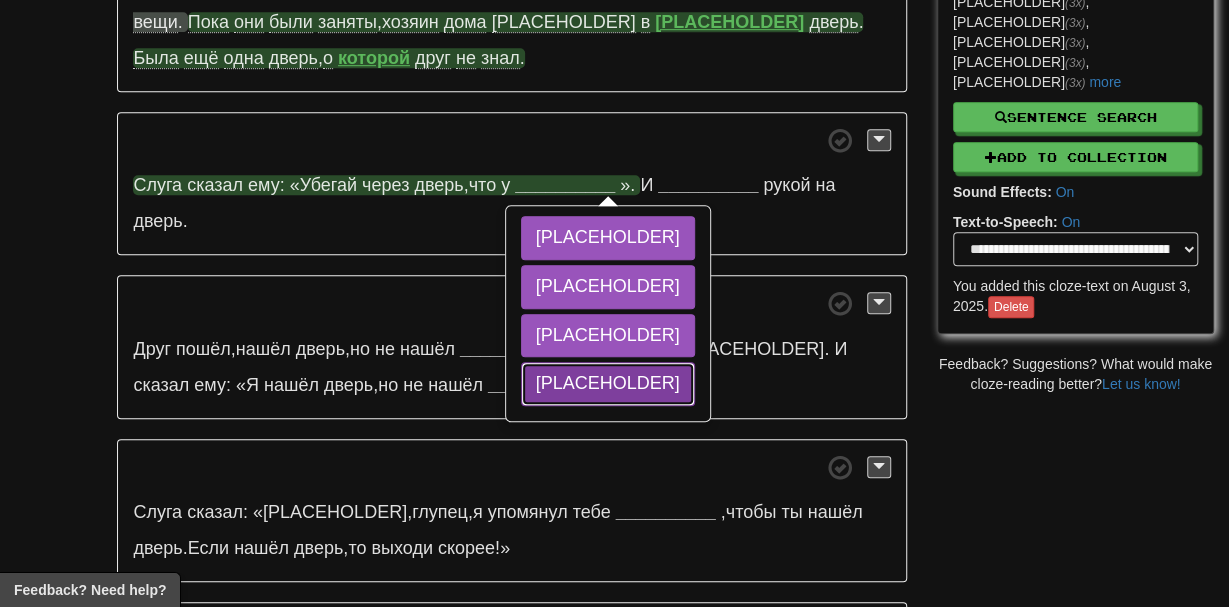 click on "колодца" at bounding box center (608, 384) 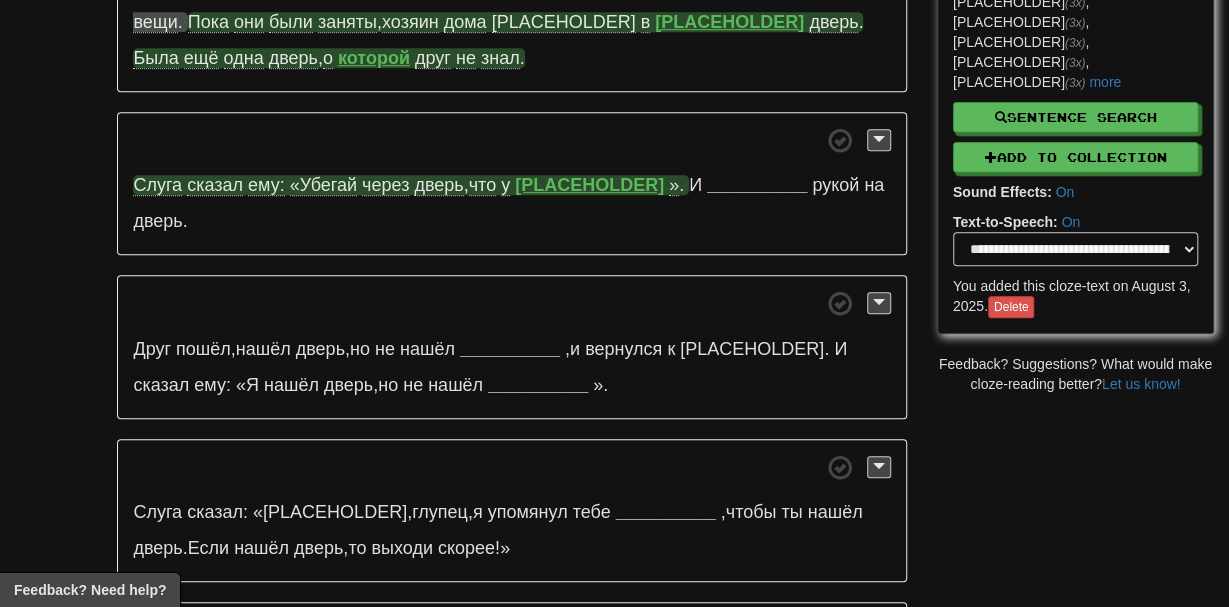 click on "колодца" at bounding box center [589, 185] 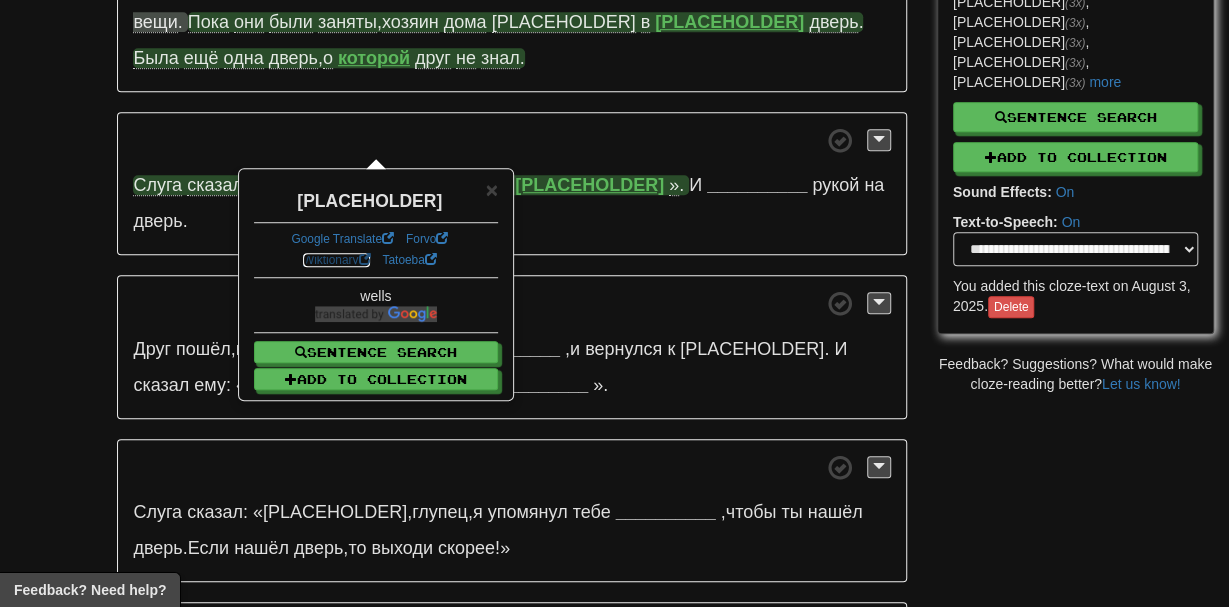click at bounding box center (364, 260) 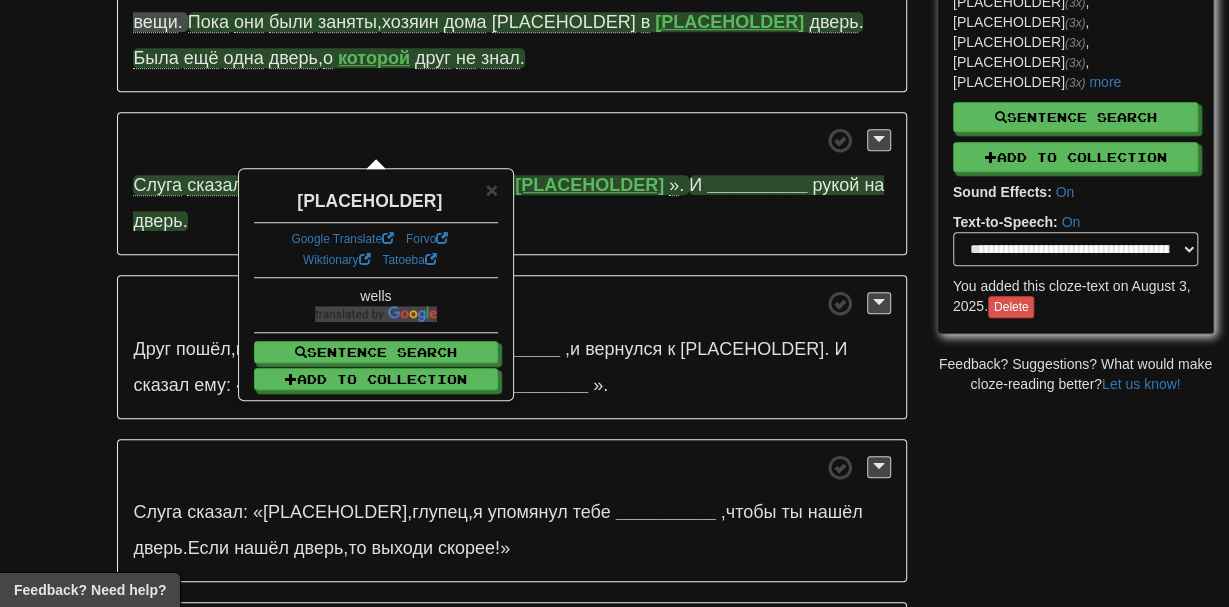 click on "__________" at bounding box center [757, 185] 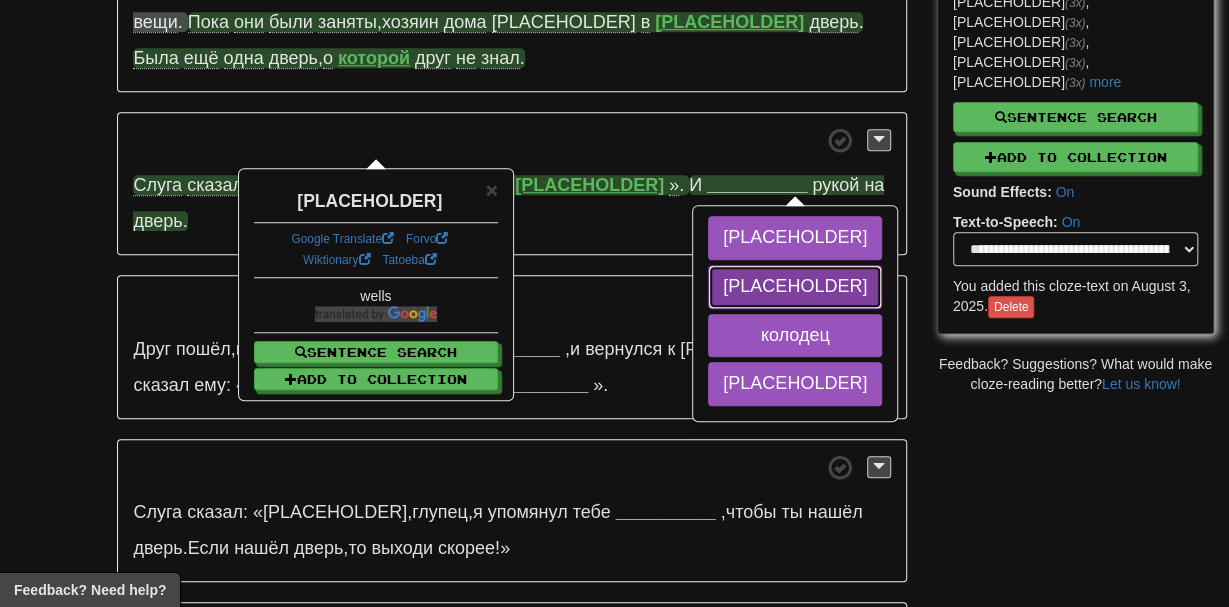 click on "указал" at bounding box center [795, 287] 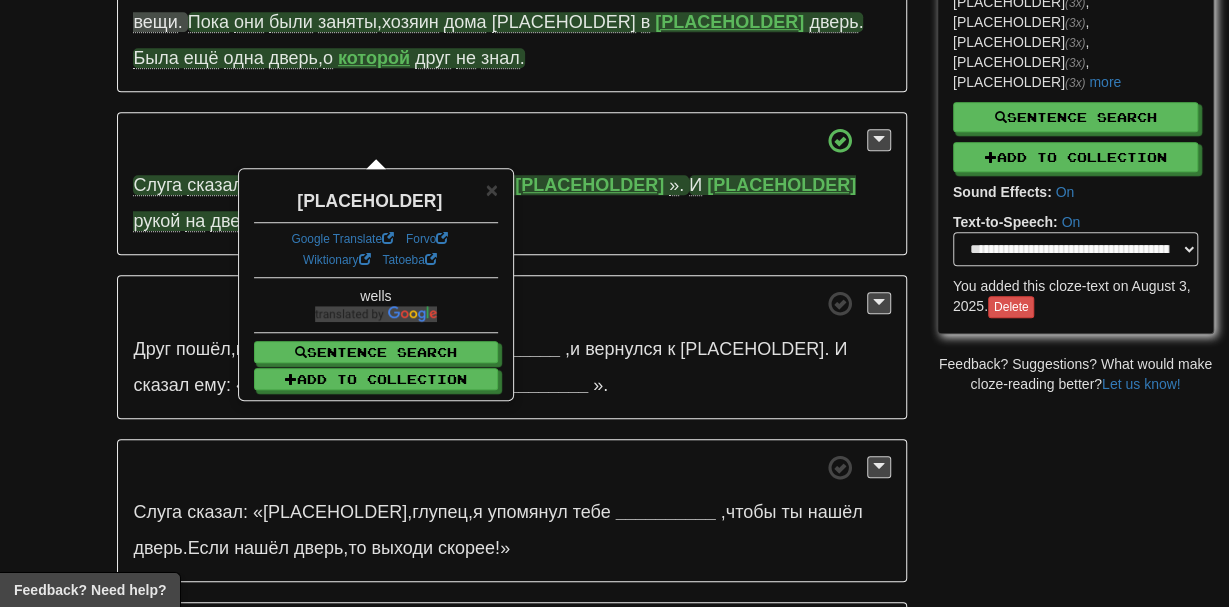 click on "Слуга   сказал   ему:   «Убегай   через   дверь ,  что   у
колодца
» .
И
указал
рукой   на   дверь ." at bounding box center (511, 184) 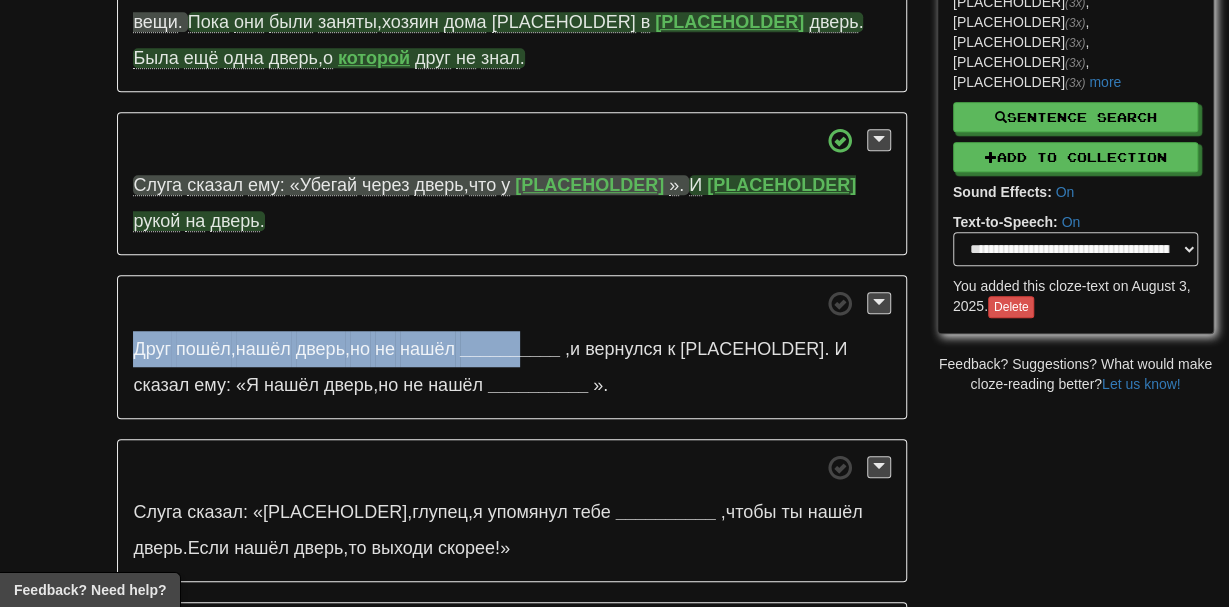 drag, startPoint x: 540, startPoint y: 239, endPoint x: 517, endPoint y: 261, distance: 31.827662 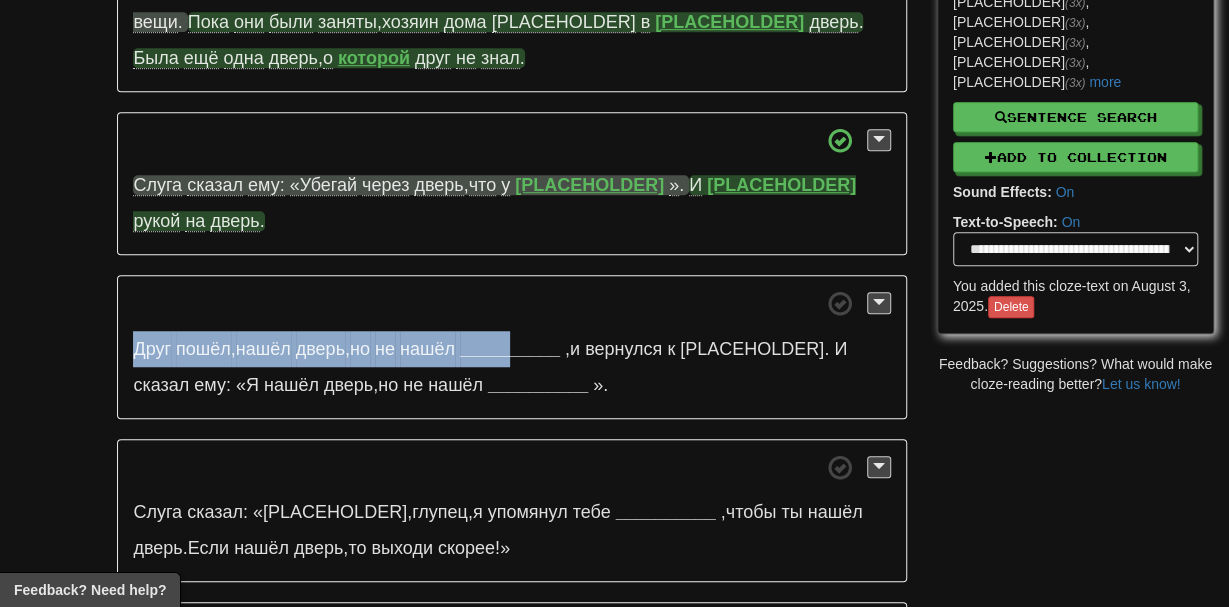 scroll, scrollTop: 596, scrollLeft: 0, axis: vertical 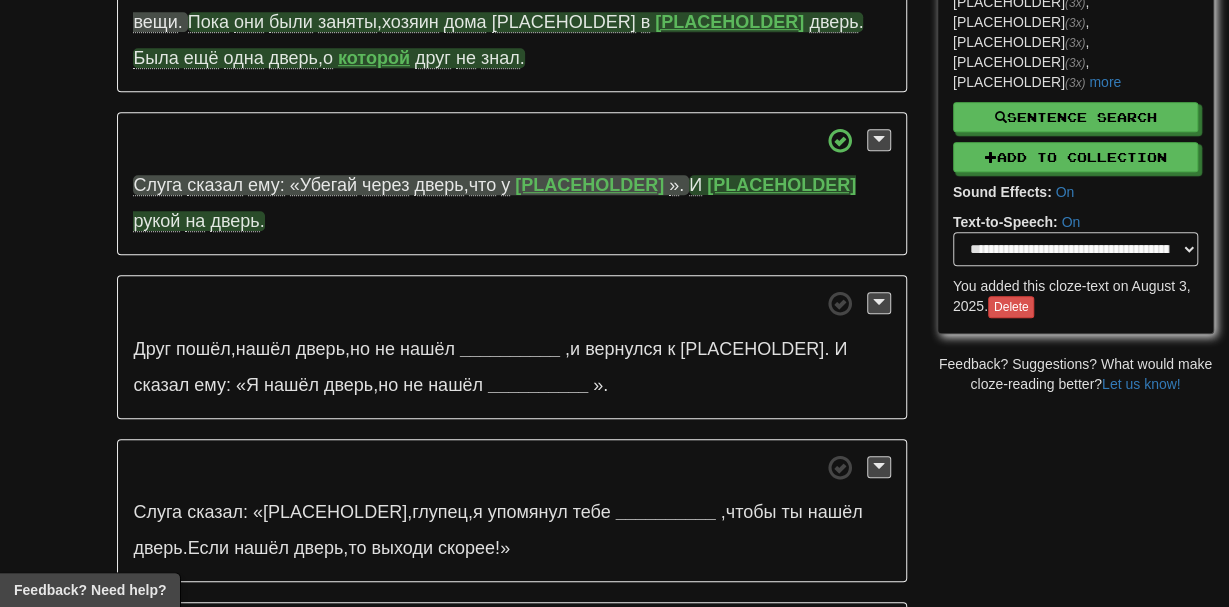 click on "Друг   пошёл ,  нашёл   дверь ,  но   не   нашёл
__________
,  и   вернулся   к   слуге .
И   сказал   ему:   «Я   нашёл   дверь ,  но   не   нашёл
__________
» ." at bounding box center [511, 347] 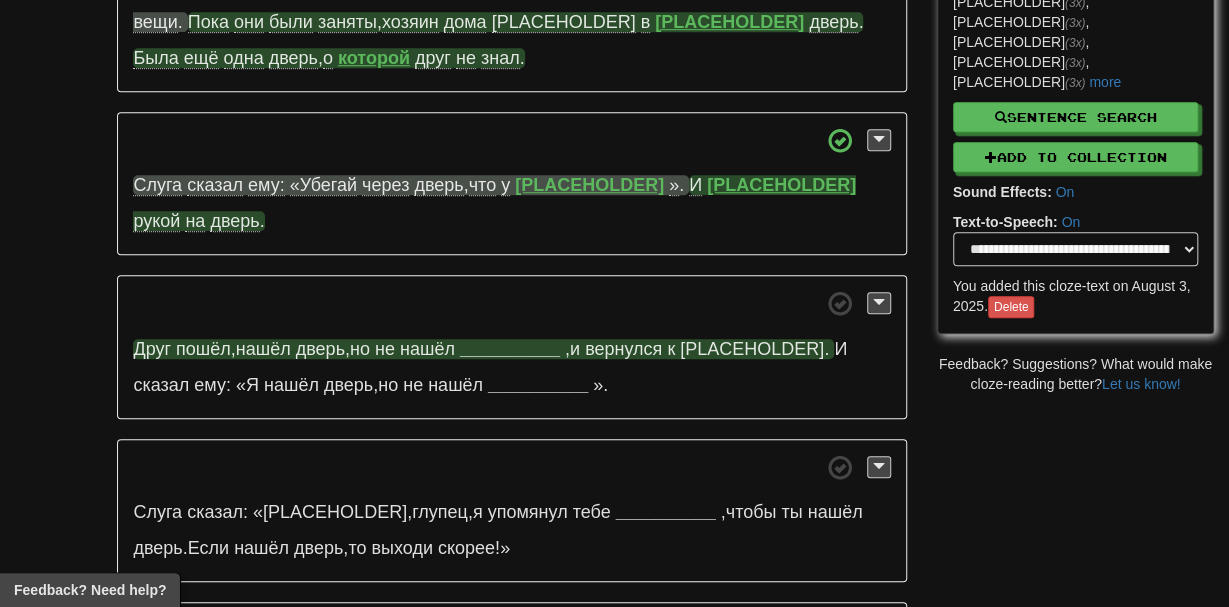 click on "__________" at bounding box center (510, 349) 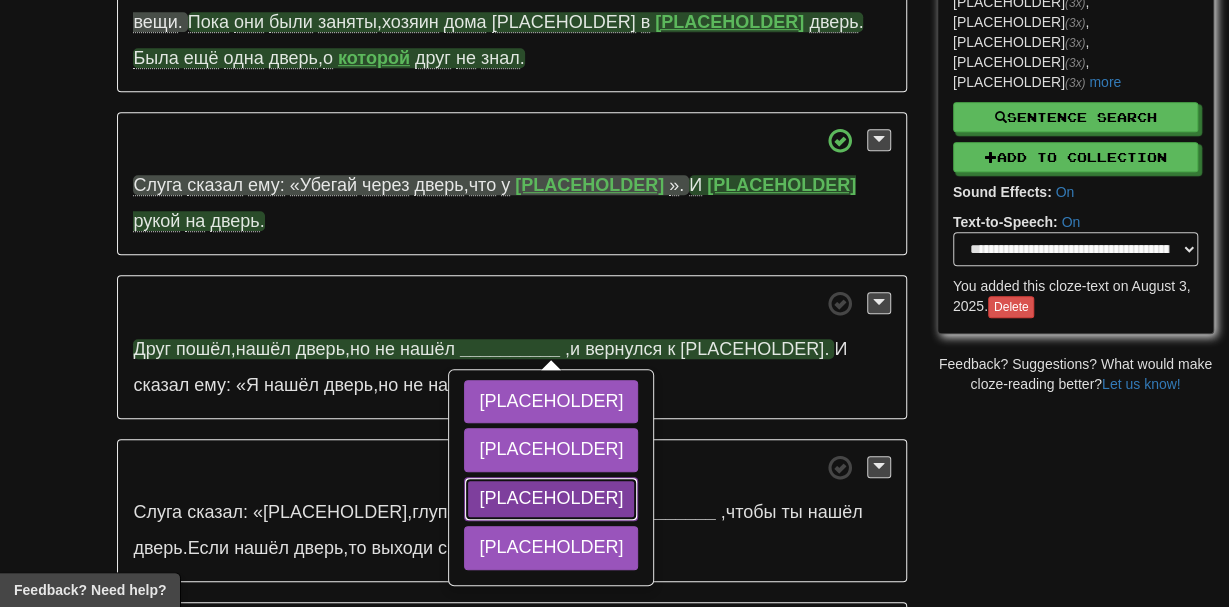 click on "колодца" at bounding box center (551, 499) 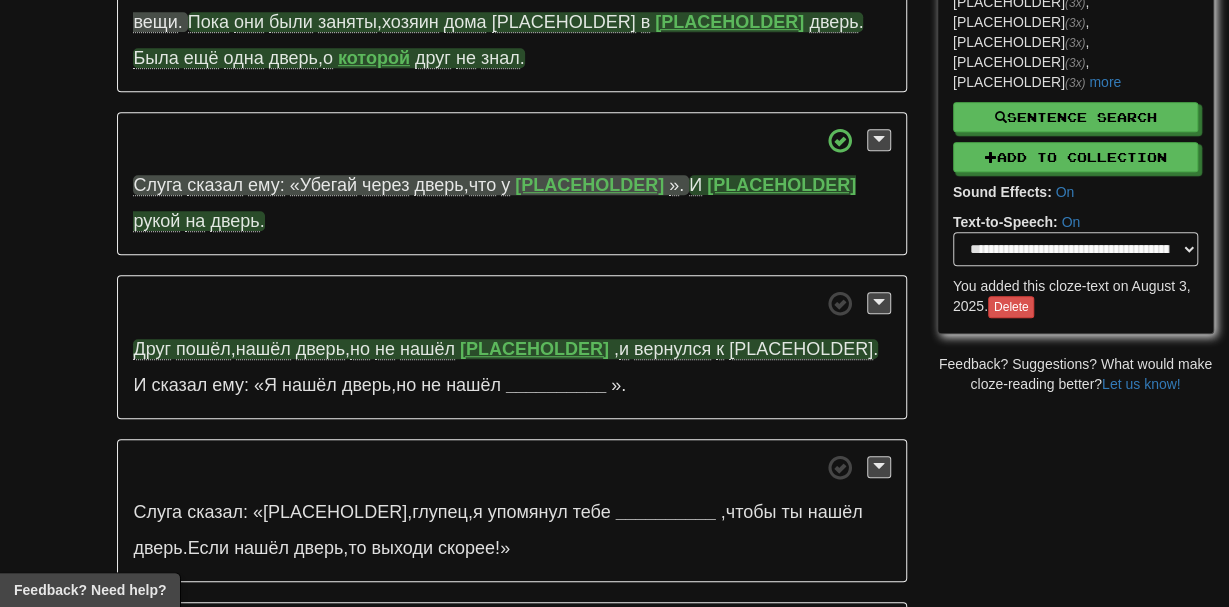 click on "Друг   пошёл ,  нашёл   дверь ,  но   не   нашёл
колодца
,  и   вернулся   к   слуге .
И   сказал   ему:   «Я   нашёл   дверь ,  но   не   нашёл
__________
» ." at bounding box center [511, 347] 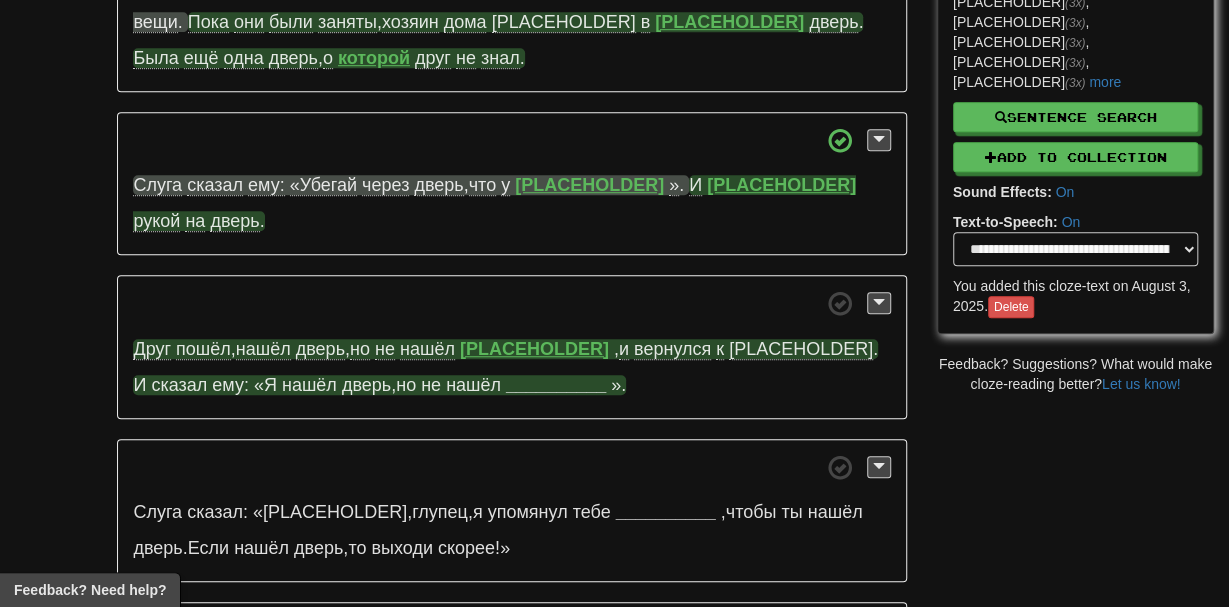 click on "__________" at bounding box center (556, 385) 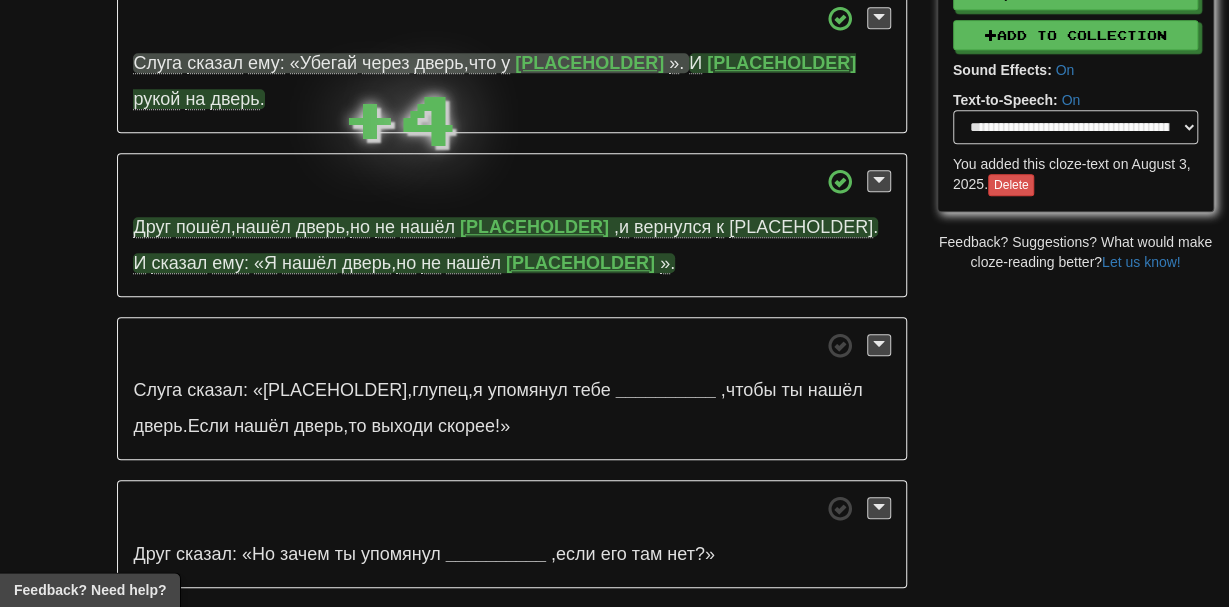 scroll, scrollTop: 720, scrollLeft: 0, axis: vertical 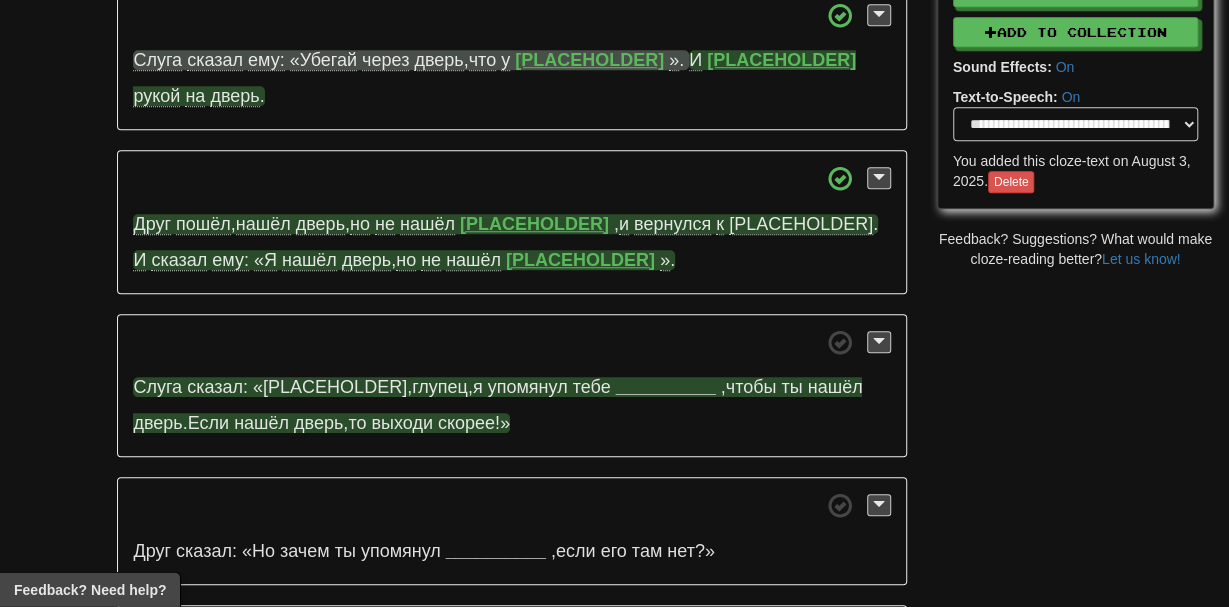 click on "__________" at bounding box center [666, 388] 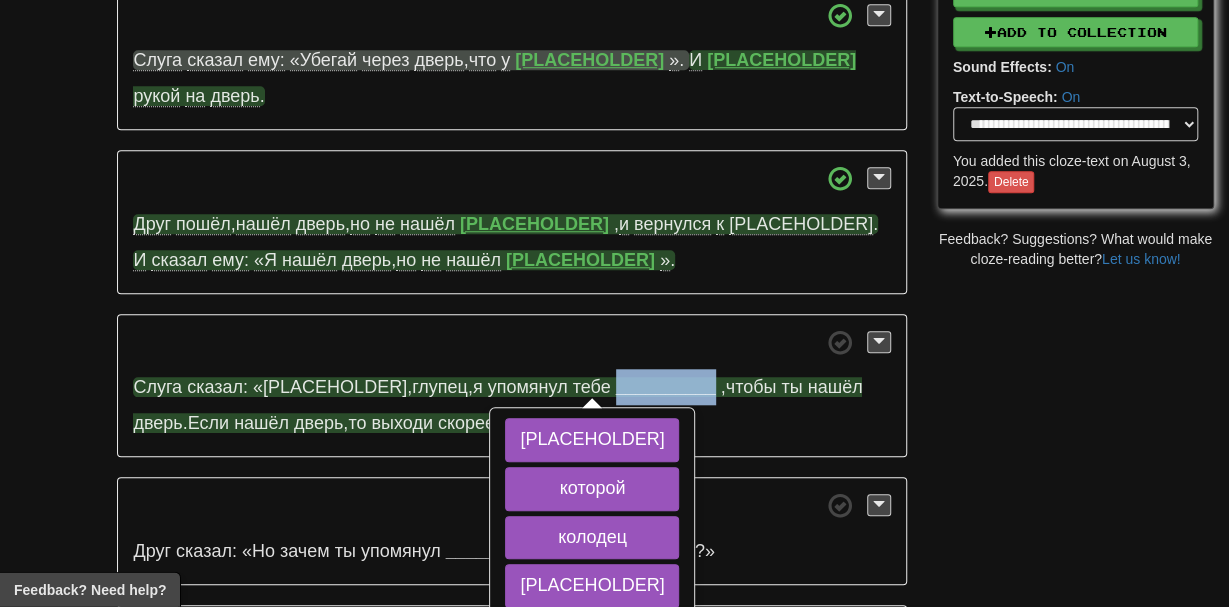 click on "__________" at bounding box center (666, 388) 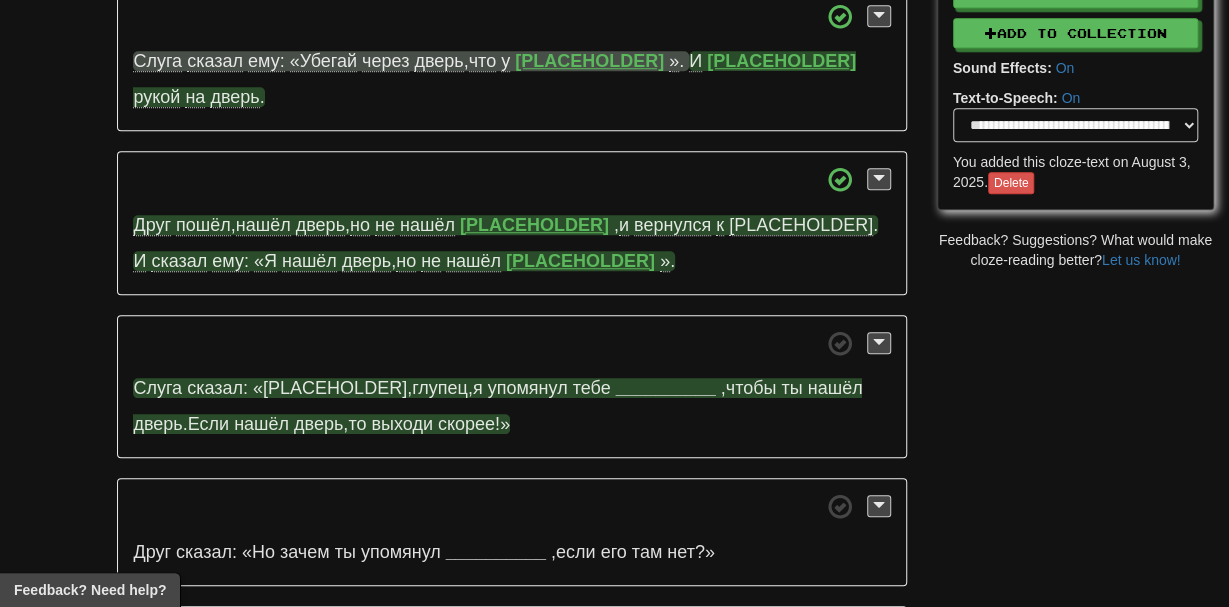 click on "упомянул" at bounding box center (528, 388) 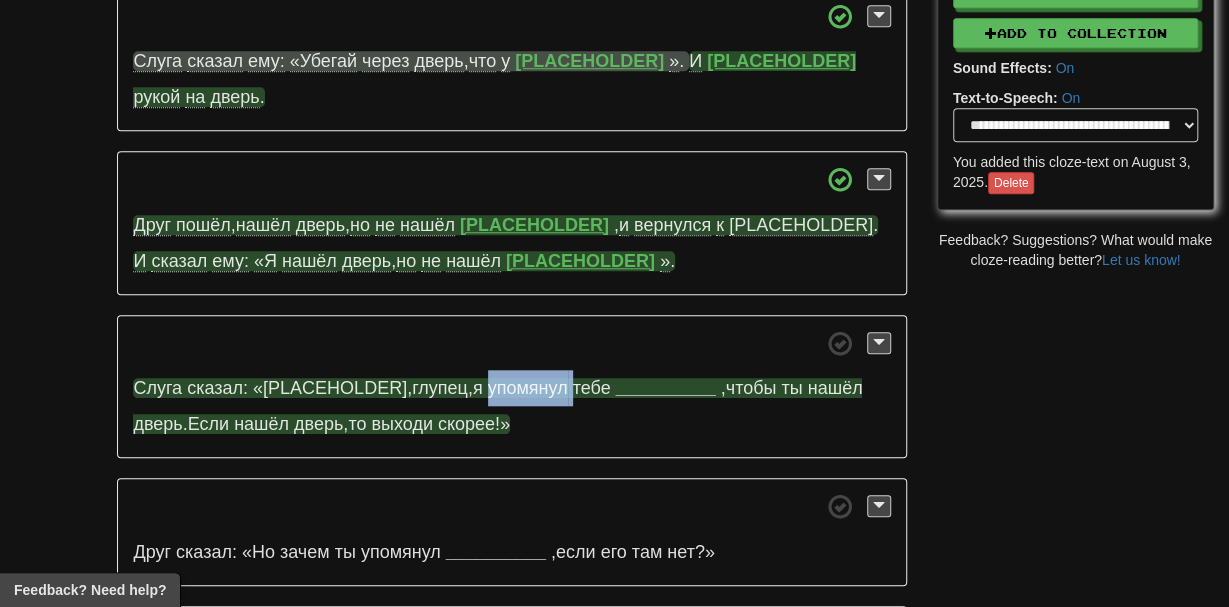 click on "упомянул" at bounding box center [528, 388] 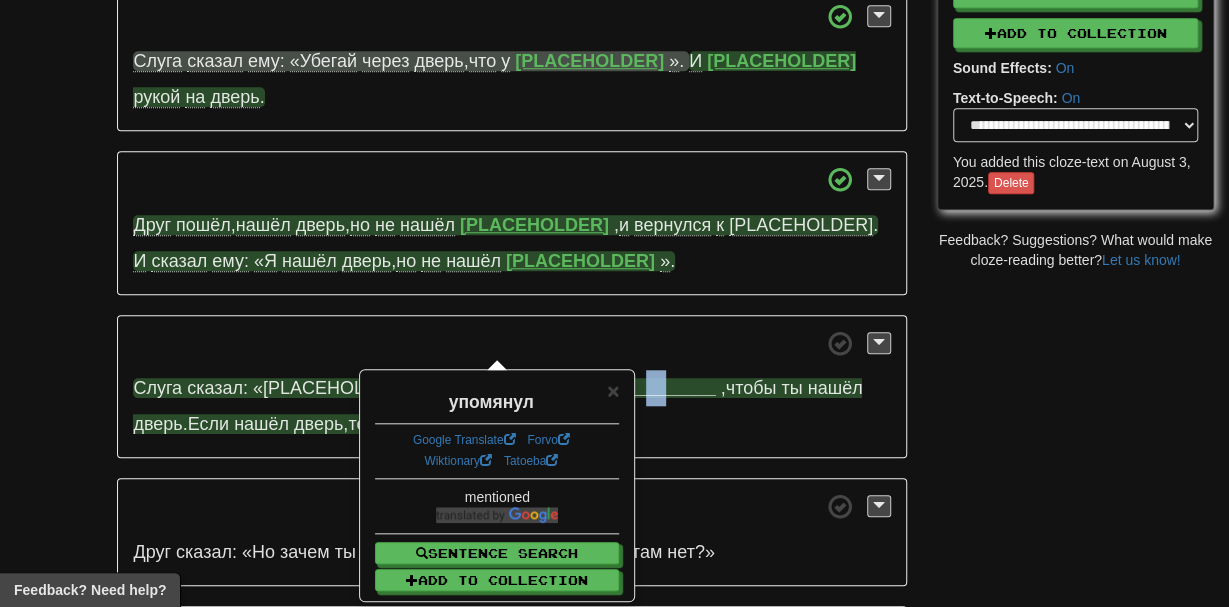 drag, startPoint x: 530, startPoint y: 301, endPoint x: 573, endPoint y: 314, distance: 44.922153 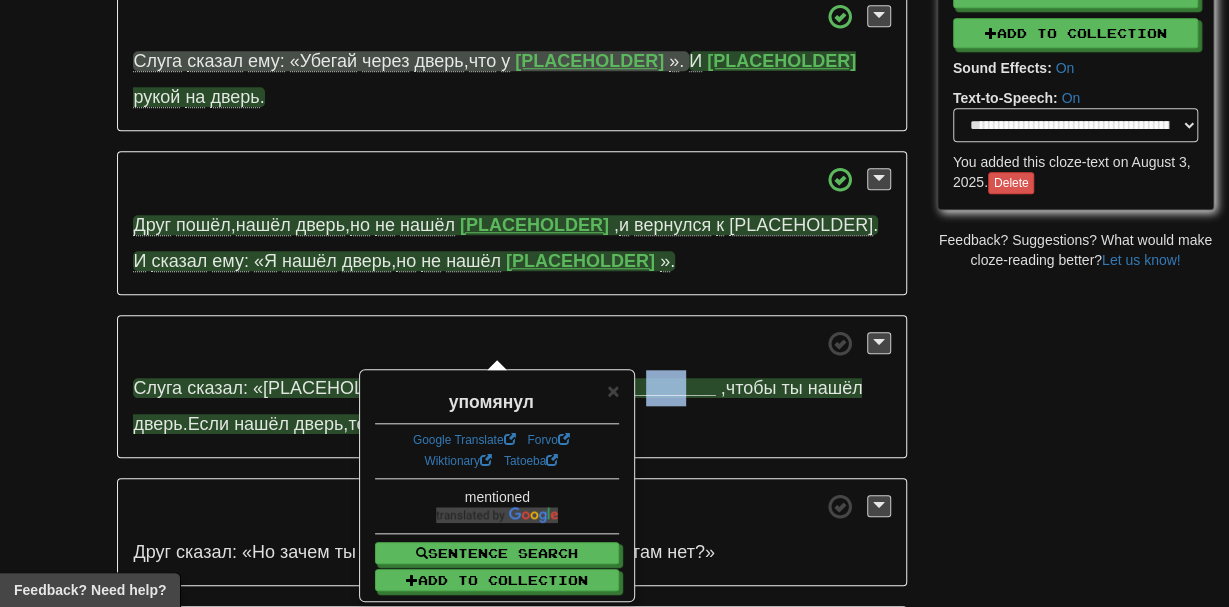 click on "Слуга   сказал:   «Эй ,  глупец ,  я   упомянул   тебе
__________
,  чтобы   ты   нашёл   дверь .  Если   нашёл   дверь ,  то   выходи   скорее ! »" at bounding box center (511, 387) 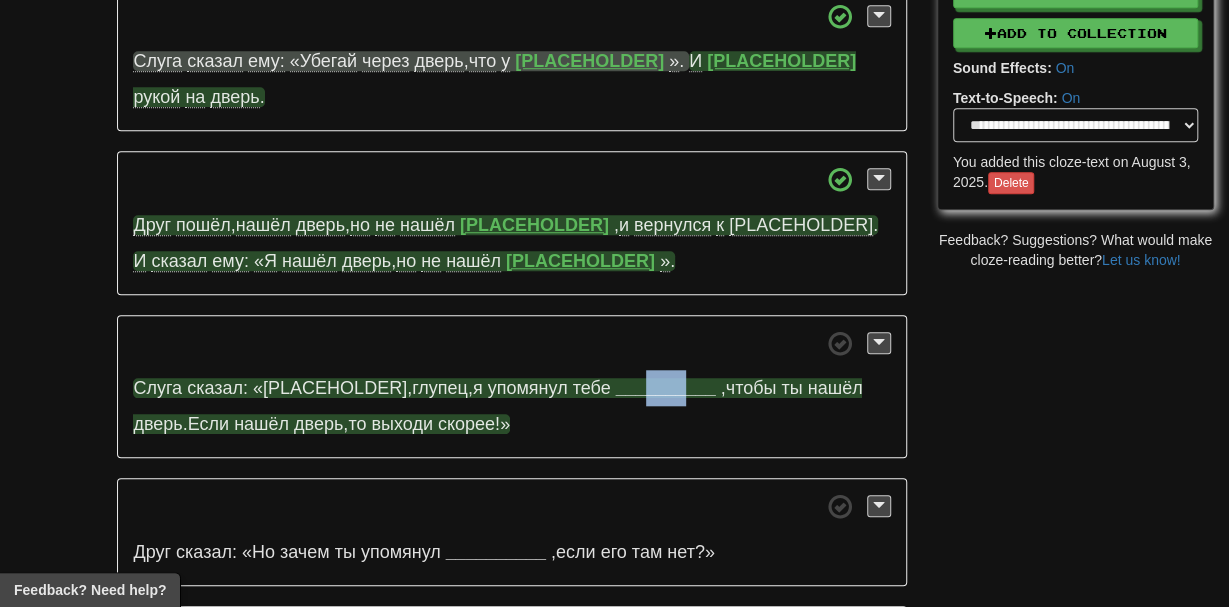 click on "__________" at bounding box center (666, 388) 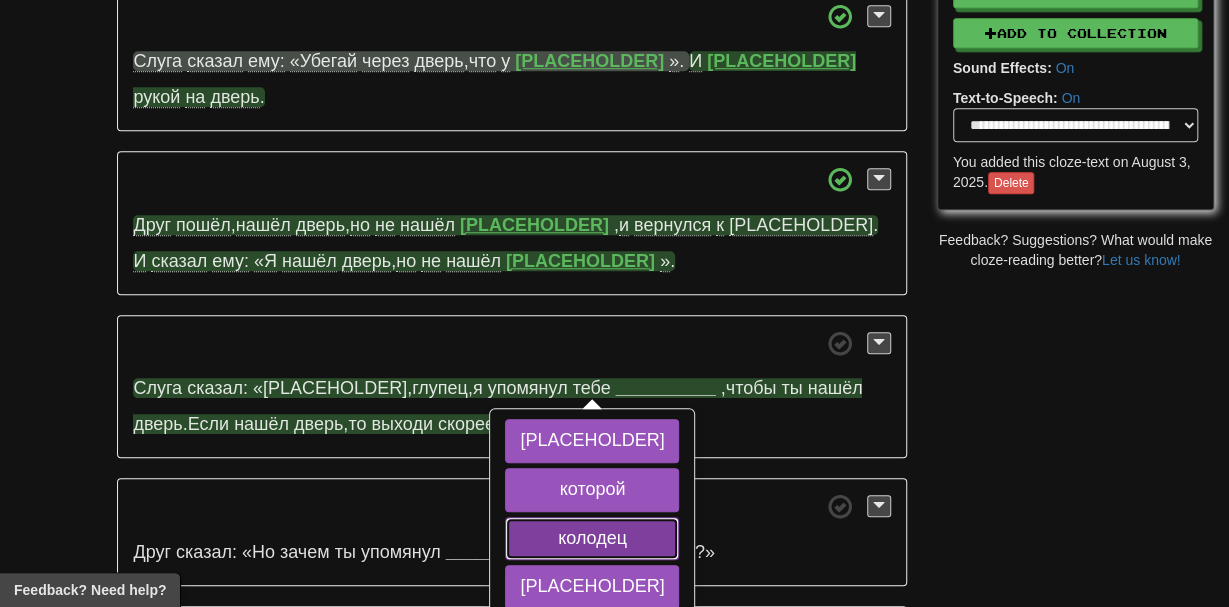 click on "колодец" at bounding box center (592, 539) 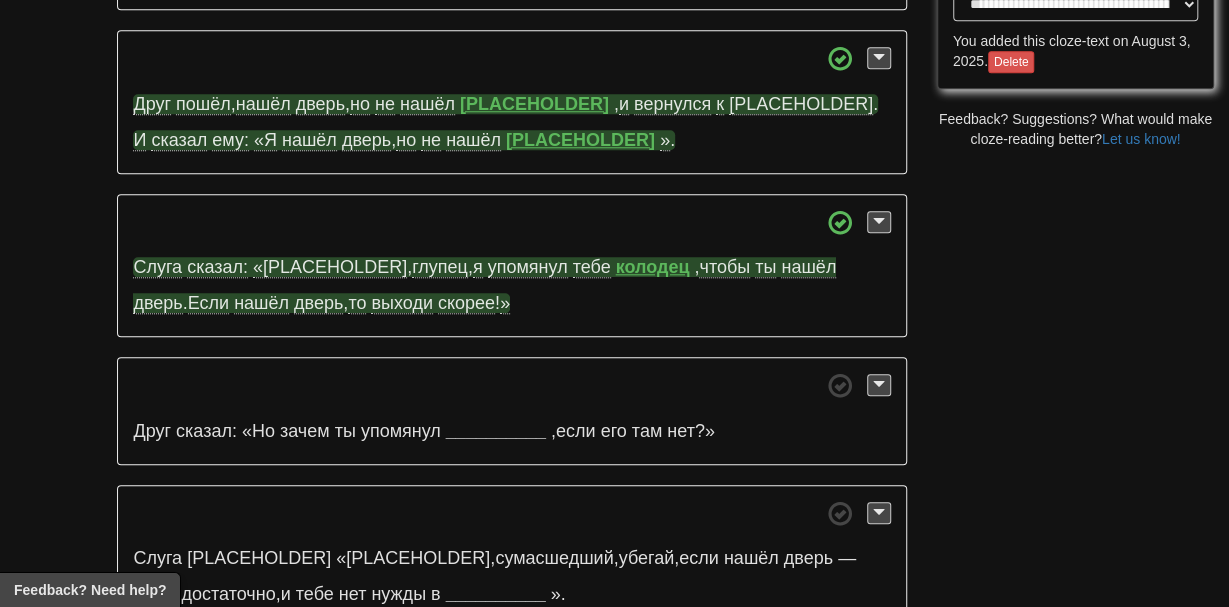 scroll, scrollTop: 847, scrollLeft: 0, axis: vertical 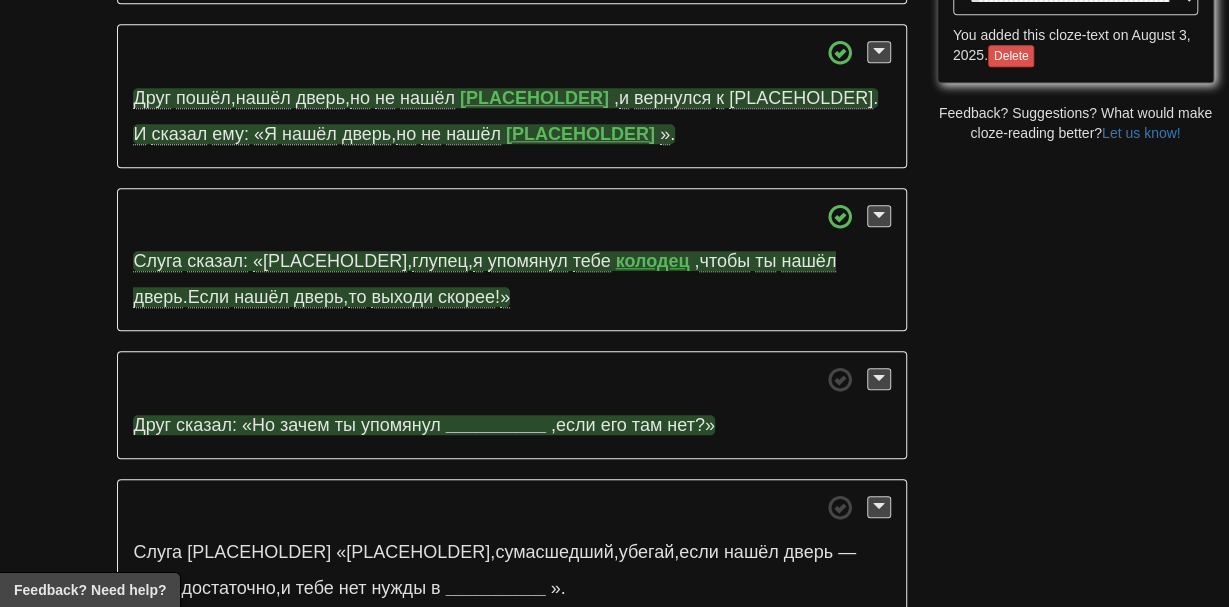 click on "__________" at bounding box center [496, 425] 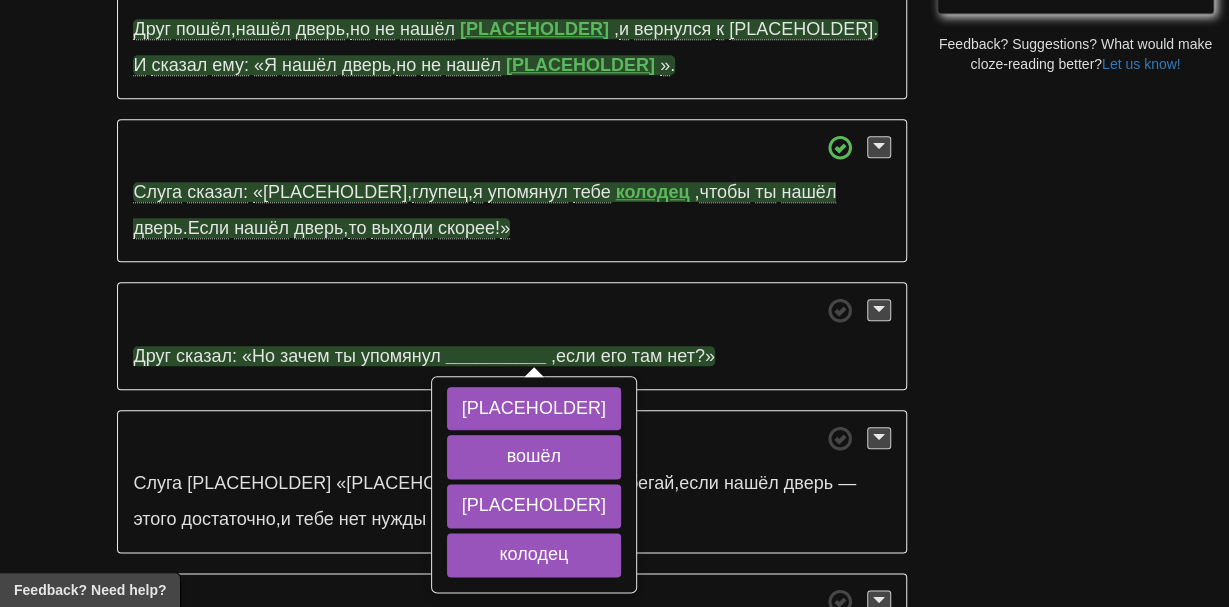 scroll, scrollTop: 920, scrollLeft: 0, axis: vertical 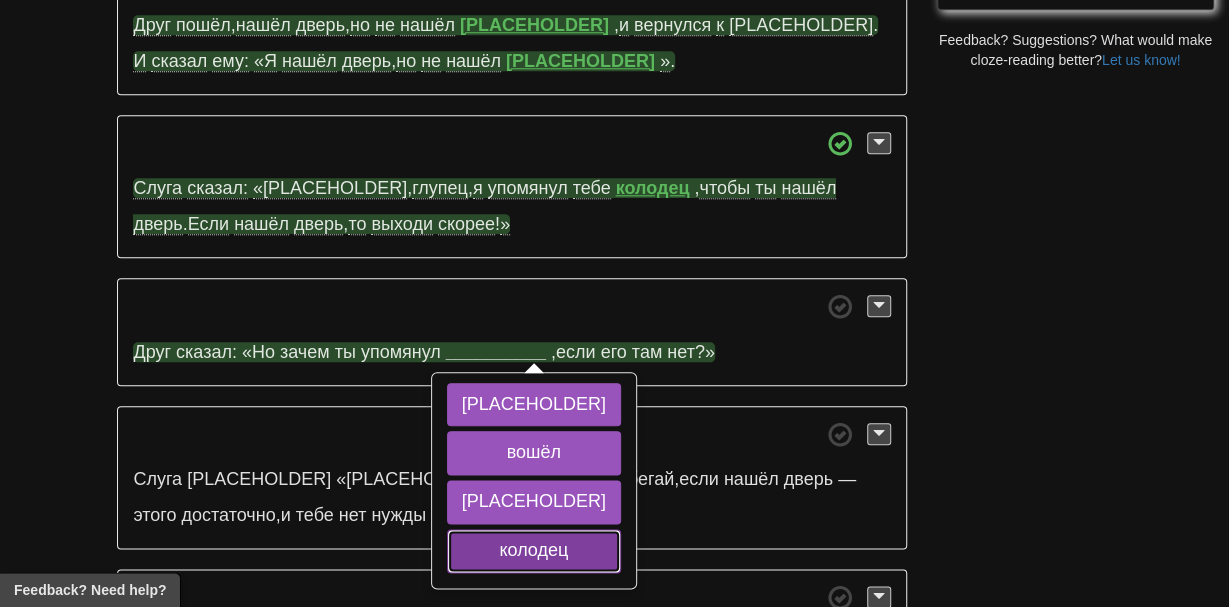 click on "колодец" at bounding box center [534, 551] 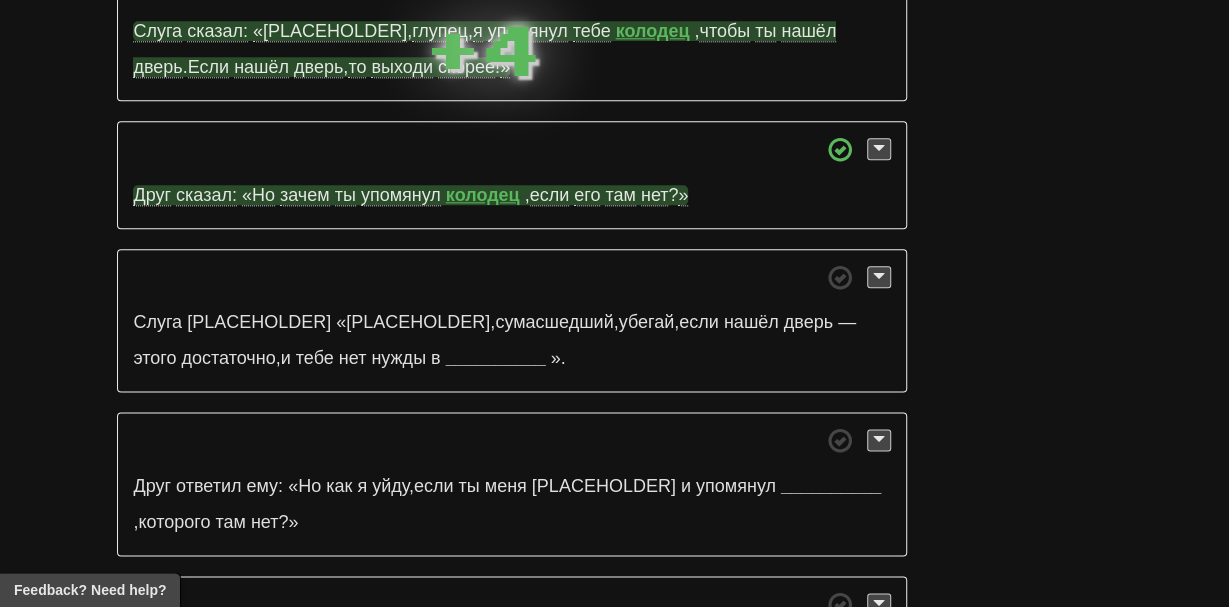 scroll, scrollTop: 1079, scrollLeft: 0, axis: vertical 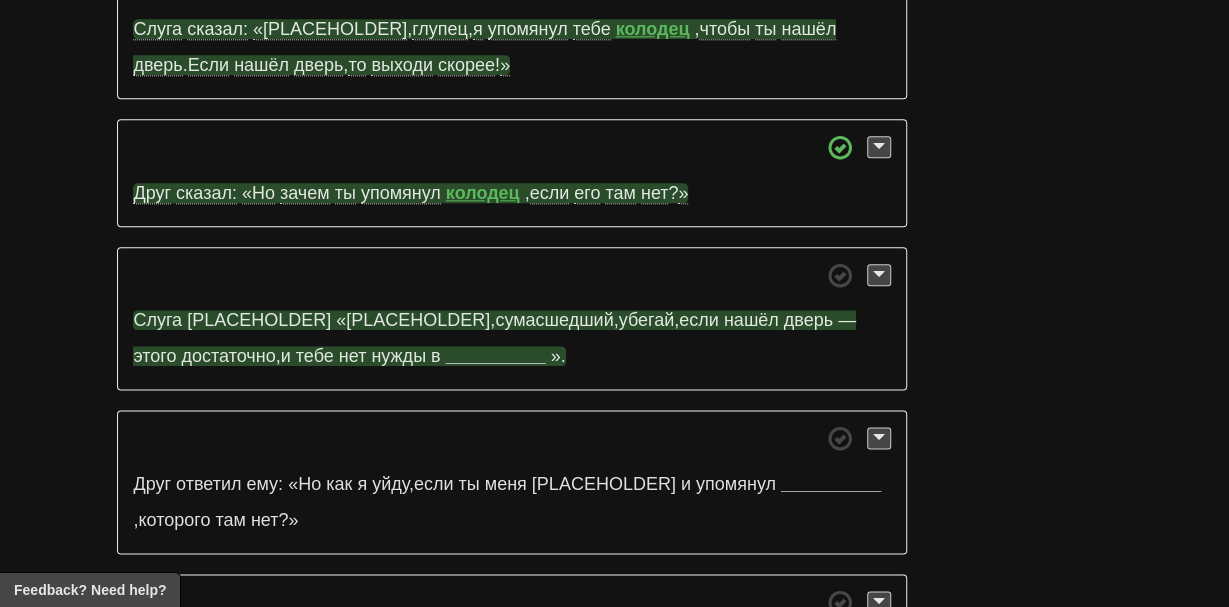 click on "__________" at bounding box center [496, 356] 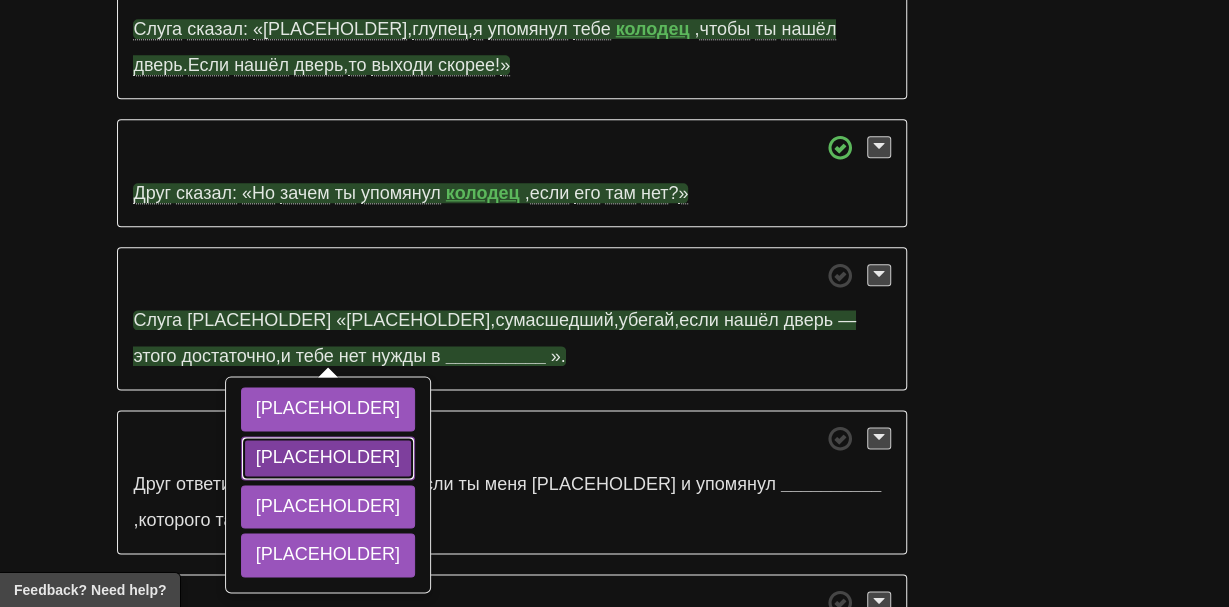 click on "колодце" at bounding box center [328, 458] 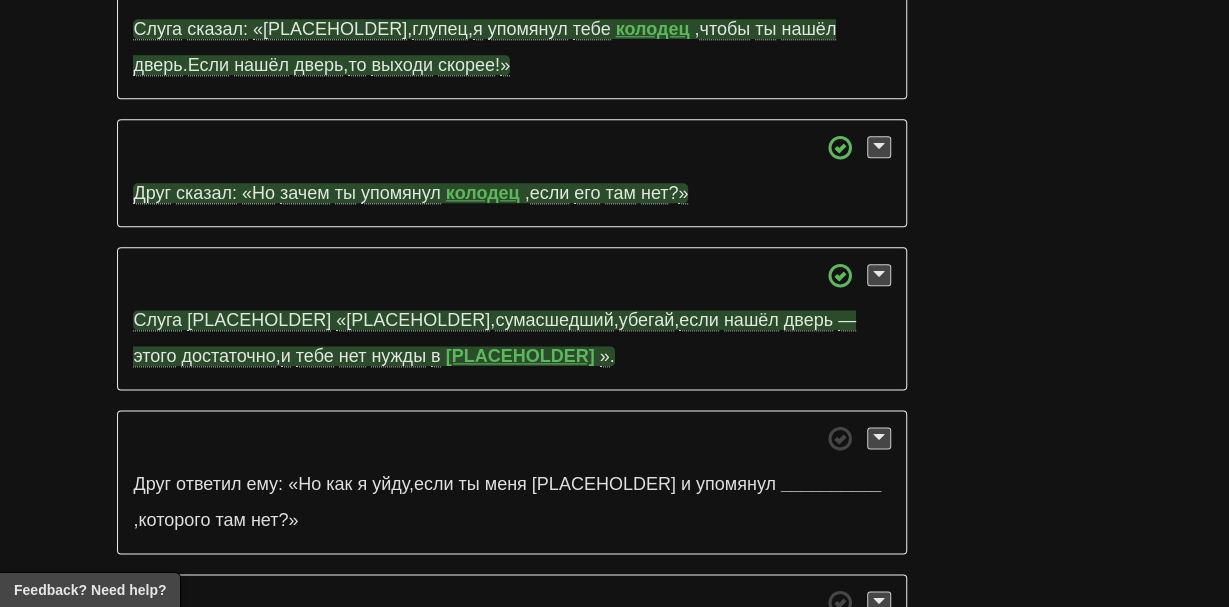 click on "Друг   ответил   ему:   «Но   как   я   уйду ,  если   ты   меня   запутал   и   упомянул
__________
,  которого   там   нет ? »" at bounding box center [511, 482] 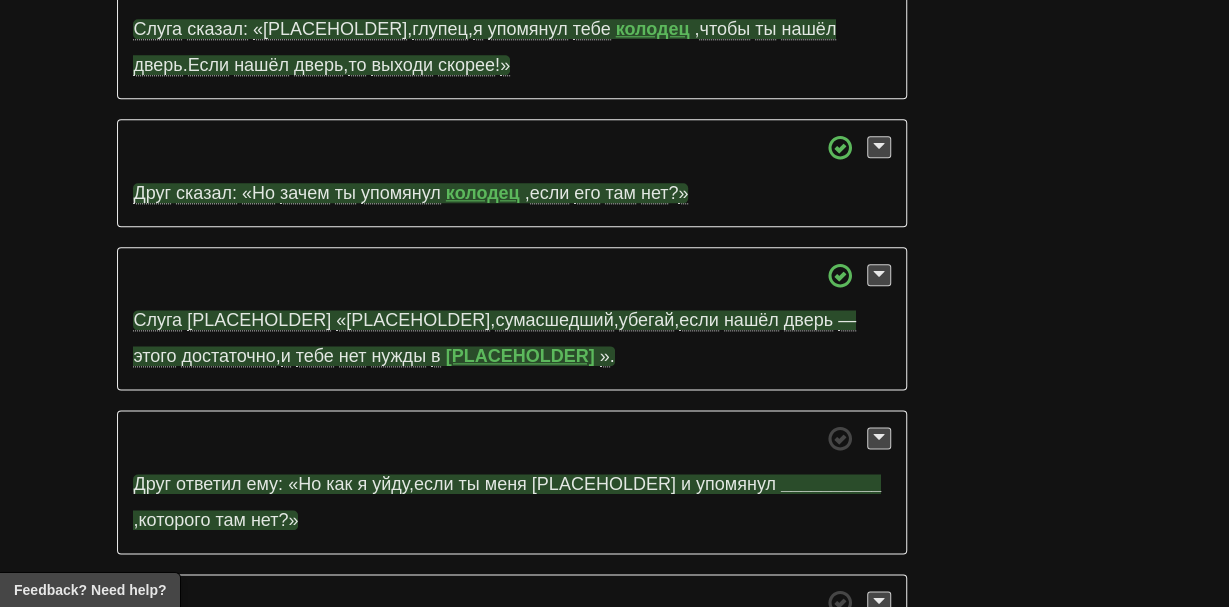 click on "__________" at bounding box center [831, 484] 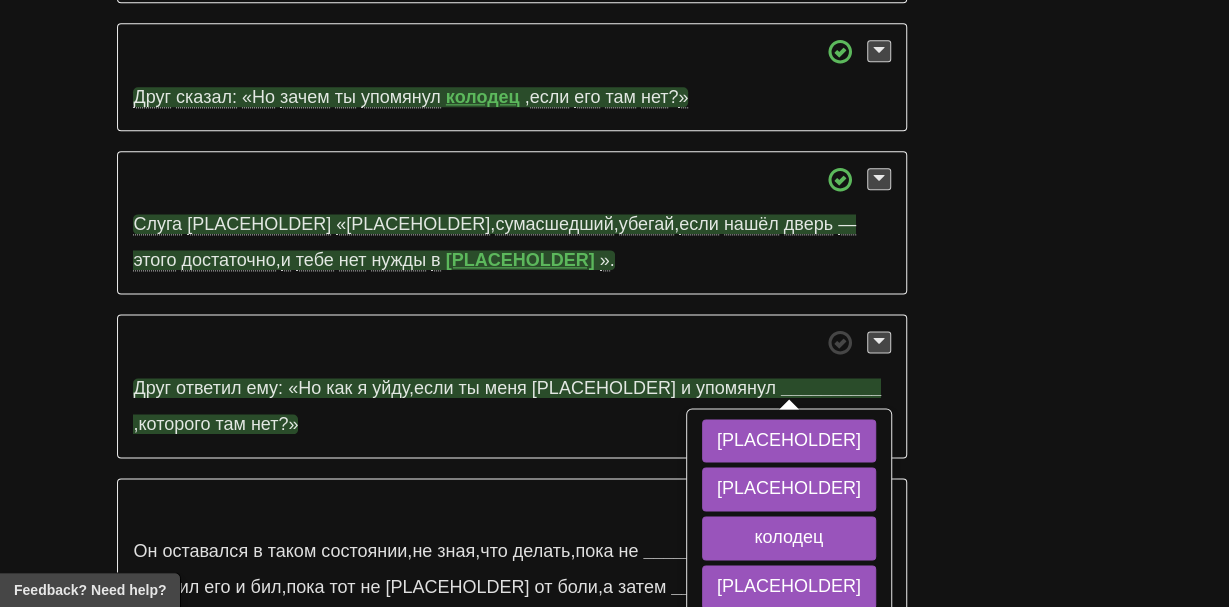 scroll, scrollTop: 1187, scrollLeft: 0, axis: vertical 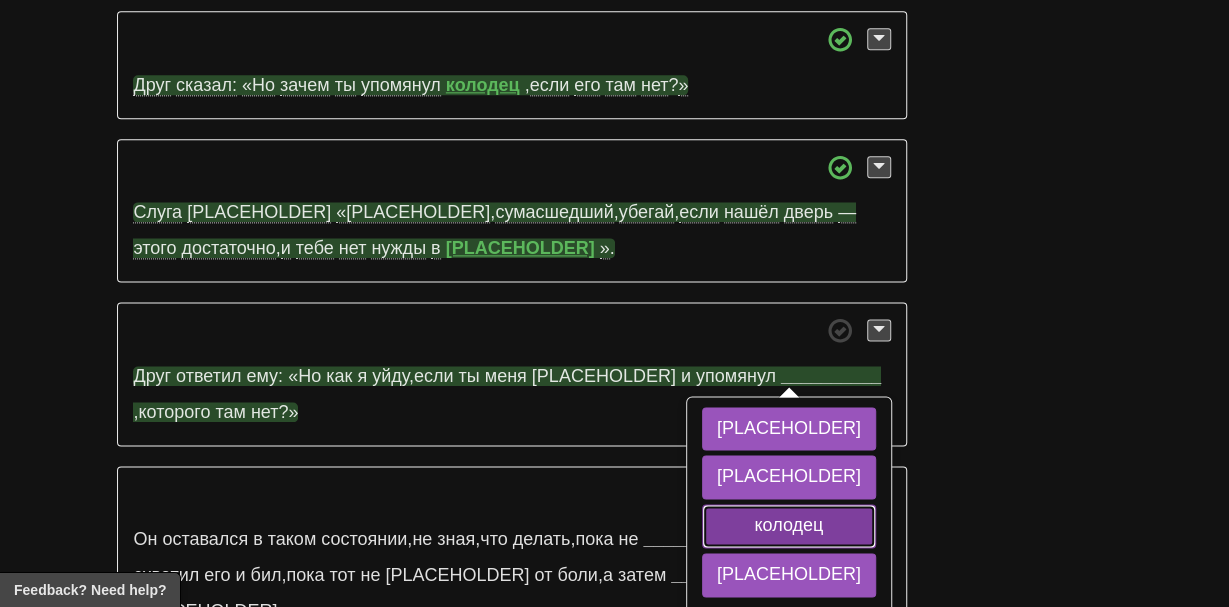 click on "колодец" at bounding box center [789, 526] 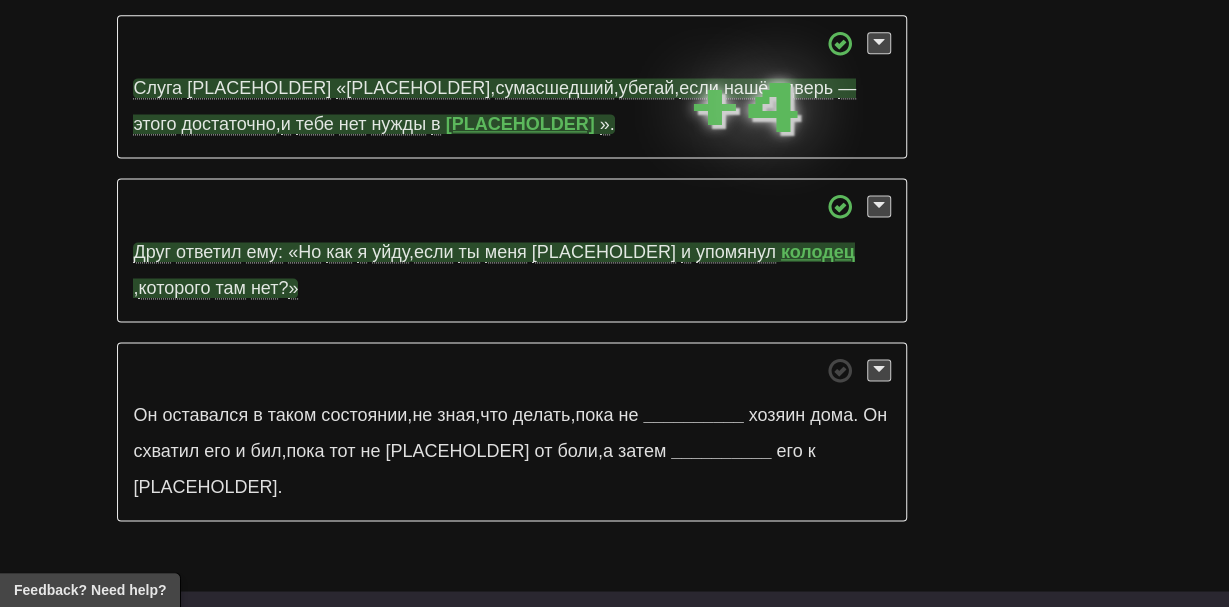 scroll, scrollTop: 1316, scrollLeft: 0, axis: vertical 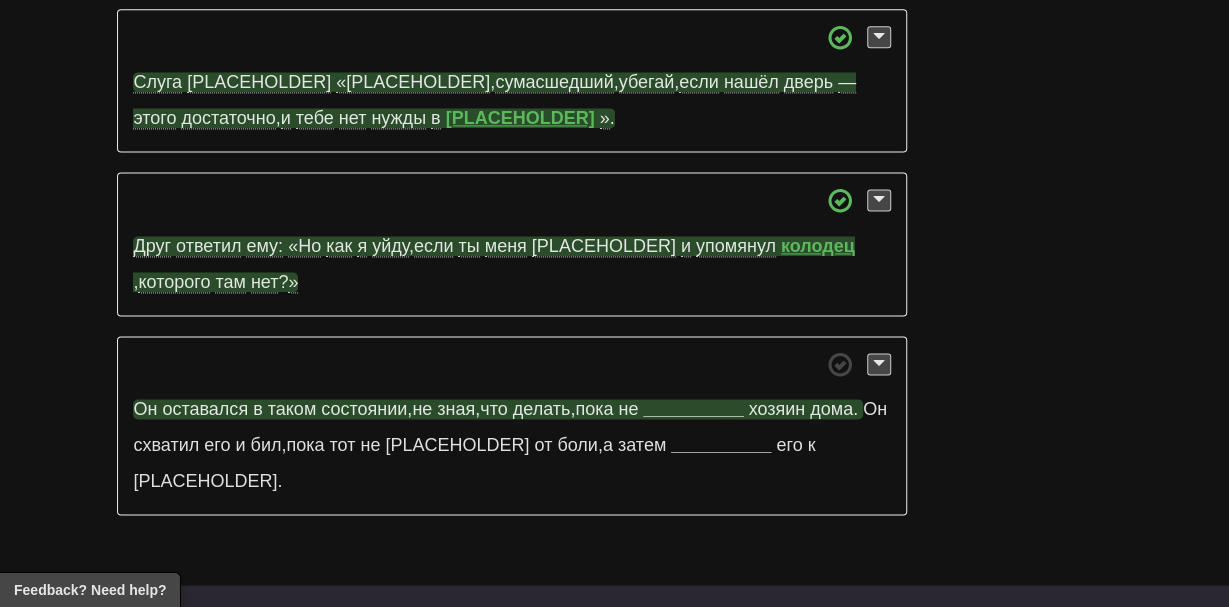 click on "__________" at bounding box center (693, 410) 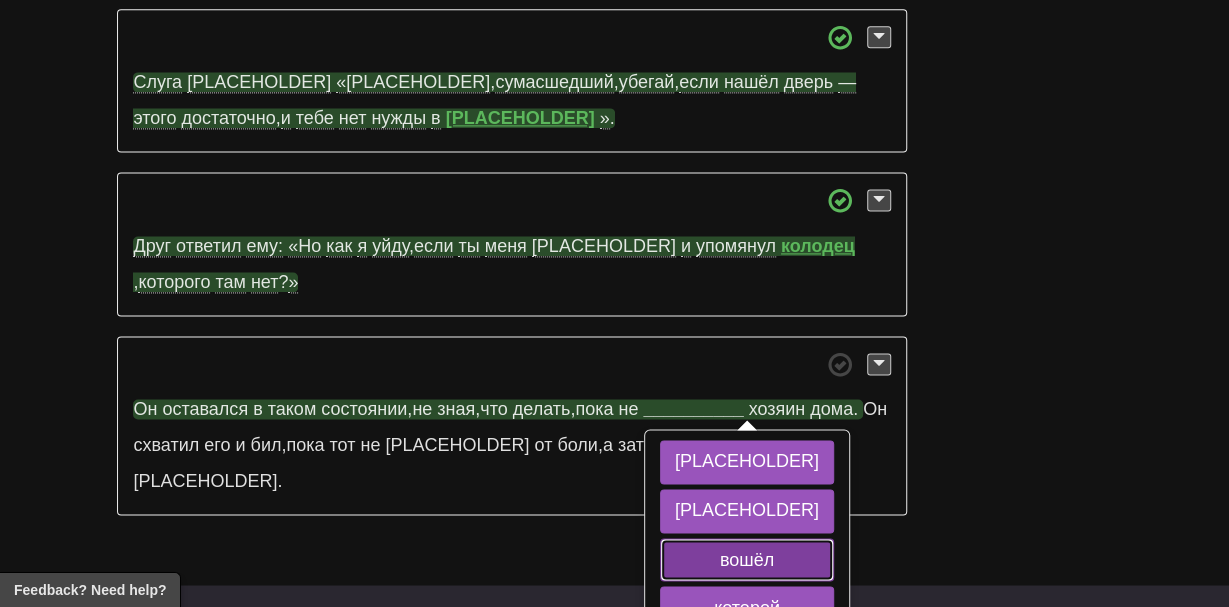 click on "вошёл" at bounding box center [747, 561] 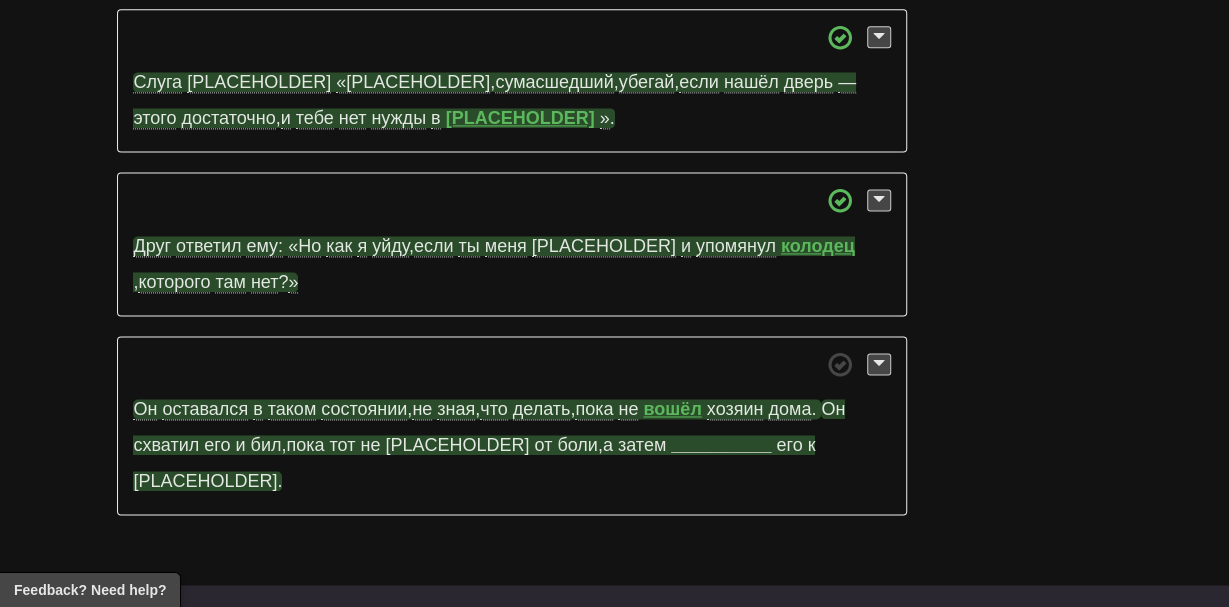 click on "__________" at bounding box center (721, 446) 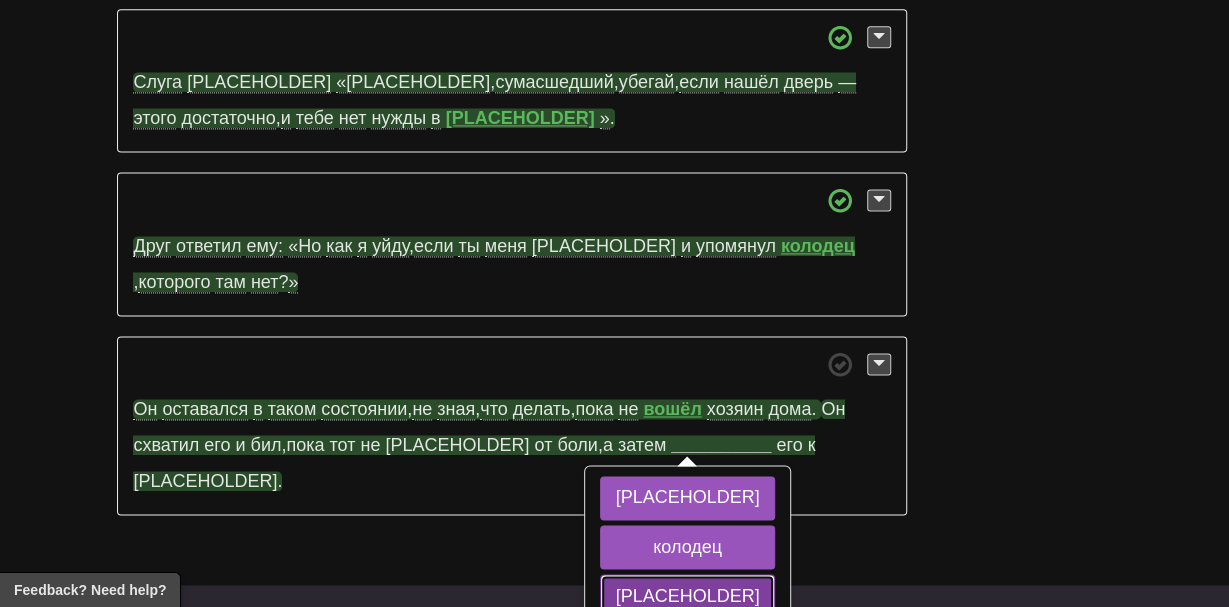 click on "отвёл" at bounding box center (687, 597) 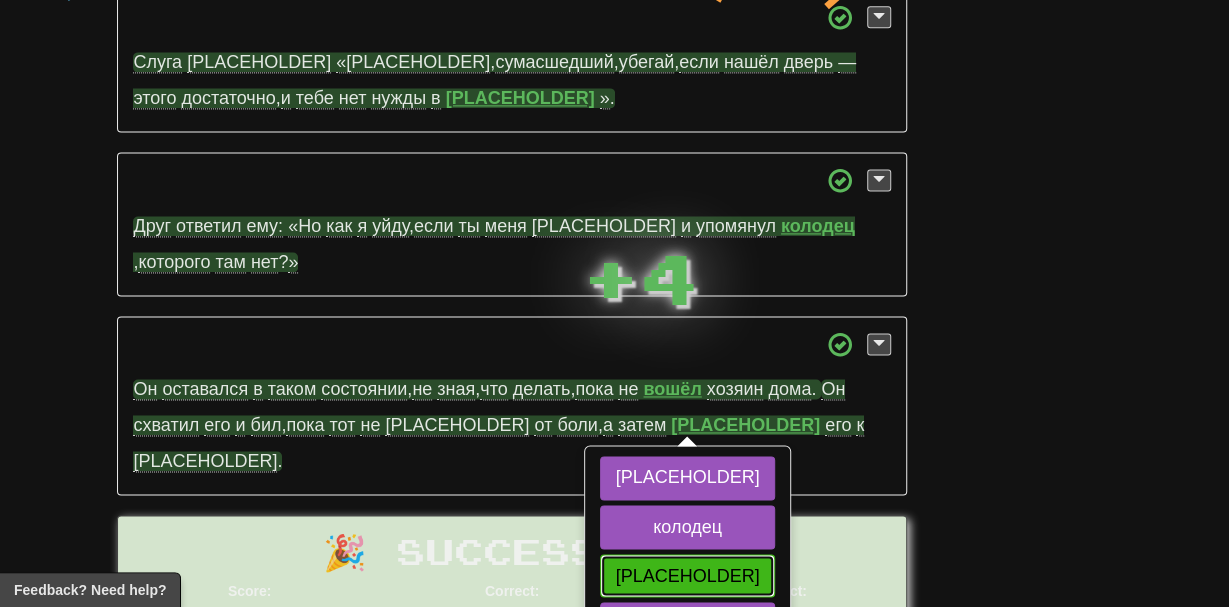 scroll, scrollTop: 1349, scrollLeft: 0, axis: vertical 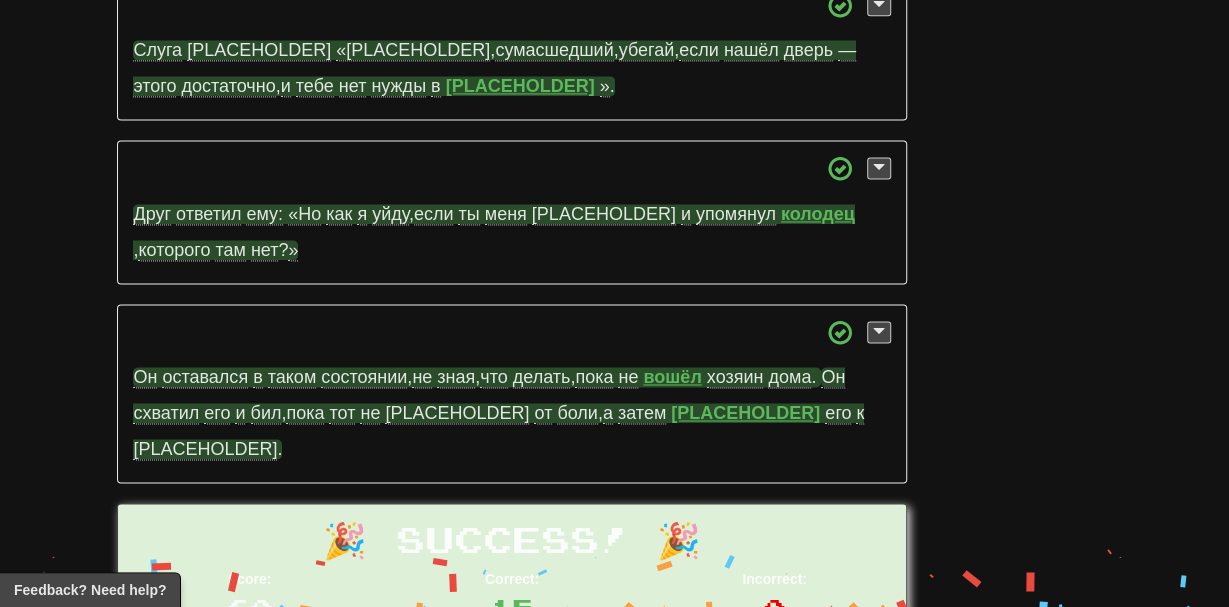 click on "отвёл" at bounding box center [745, 413] 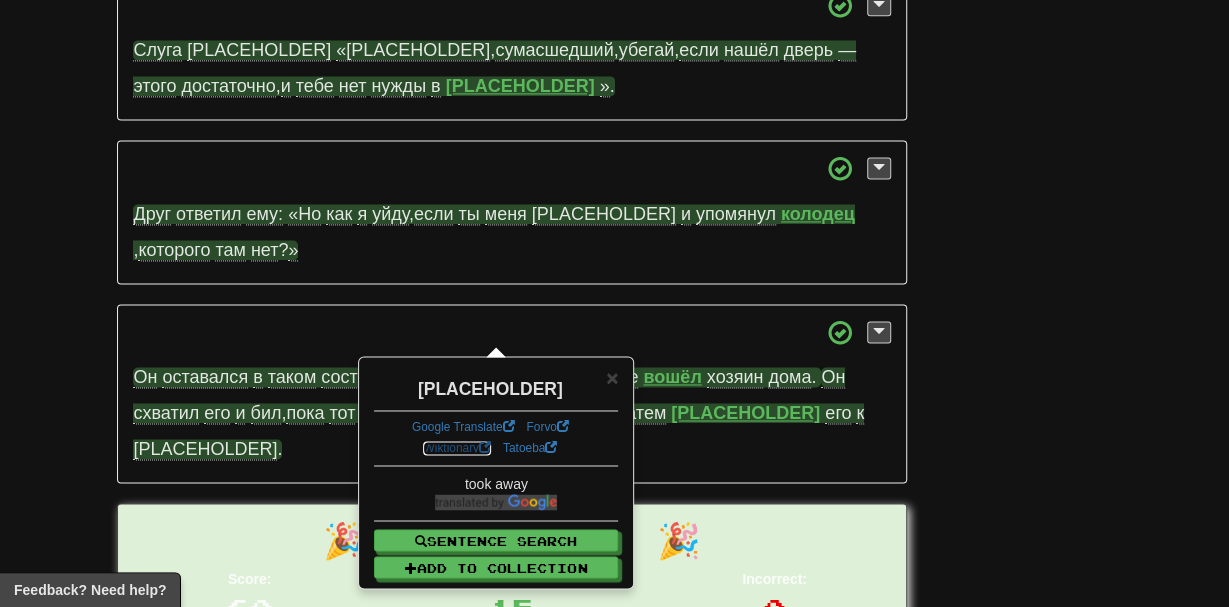 click on "Wiktionary" at bounding box center (457, 448) 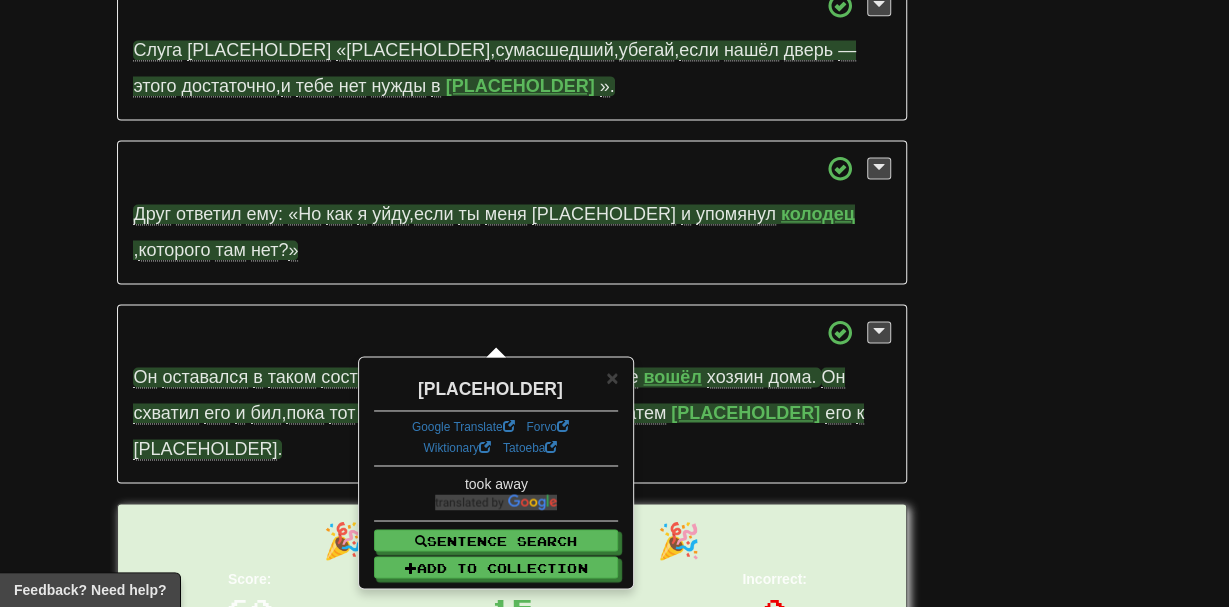 click on "Друг   ответил   ему:   «Но   как   я   уйду ,  если   ты   меня   запутал   и   упомянул
колодец
,  которого   там   нет ? »" at bounding box center (511, 212) 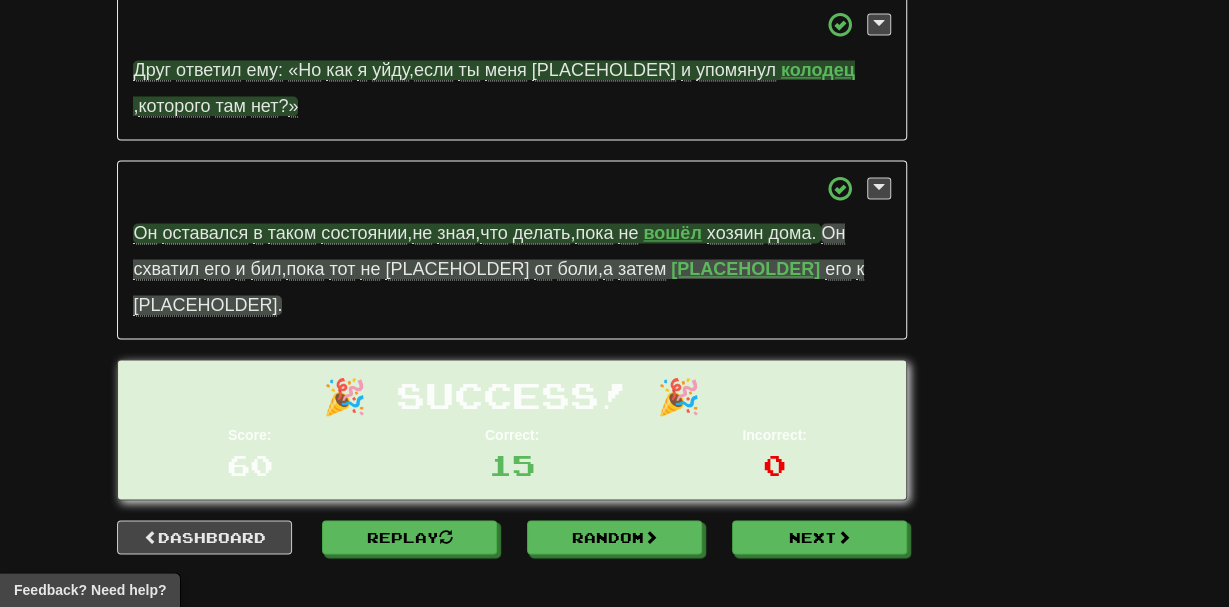 scroll, scrollTop: 1495, scrollLeft: 0, axis: vertical 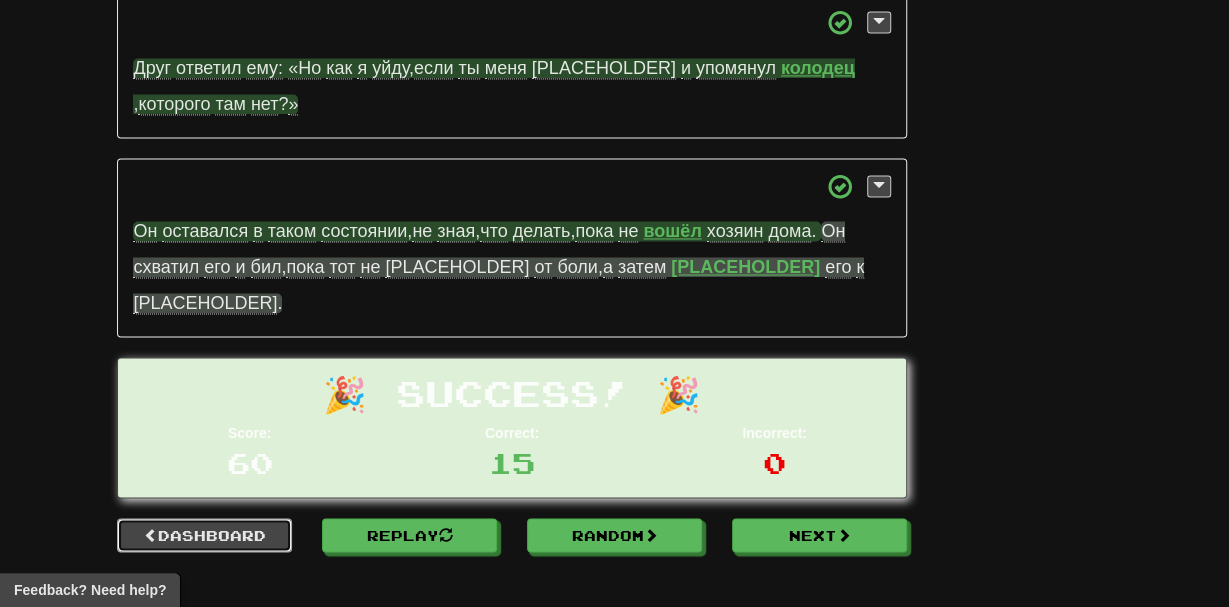 click on "Dashboard" at bounding box center [204, 535] 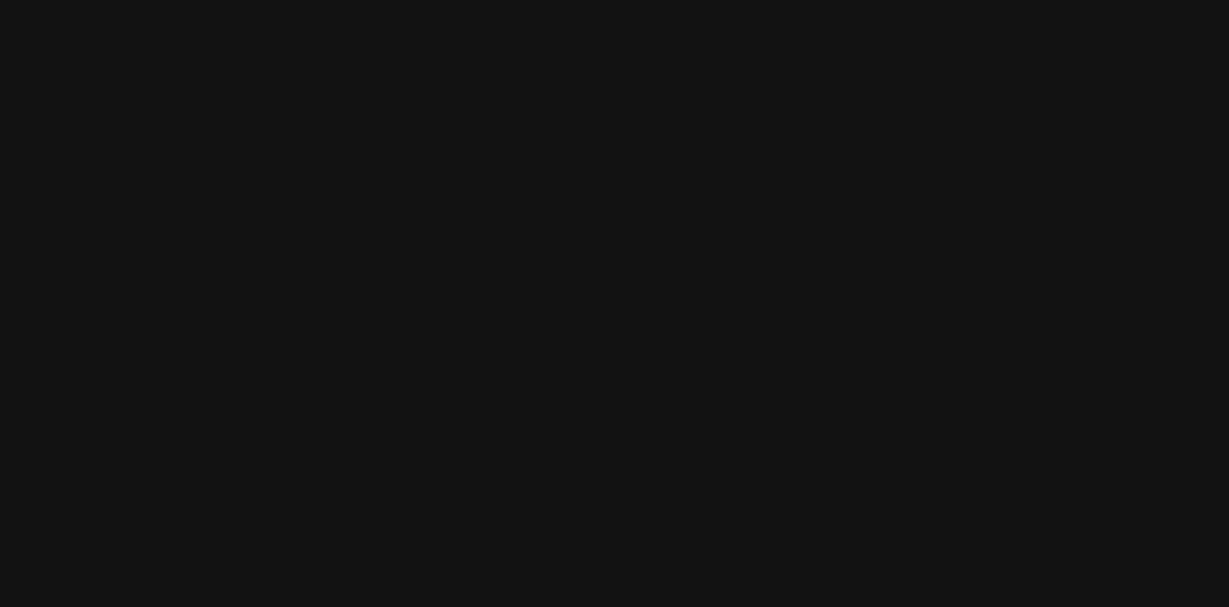 scroll, scrollTop: 0, scrollLeft: 0, axis: both 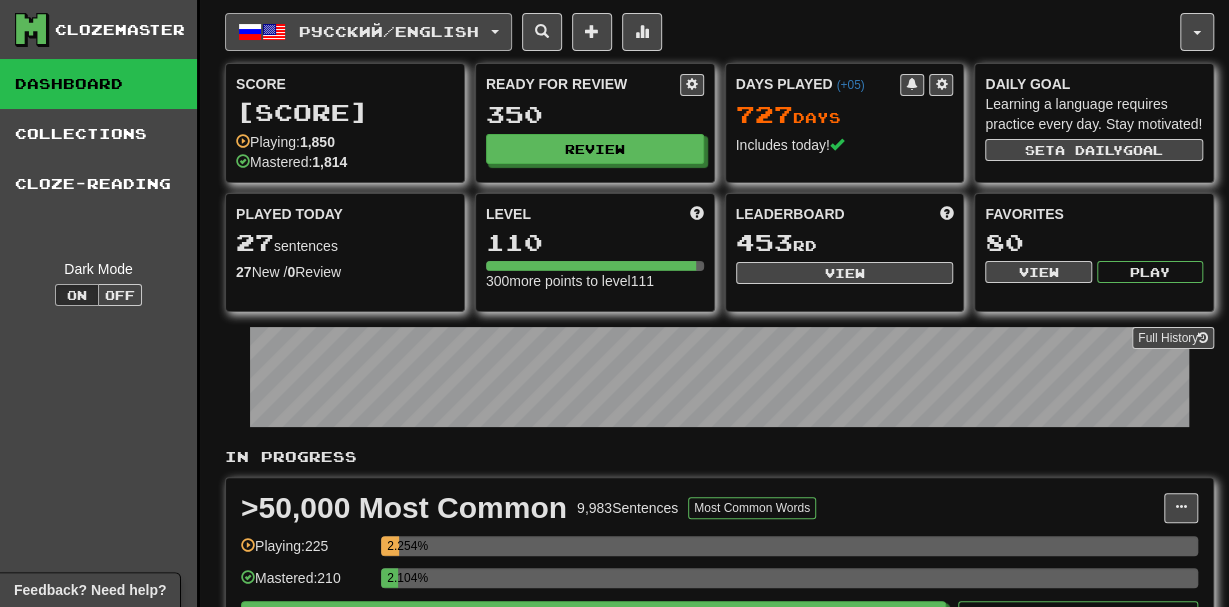 drag, startPoint x: 441, startPoint y: 57, endPoint x: 453, endPoint y: 41, distance: 20 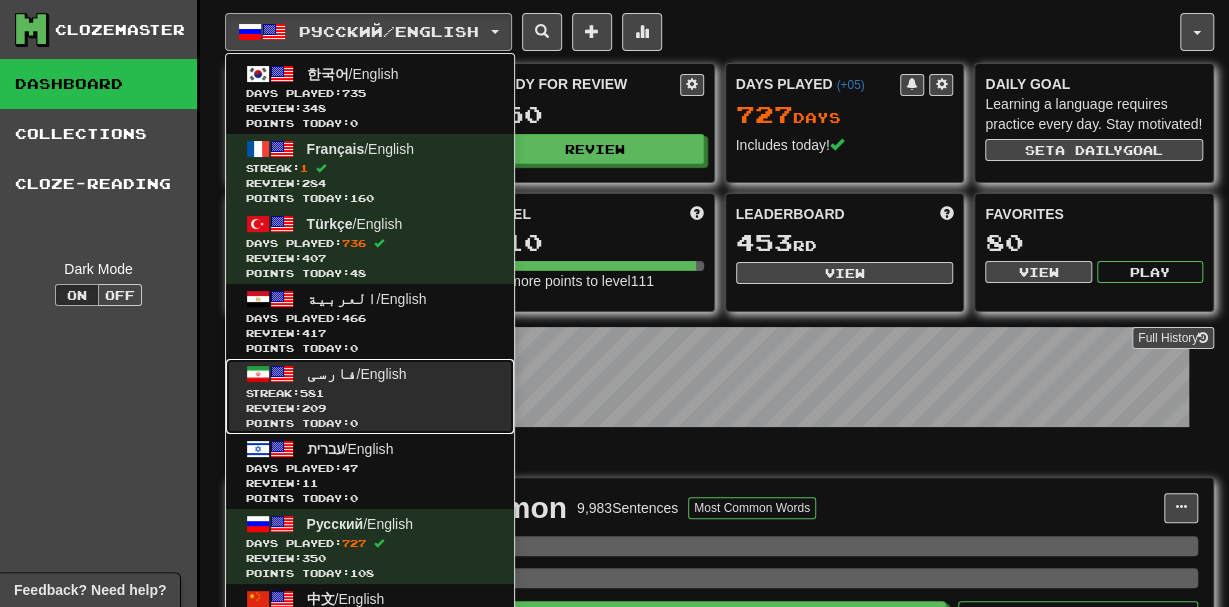 click on "Streak:  581" at bounding box center (370, 393) 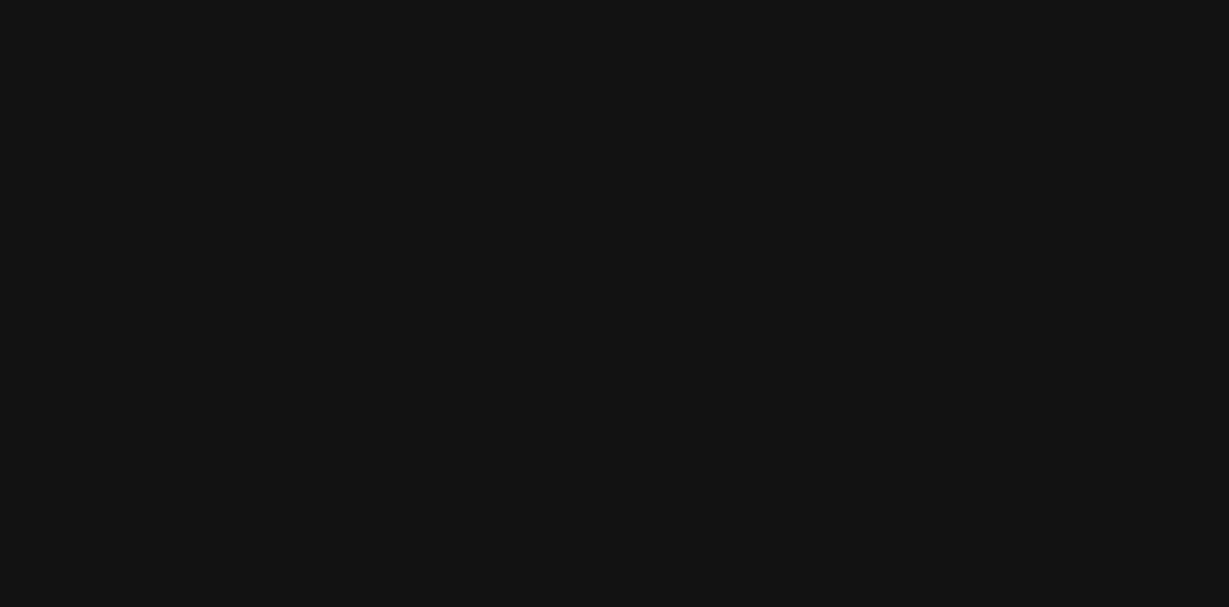 scroll, scrollTop: 0, scrollLeft: 0, axis: both 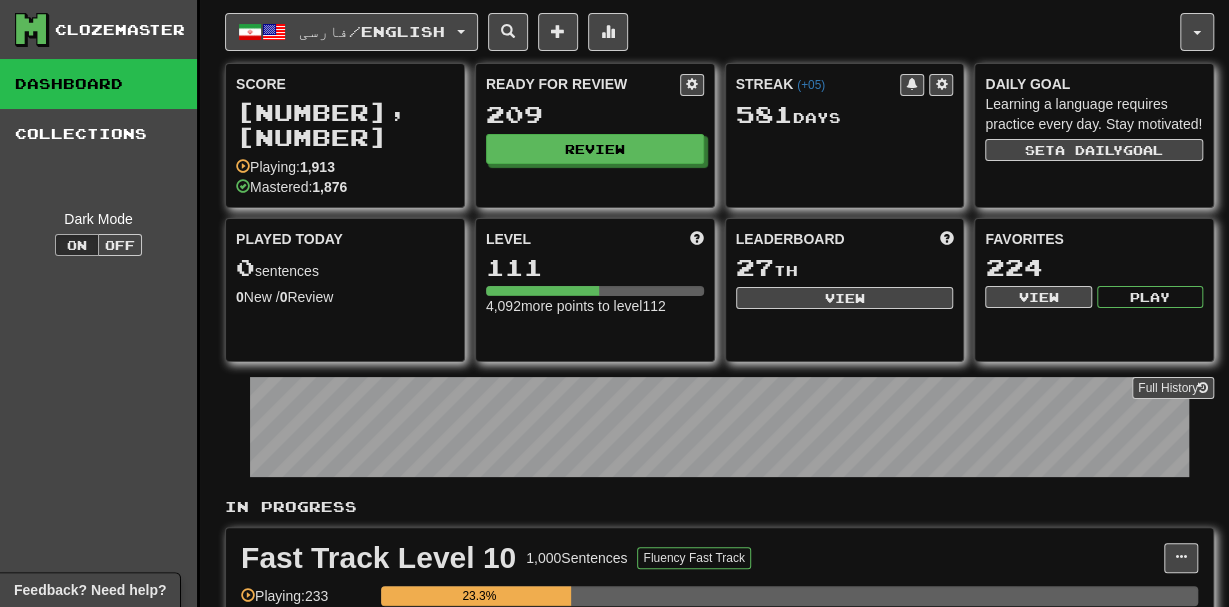 click on "Score [NUMBER], [NUMBER]  Playing:  [NUMBER]  Mastered:  [NUMBER] Ready for Review [NUMBER]   Review Streak   ( +[NUMBER] ) [NUMBER]  Day s Daily Goal Learning a language requires practice every day. Stay motivated! Set  a daily  goal Played Today 0  sentences 0  New /  0  Review Full History  Level 111 [NUMBER]  more points to level  112 Leaderboard [NUMBER] th View Favorites [NUMBER] View Play" 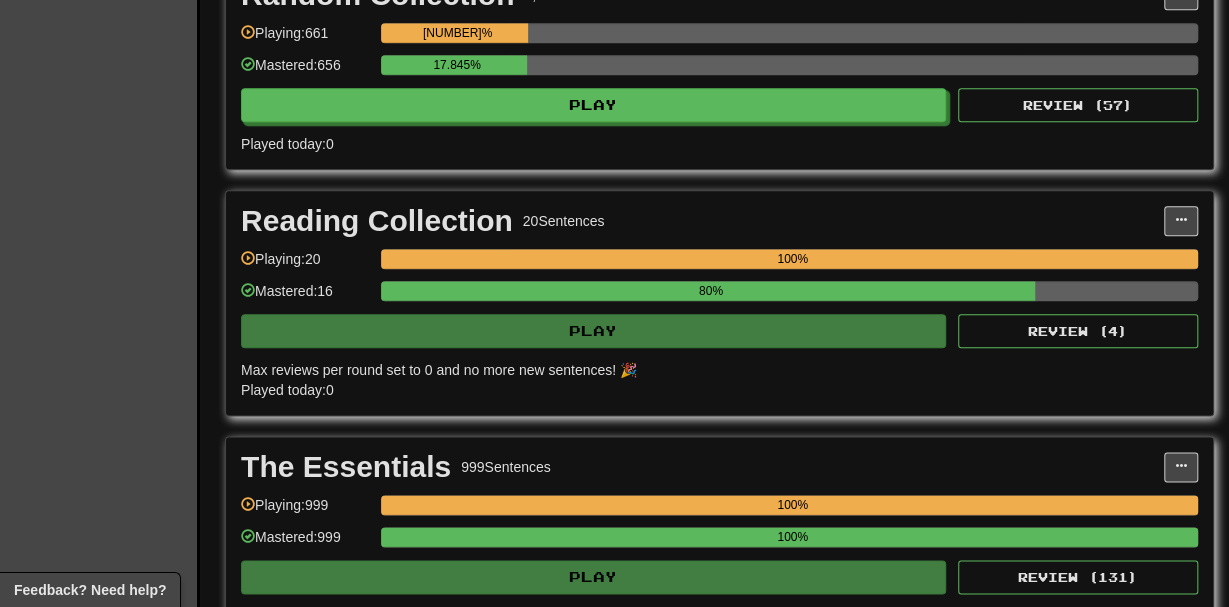 scroll, scrollTop: 996, scrollLeft: 0, axis: vertical 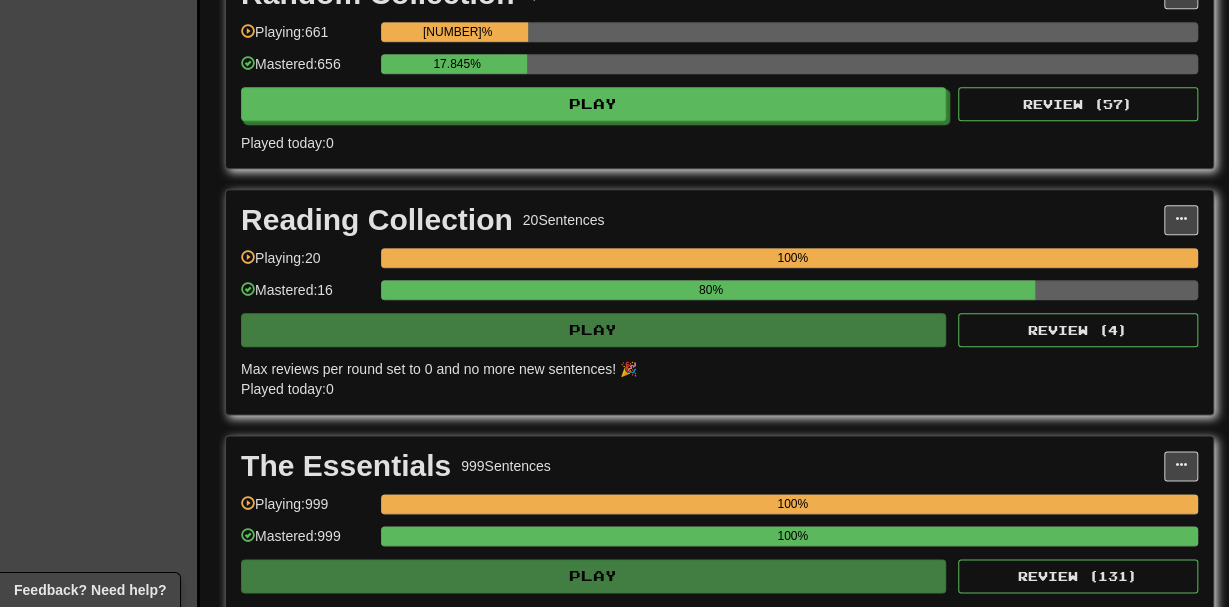 click on "The Essentials 999  Sentences" 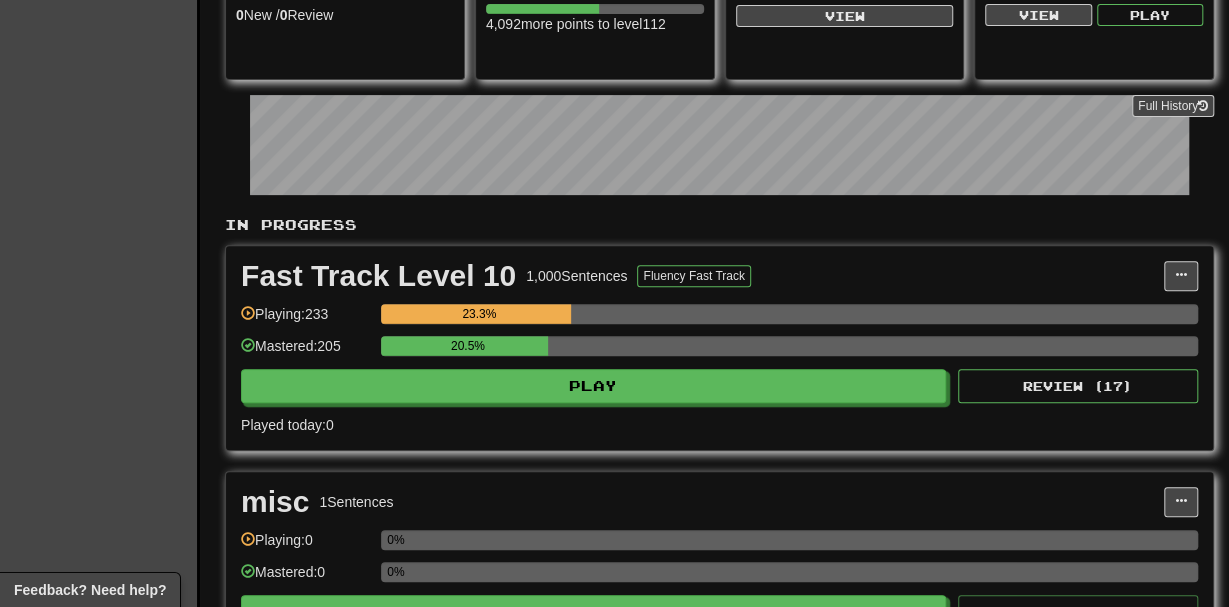 scroll, scrollTop: 280, scrollLeft: 0, axis: vertical 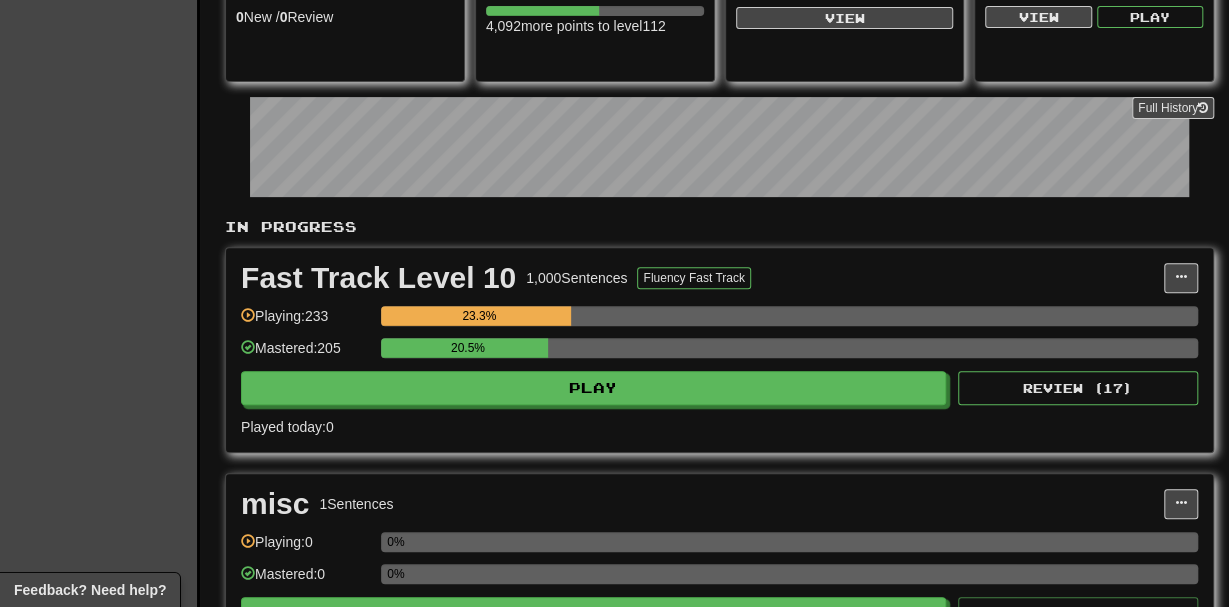 click on "Played today:  0" 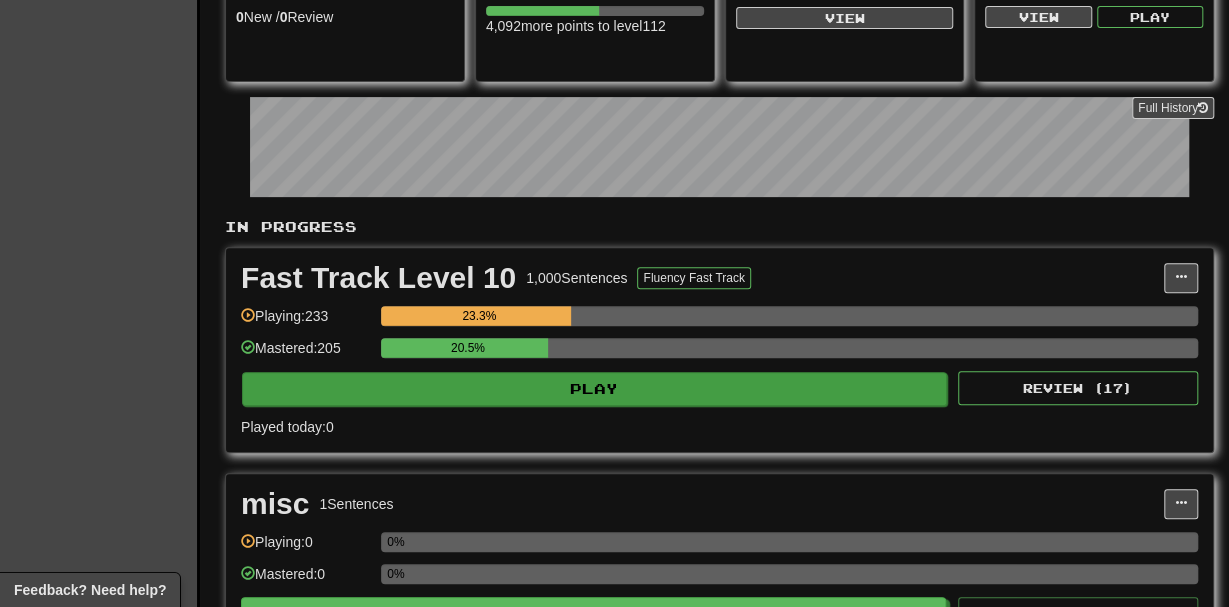 drag, startPoint x: 776, startPoint y: 368, endPoint x: 804, endPoint y: 337, distance: 41.773197 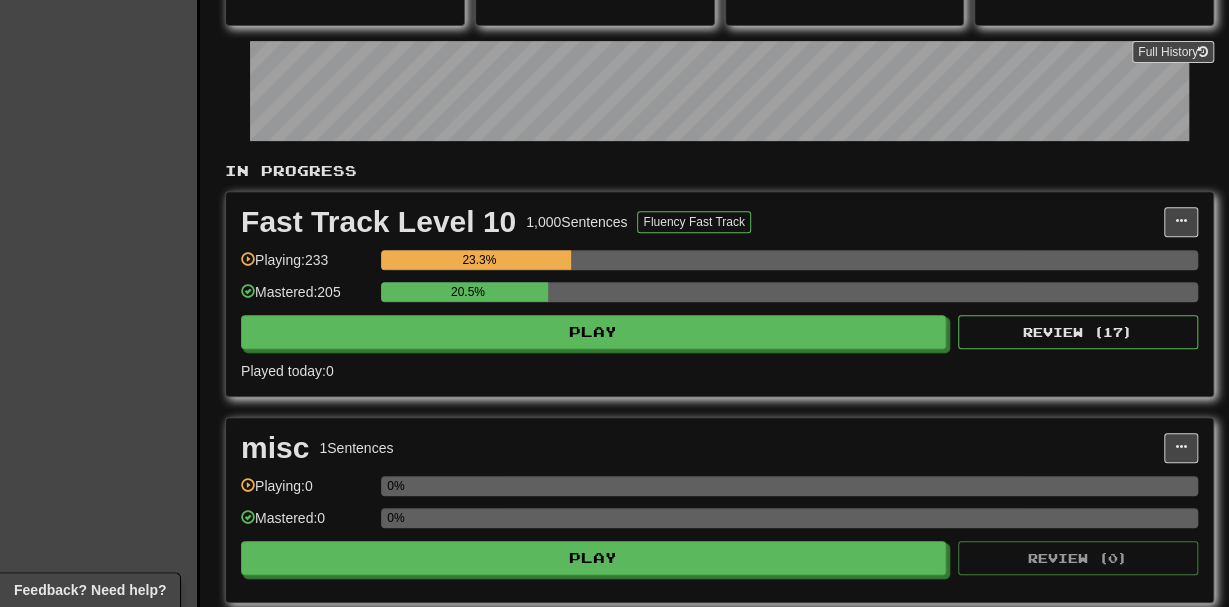 scroll, scrollTop: 358, scrollLeft: 0, axis: vertical 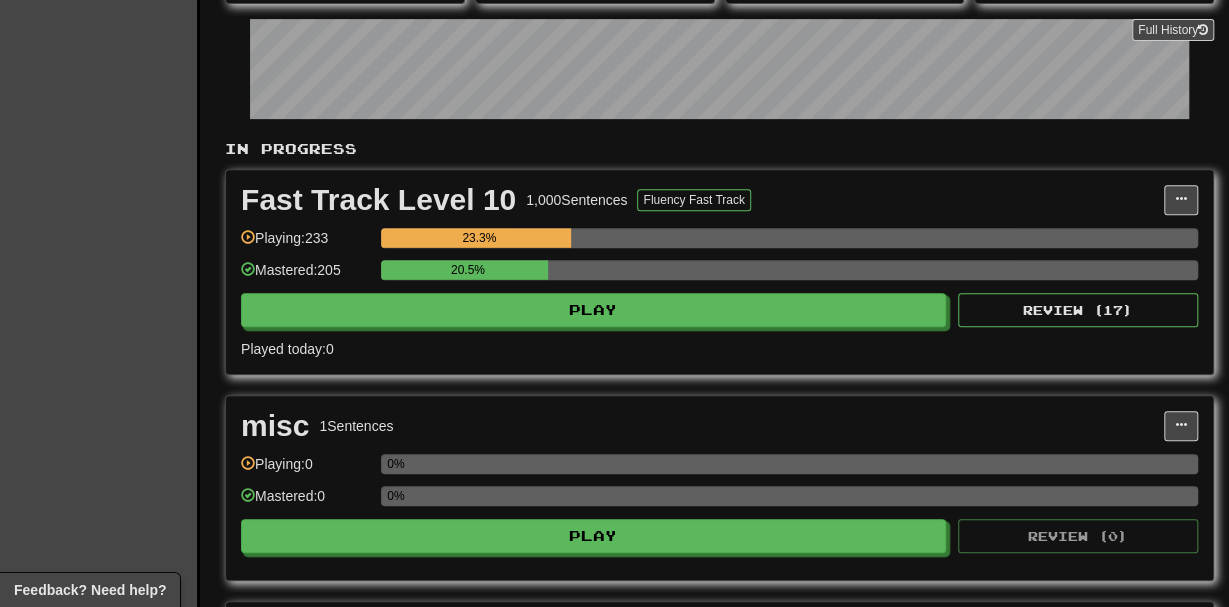 click on "20.5%" 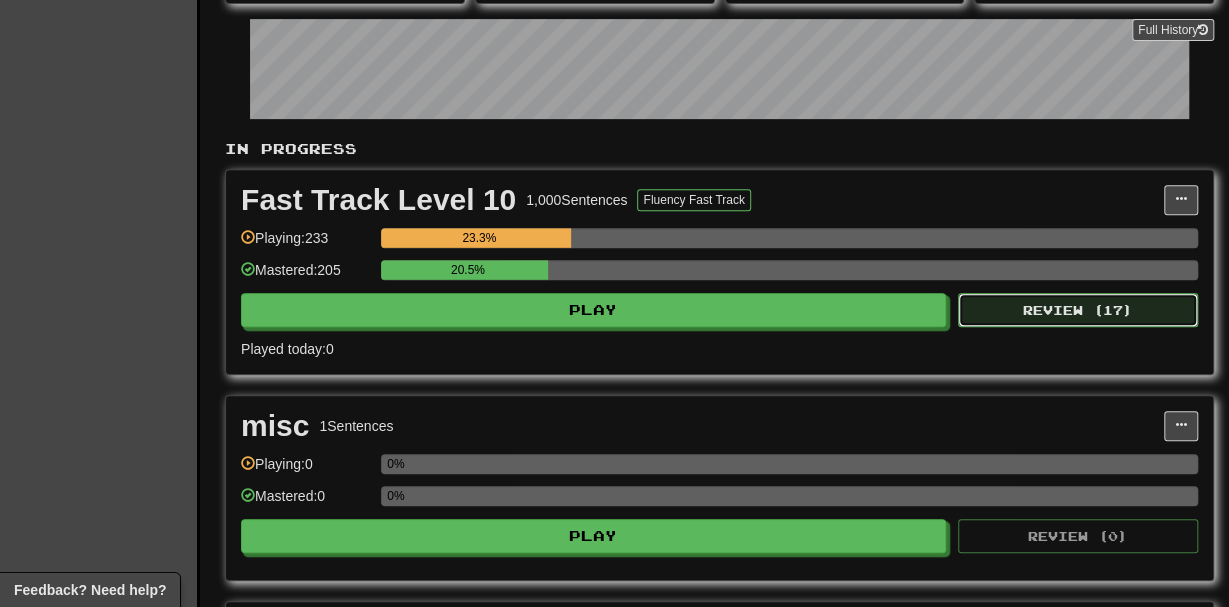 click on "Review ( 17 )" 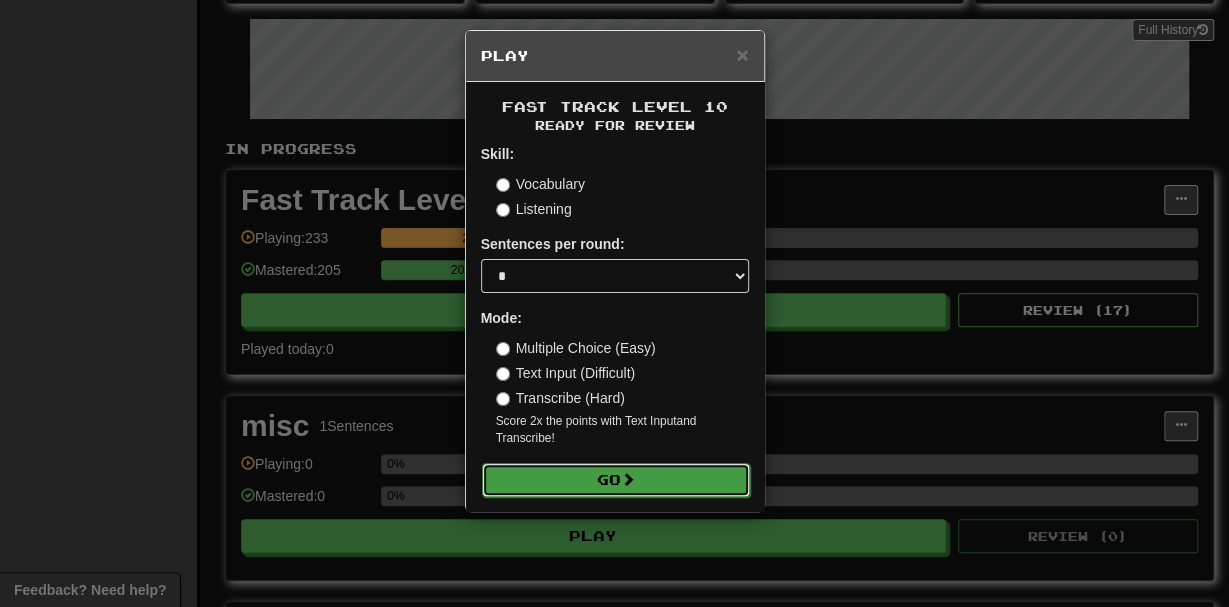 click on "Go" at bounding box center (616, 480) 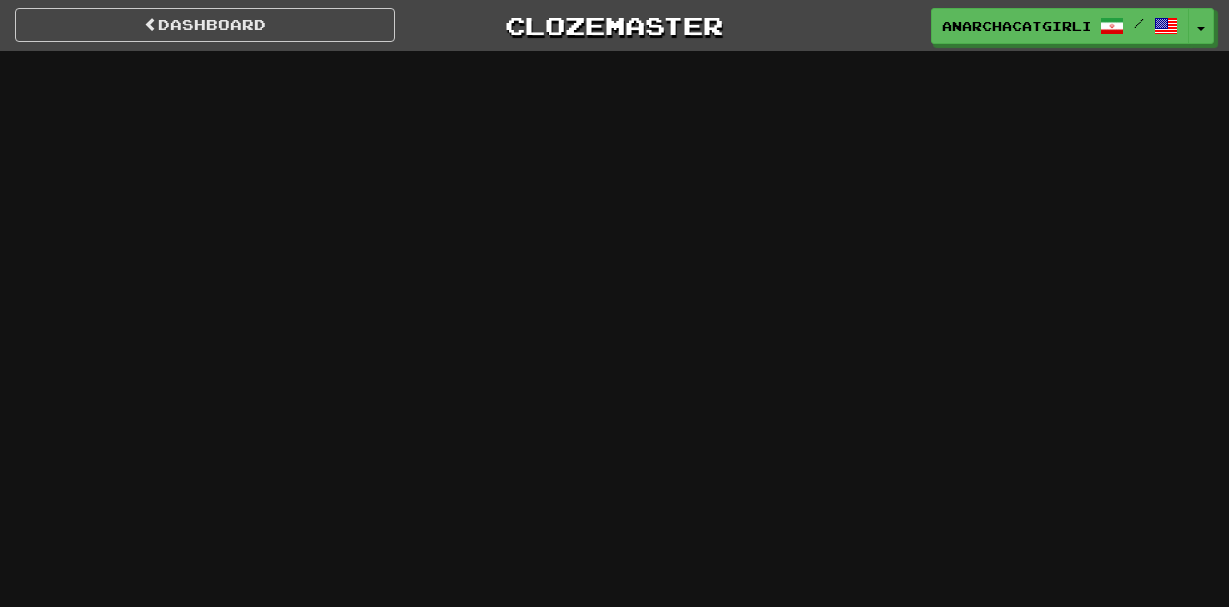 scroll, scrollTop: 0, scrollLeft: 0, axis: both 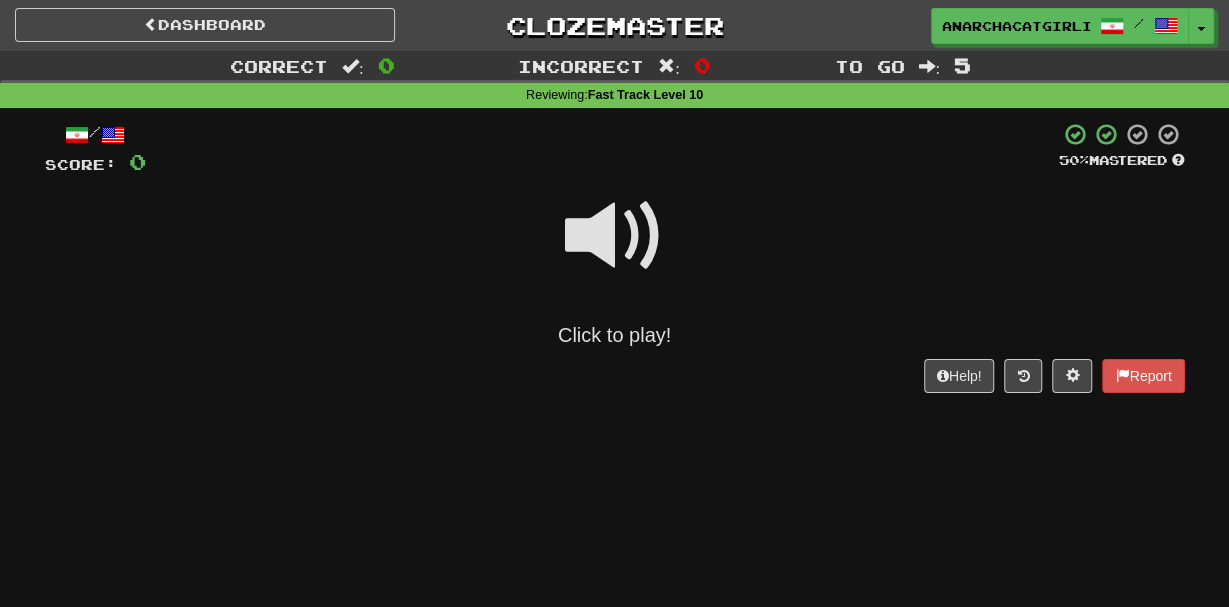 click on "Click to play!" at bounding box center (615, 263) 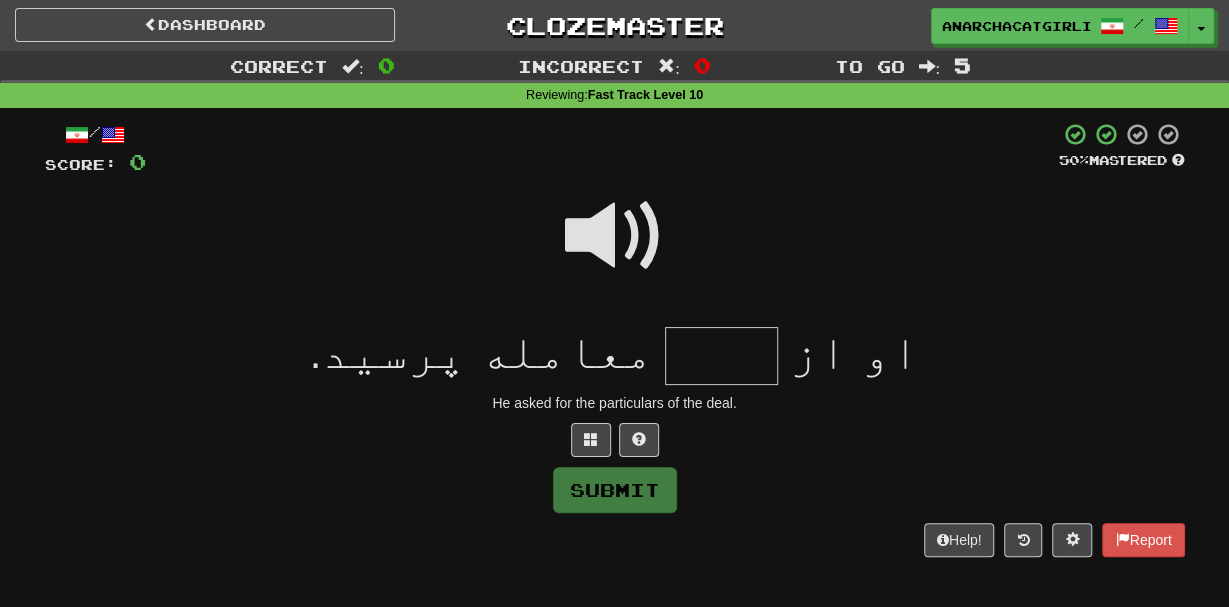 type on "*" 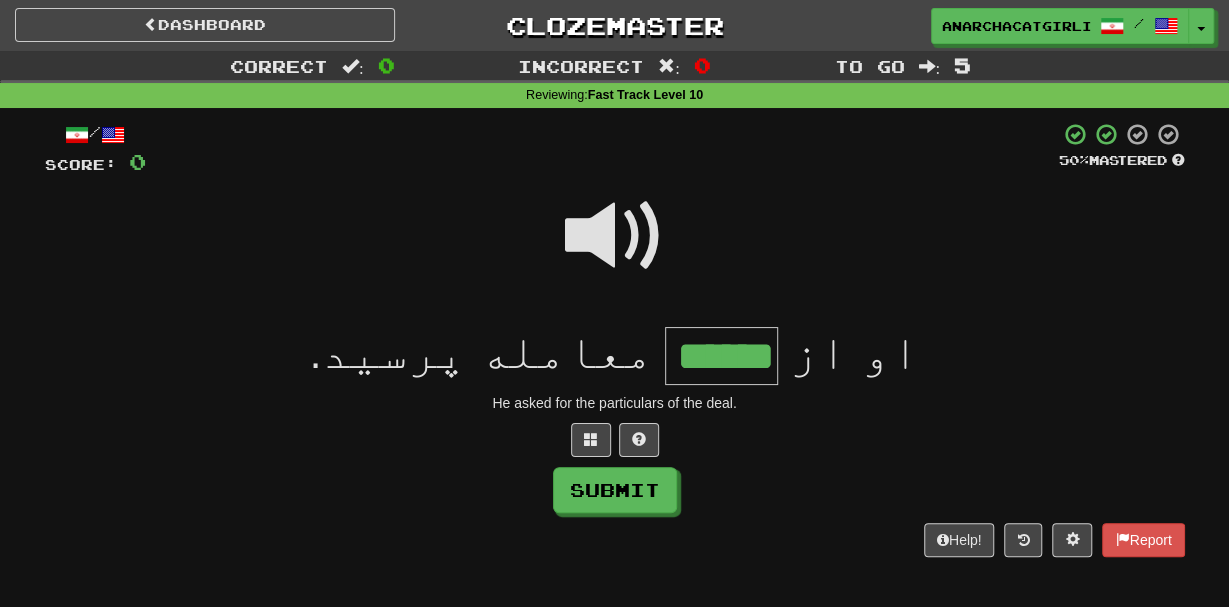 type on "******" 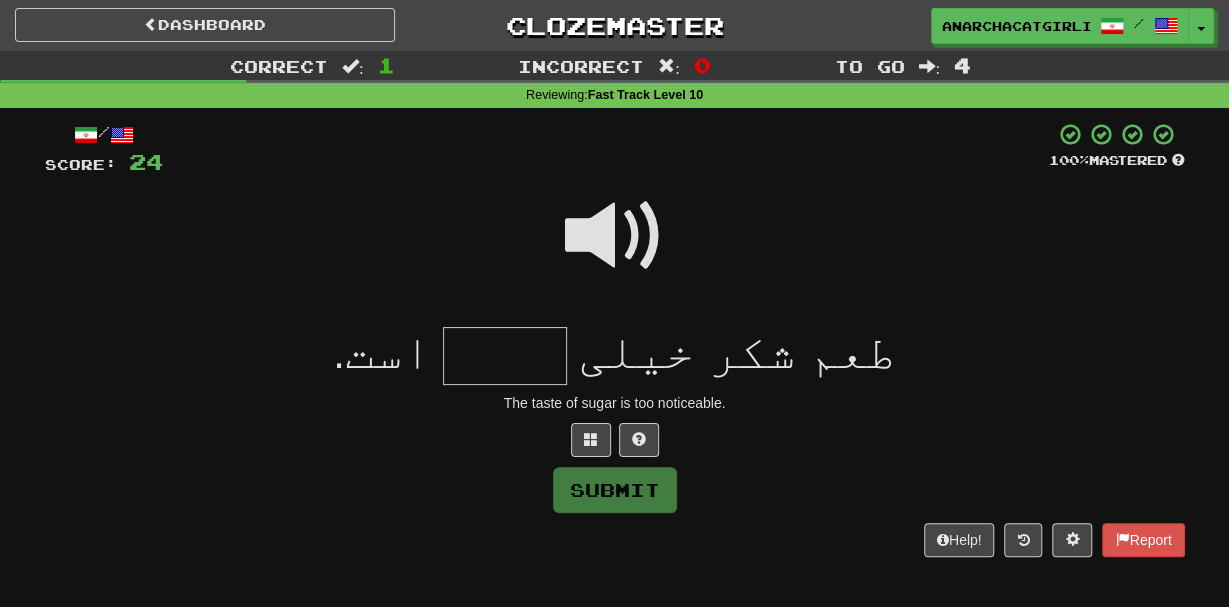 click at bounding box center [615, 236] 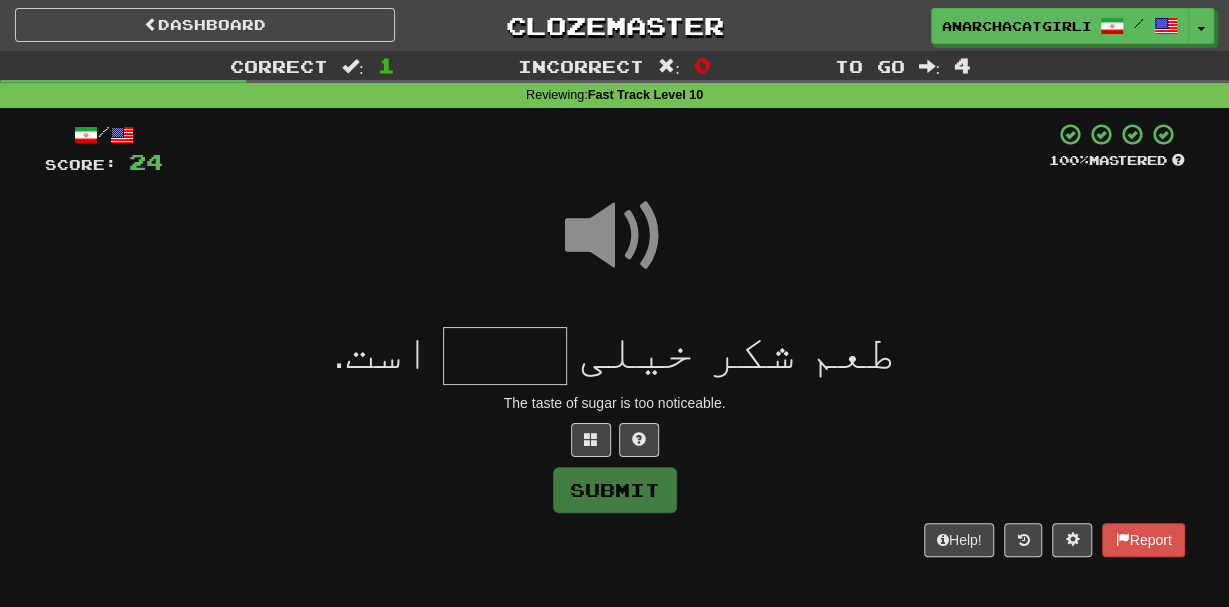 click at bounding box center [505, 356] 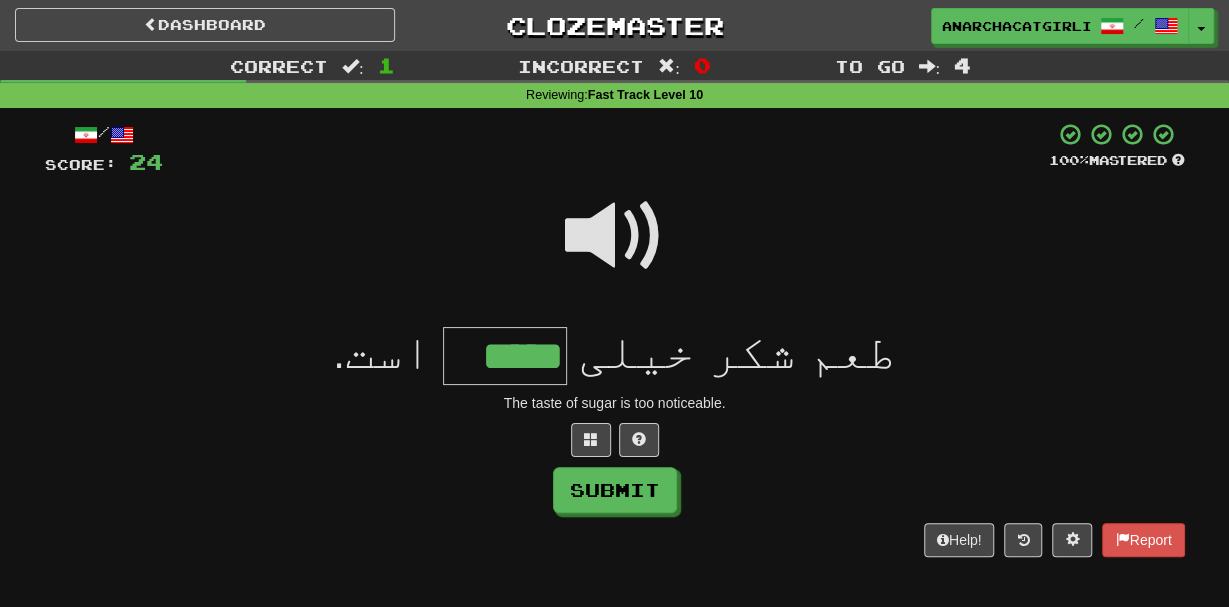 type on "*****" 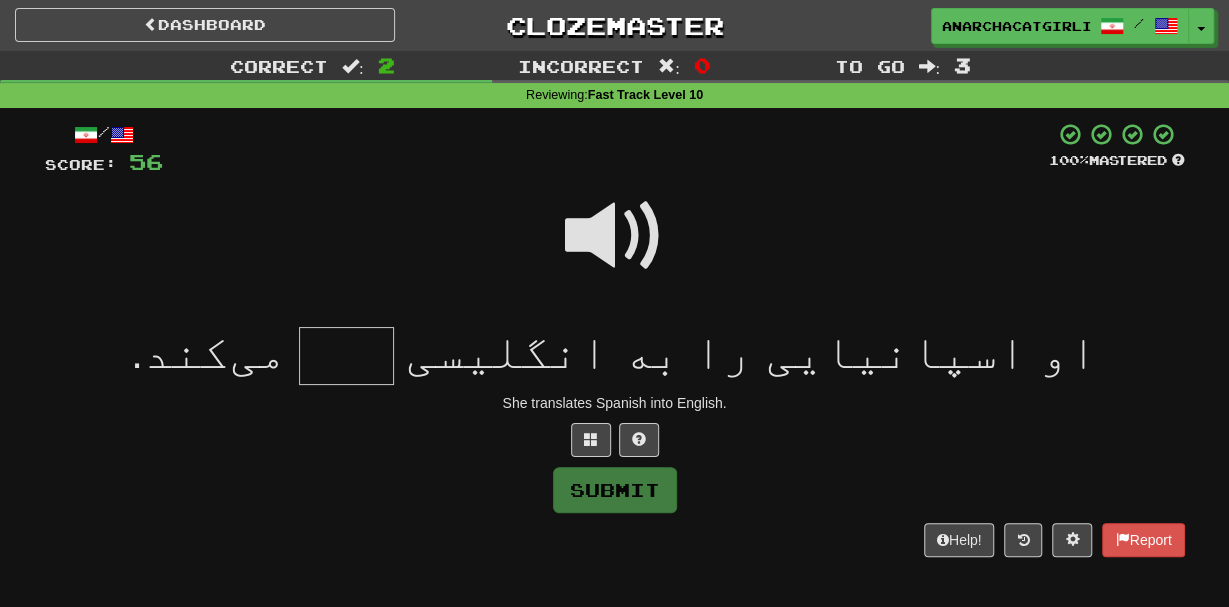click at bounding box center (615, 236) 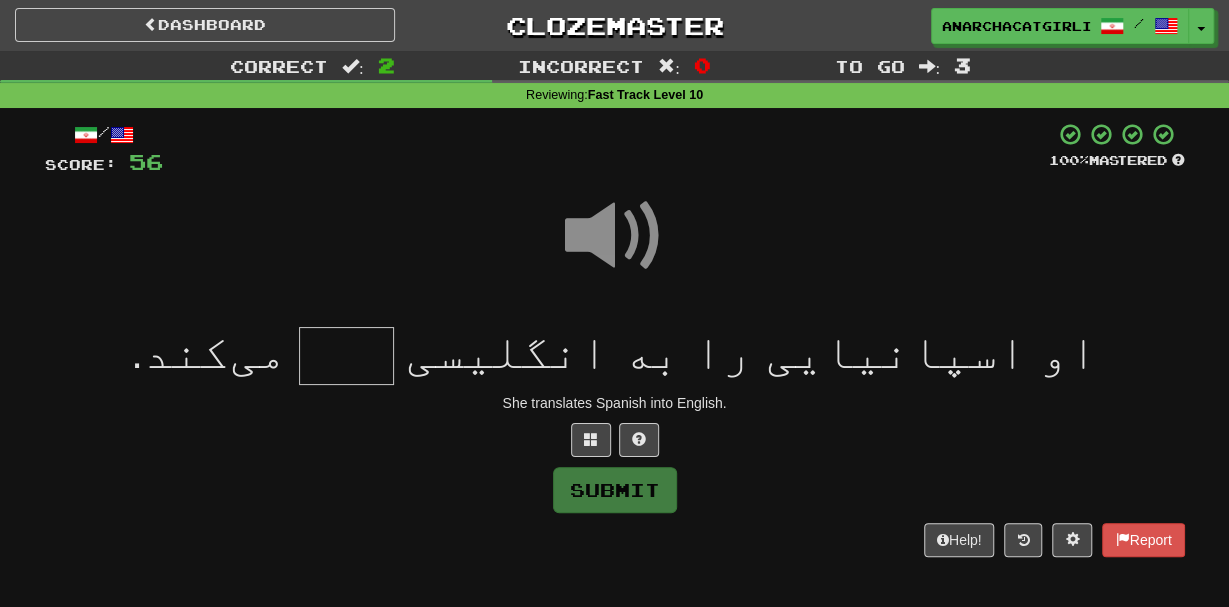 click at bounding box center [346, 356] 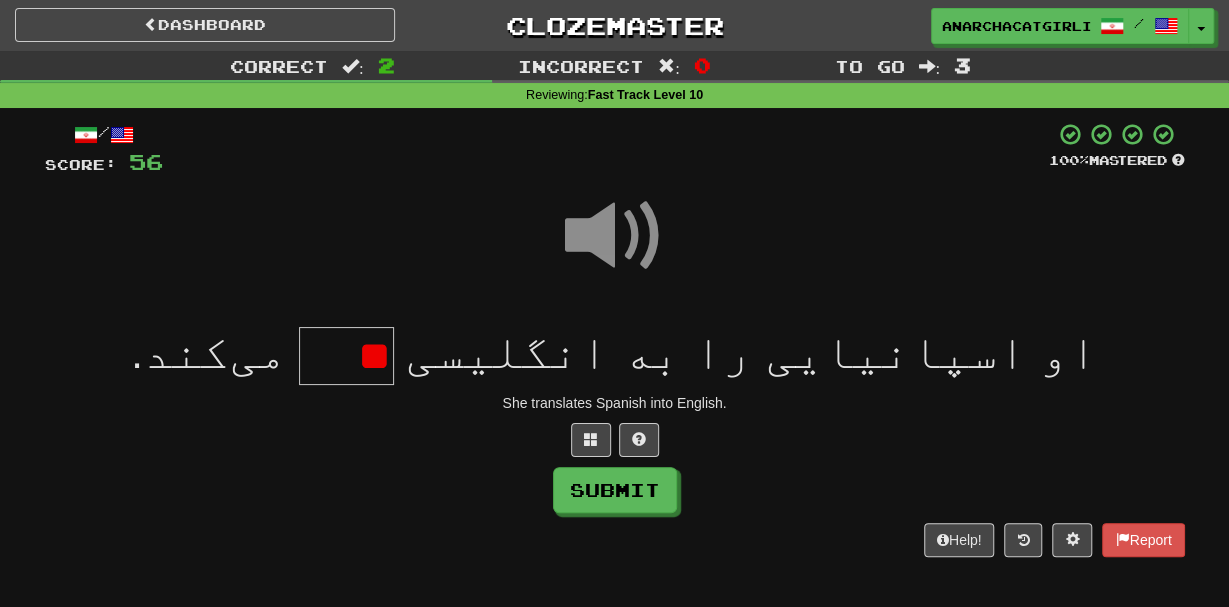 type on "*" 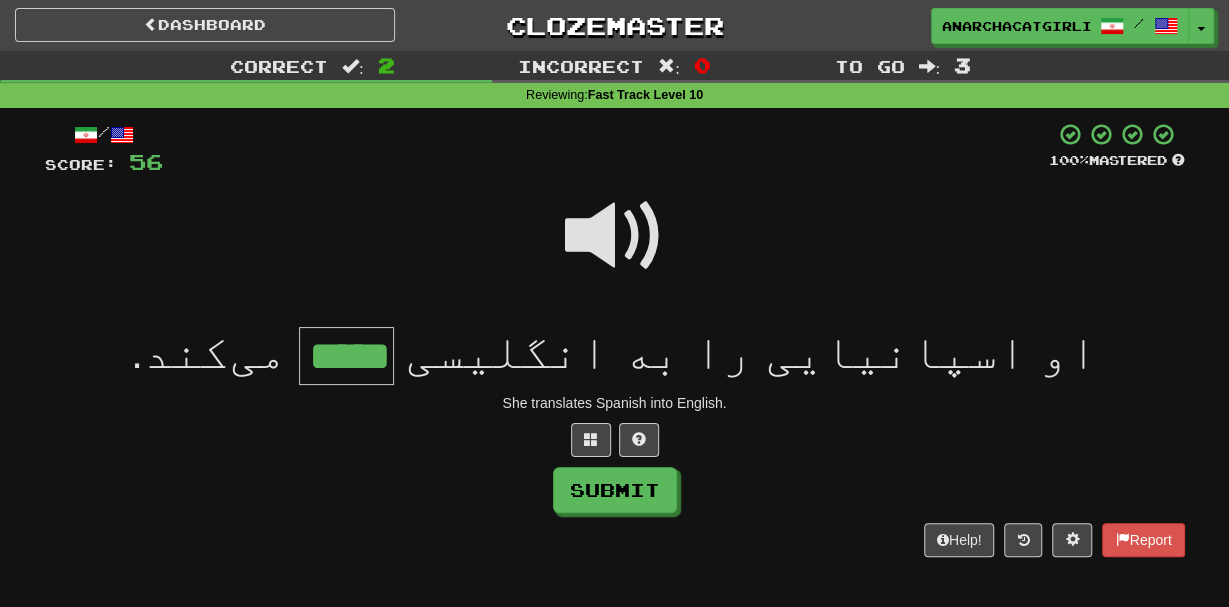 type on "*****" 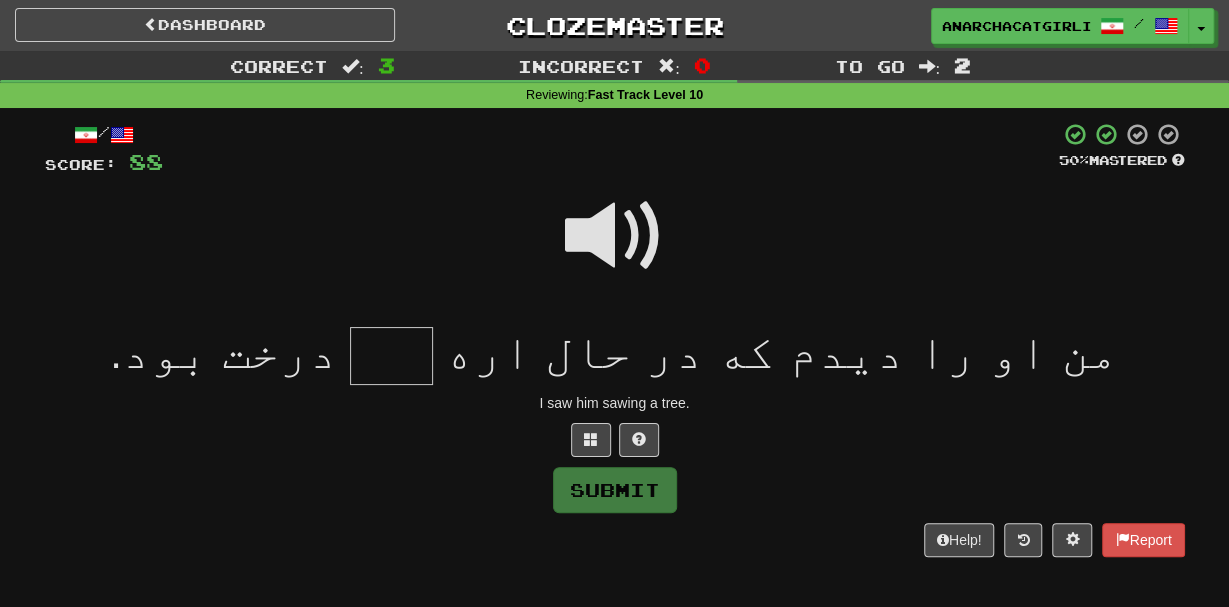 click at bounding box center (615, 236) 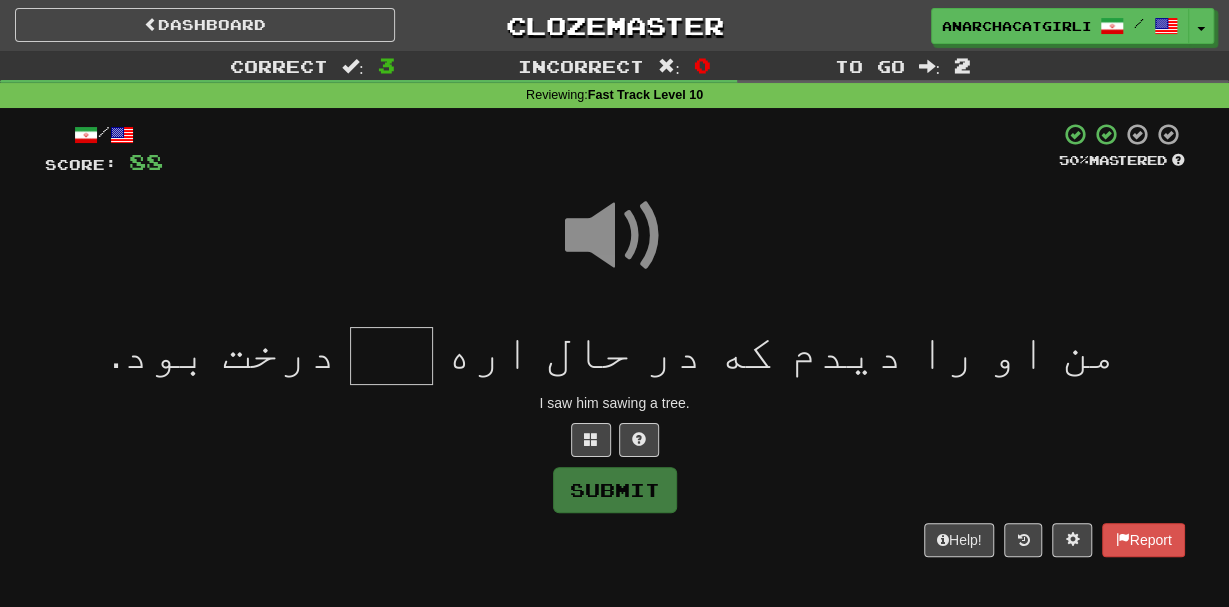click at bounding box center [391, 356] 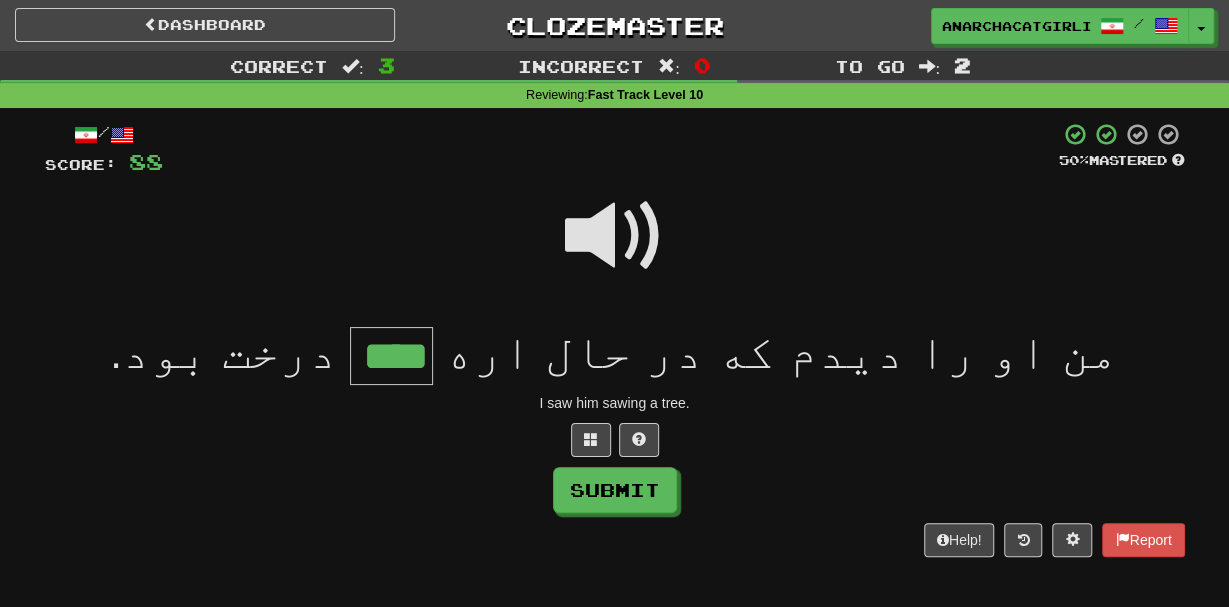 type on "****" 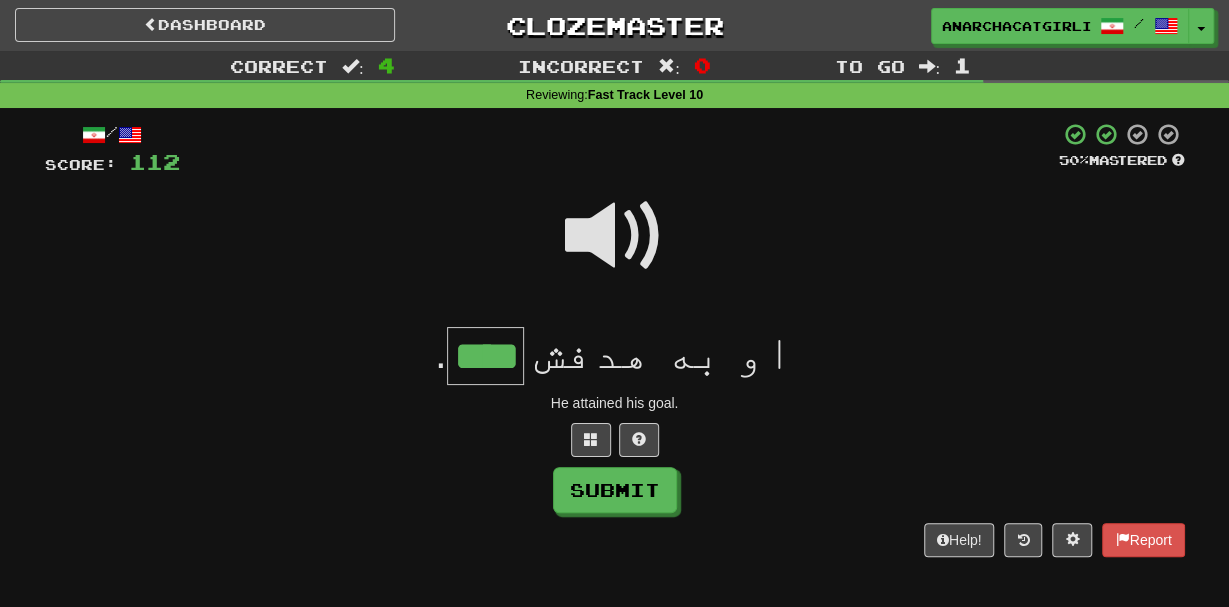 type on "****" 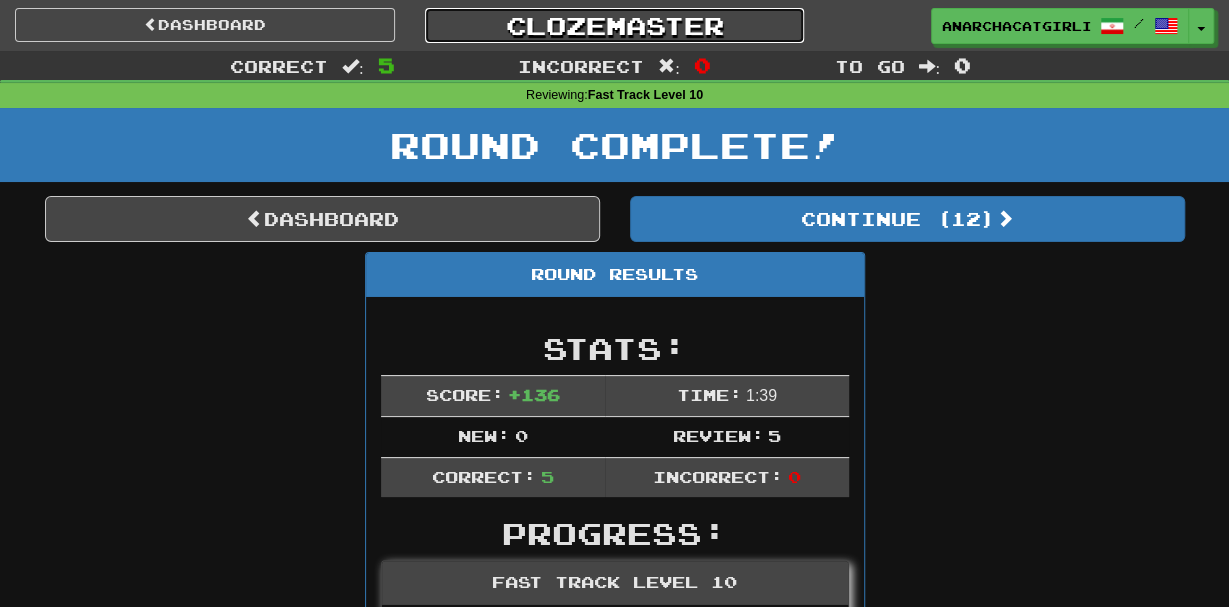 click on "Clozemaster" at bounding box center [615, 25] 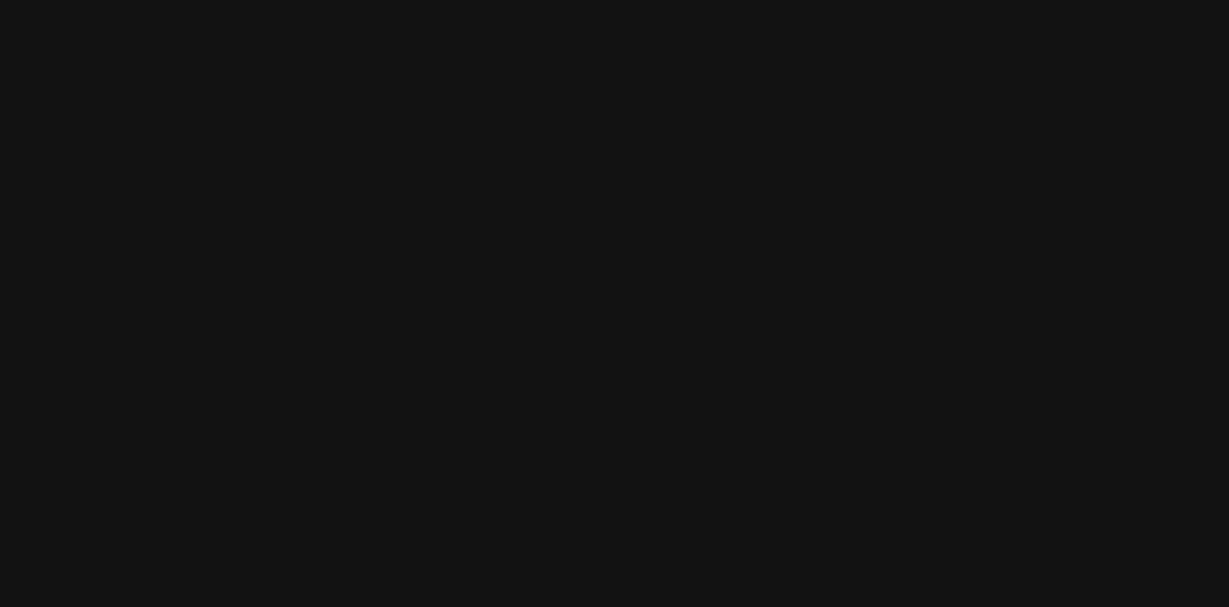 scroll, scrollTop: 0, scrollLeft: 0, axis: both 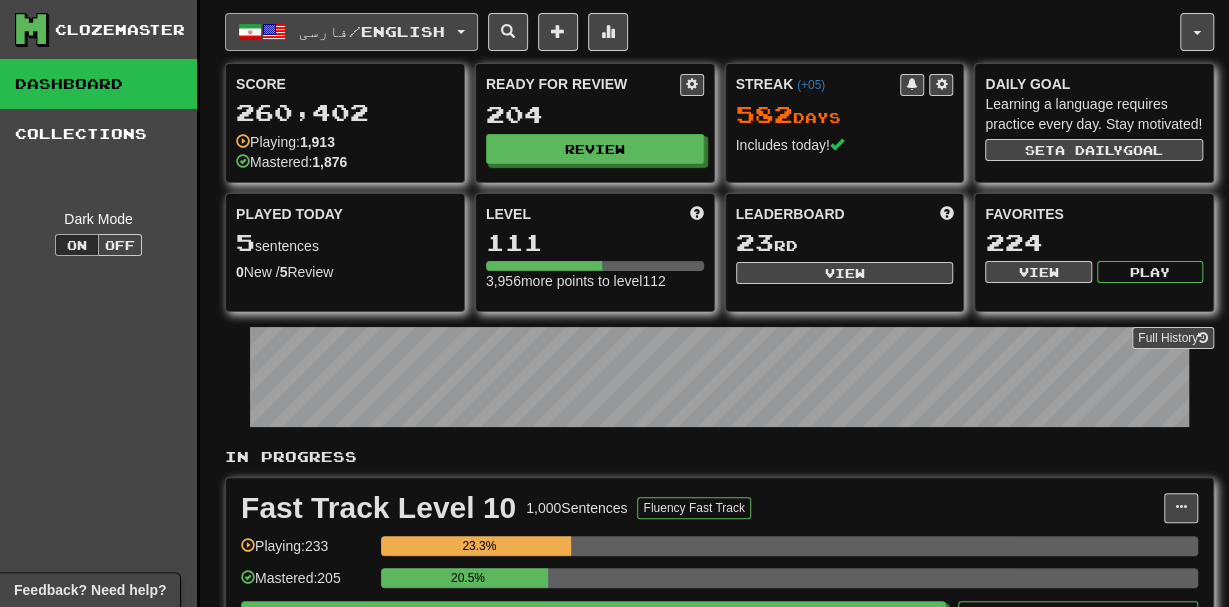 click on "فارسی  /  English" at bounding box center [351, 32] 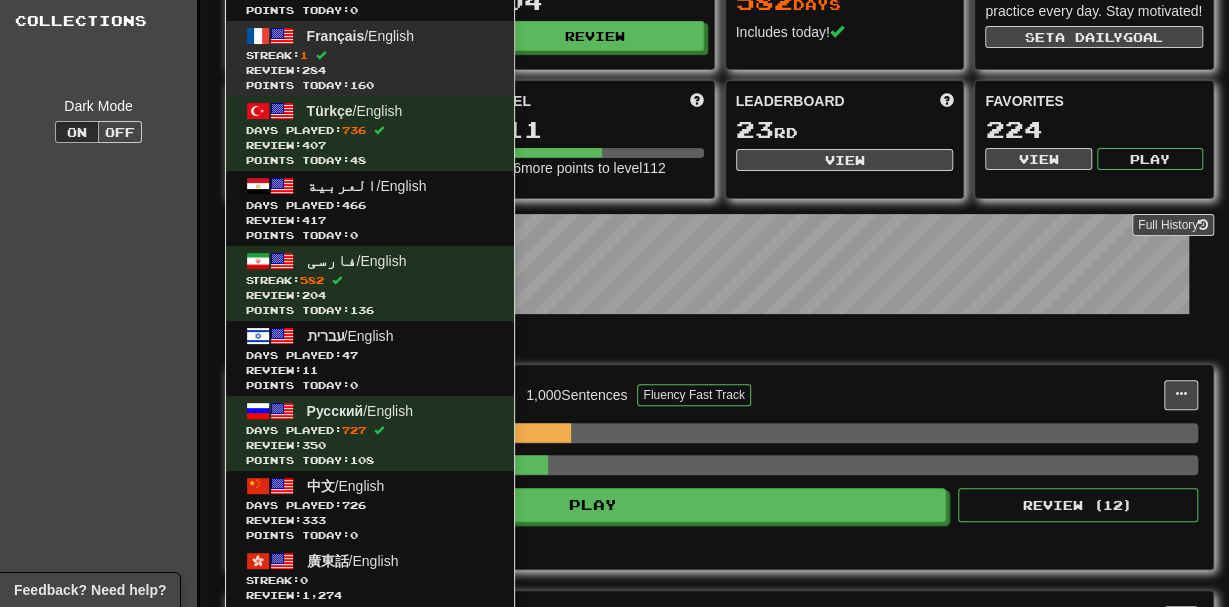 scroll, scrollTop: 114, scrollLeft: 0, axis: vertical 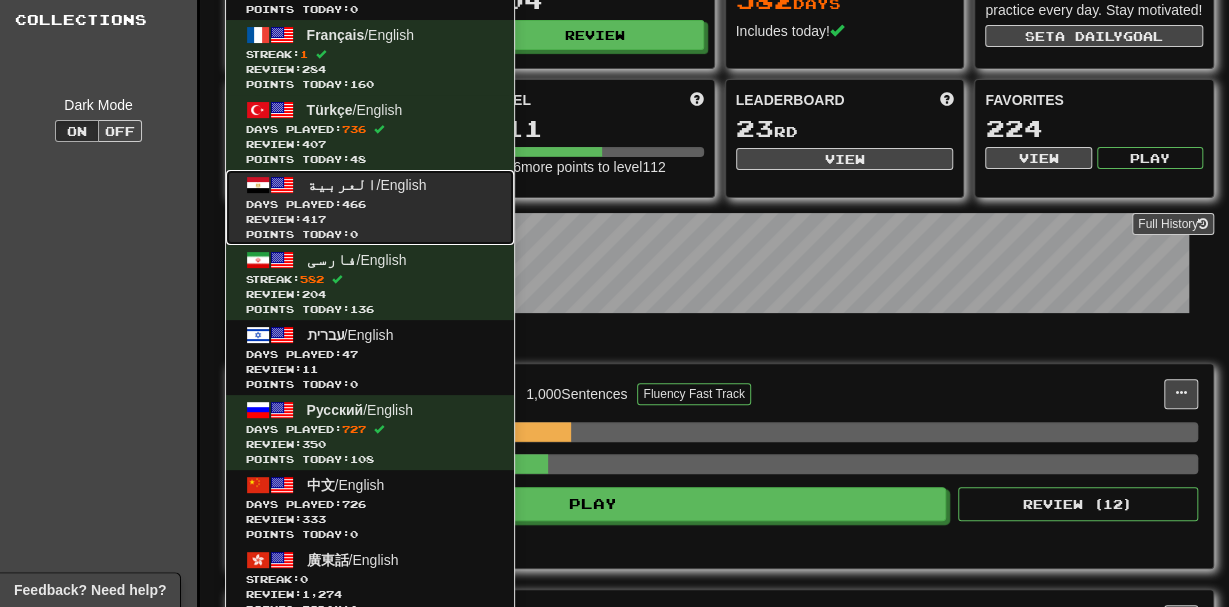 click on "Days Played:  466" at bounding box center [370, 204] 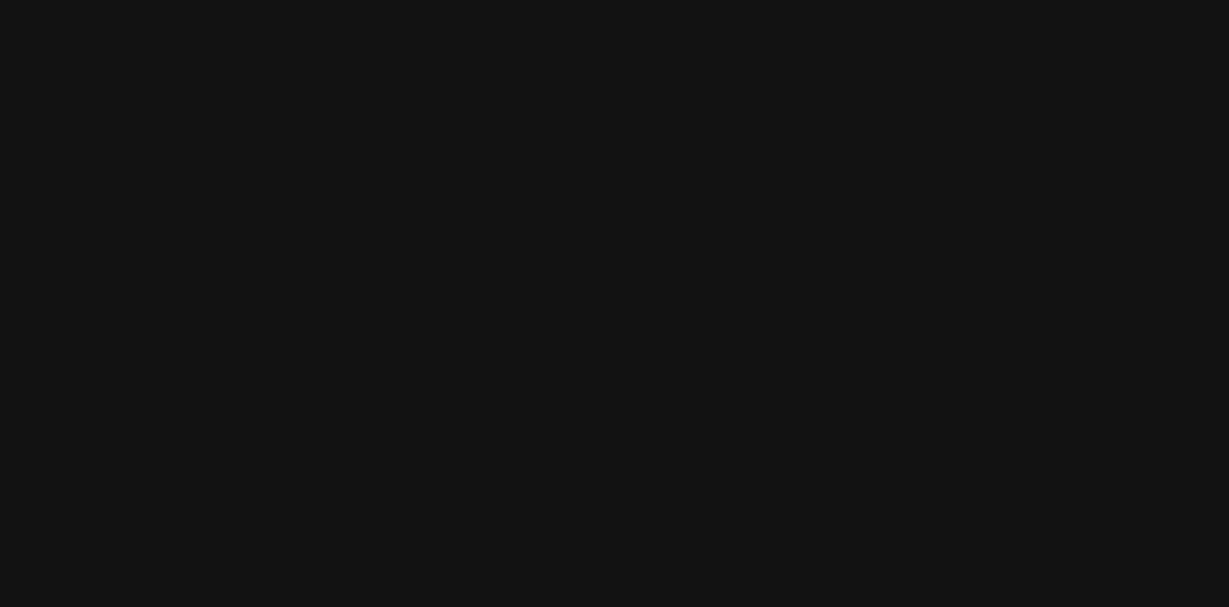 scroll, scrollTop: 0, scrollLeft: 0, axis: both 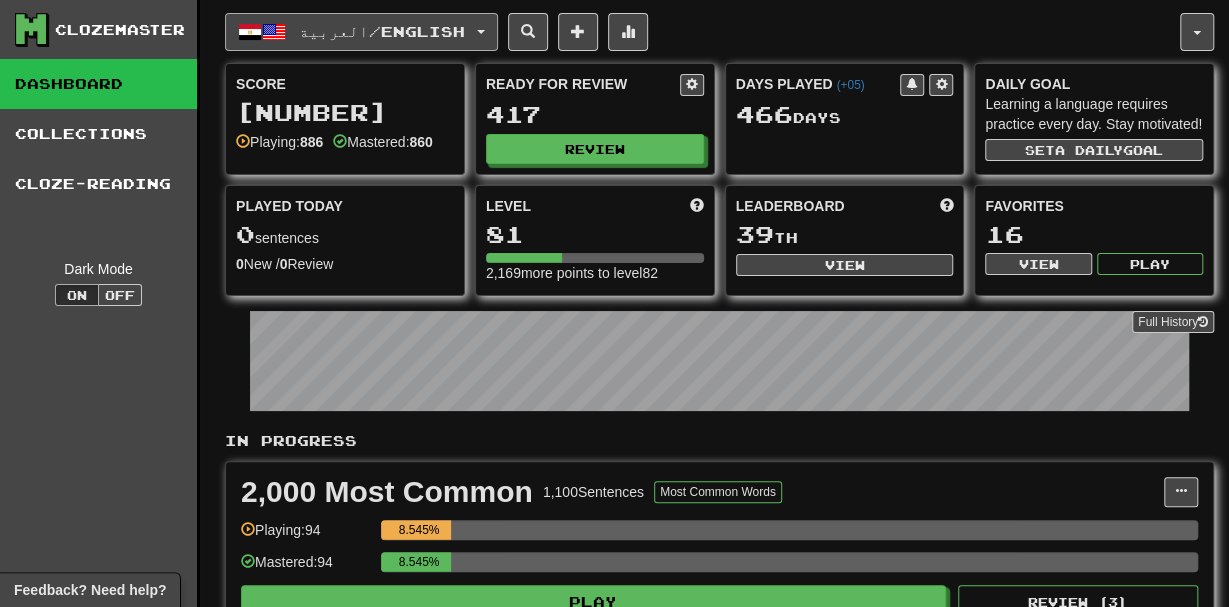 click on "العربية  /  English" at bounding box center [382, 31] 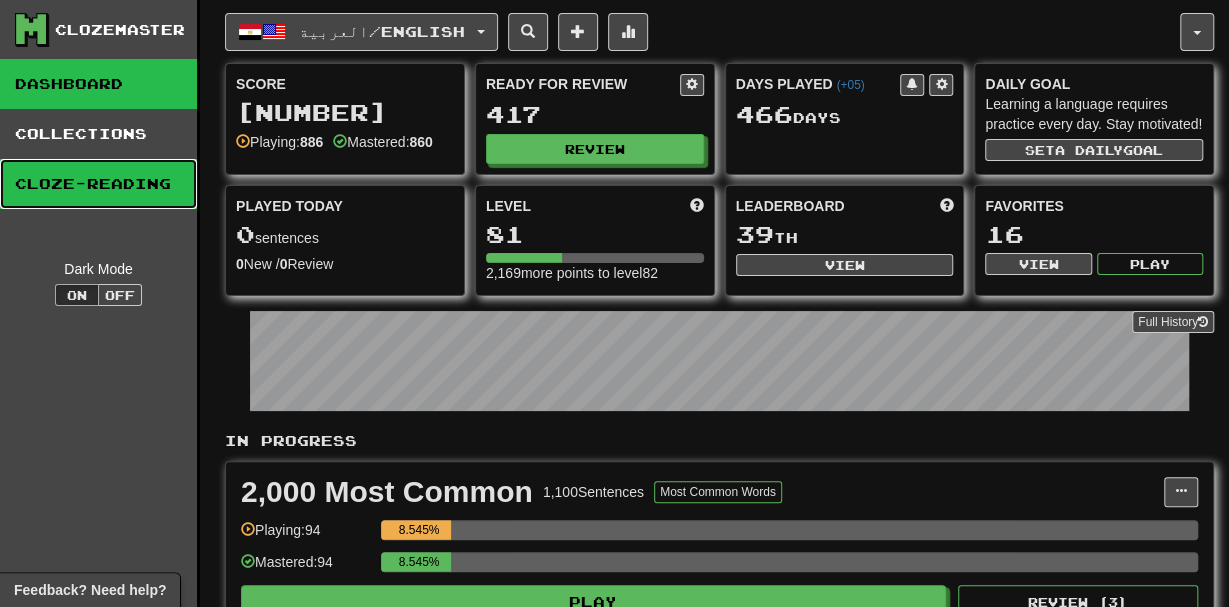 click on "Cloze-Reading" at bounding box center [98, 184] 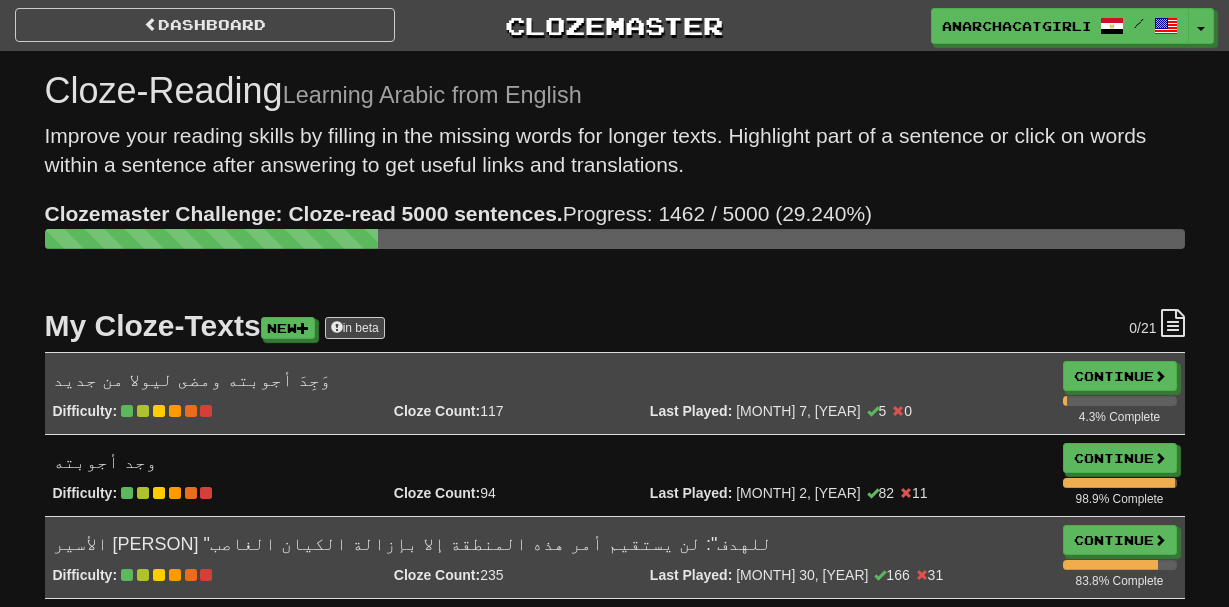 scroll, scrollTop: 0, scrollLeft: 0, axis: both 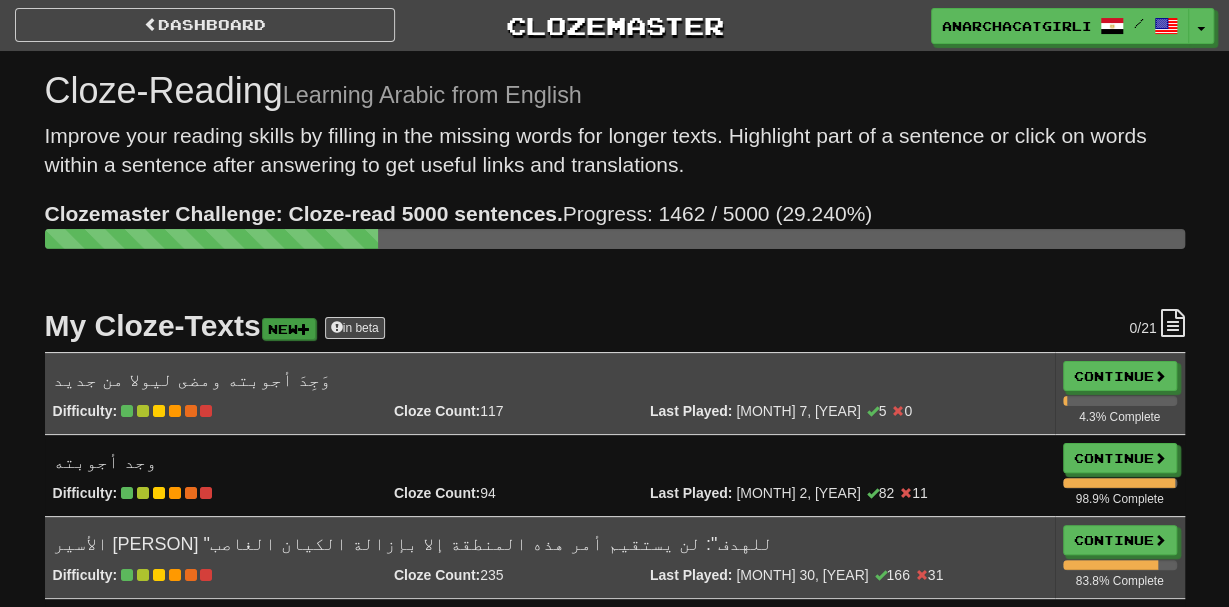 click on "New" at bounding box center (289, 329) 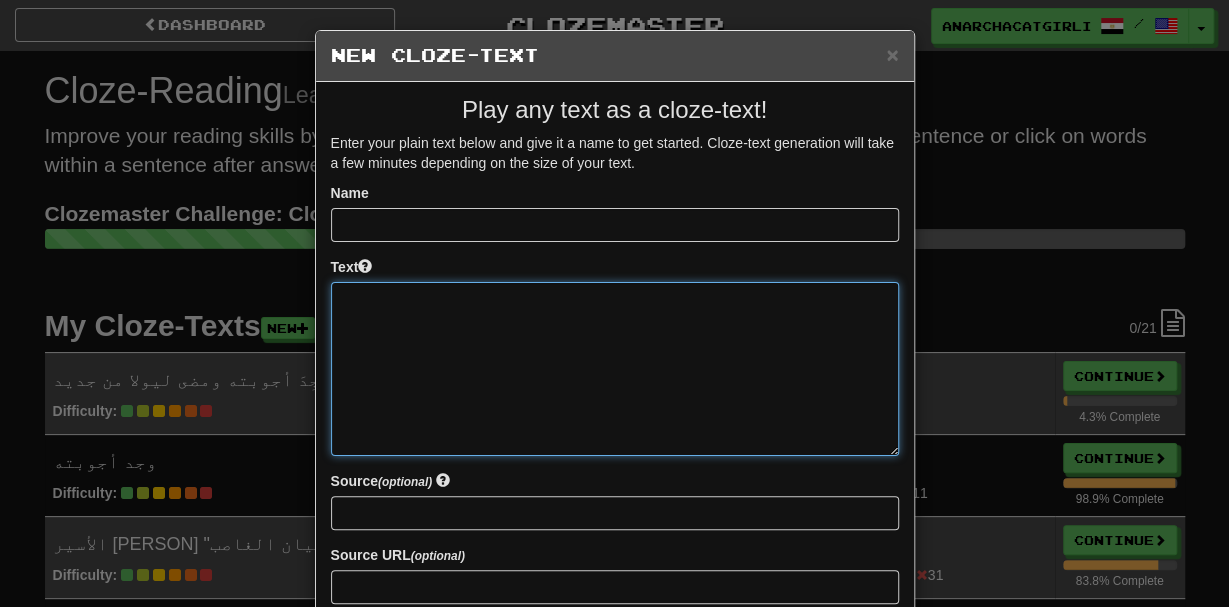 paste on "**********" 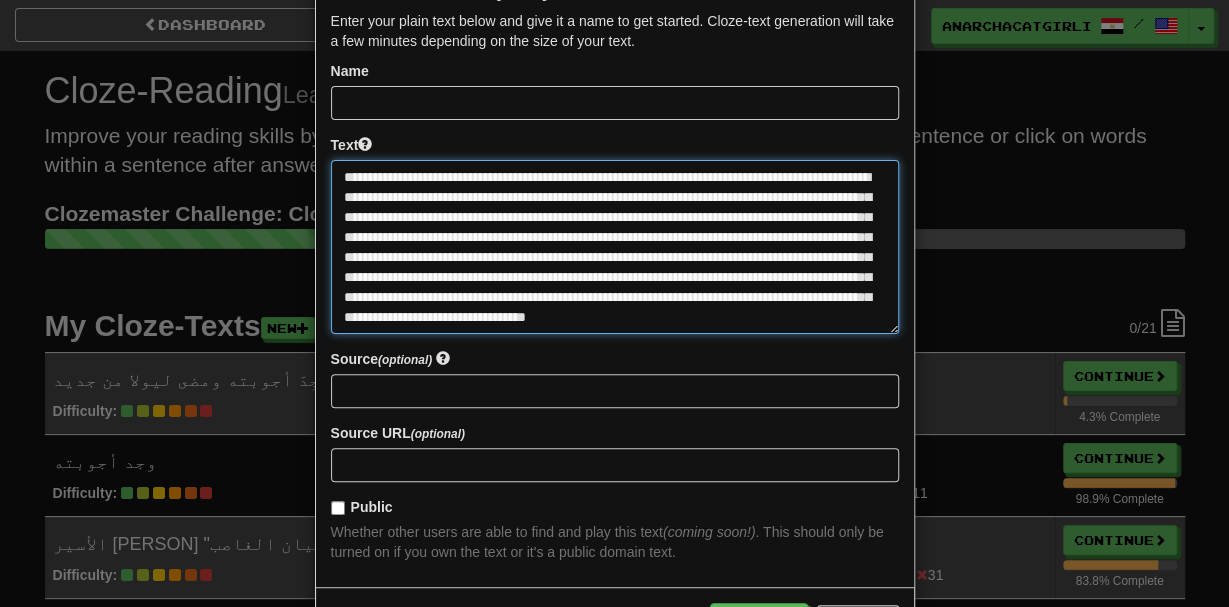 scroll, scrollTop: 0, scrollLeft: 0, axis: both 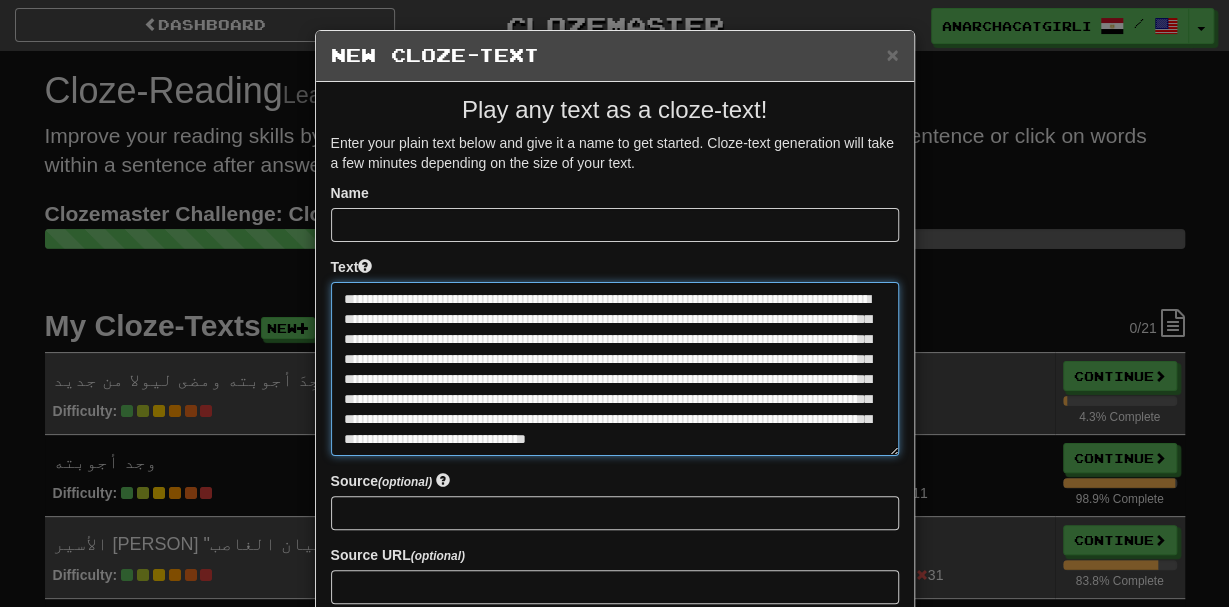 type on "**********" 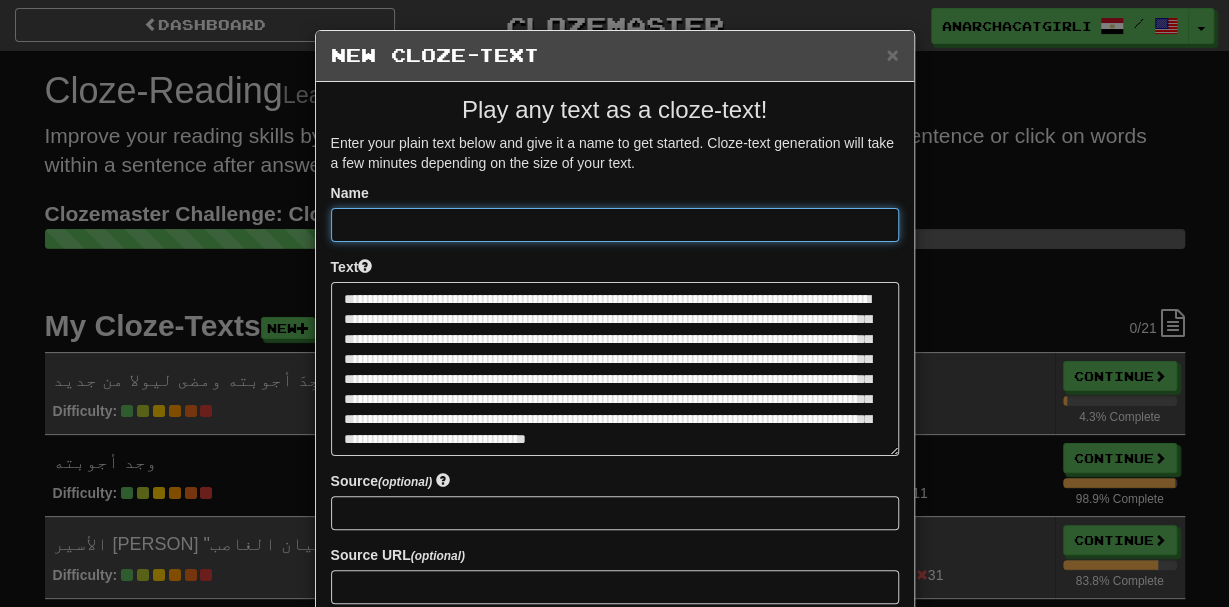 click at bounding box center (615, 225) 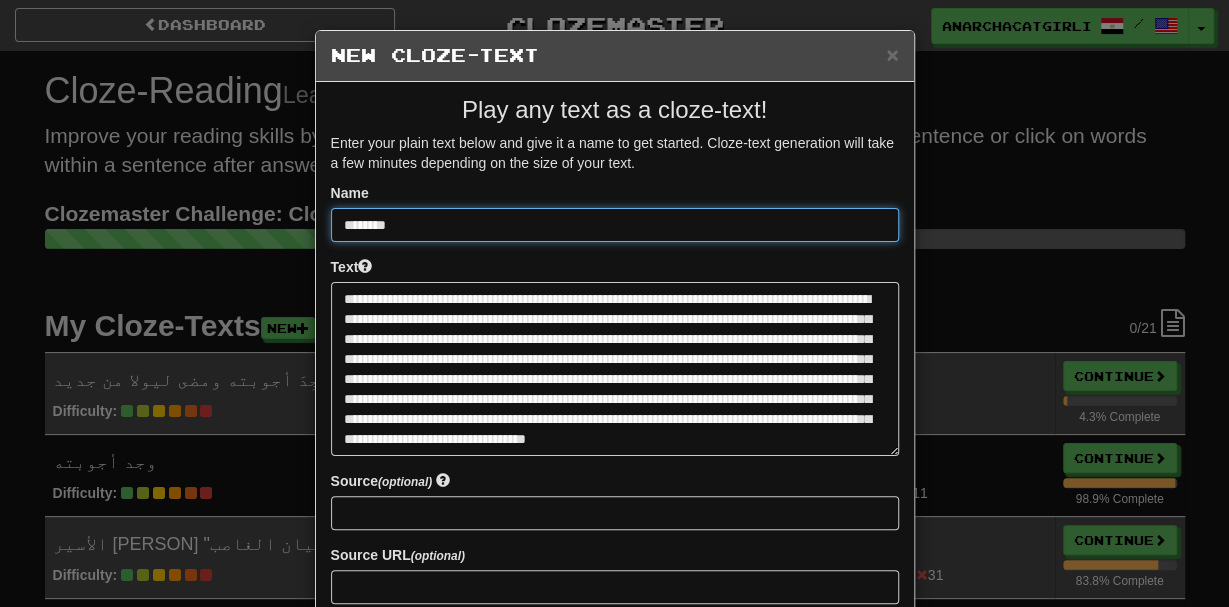 scroll, scrollTop: 195, scrollLeft: 0, axis: vertical 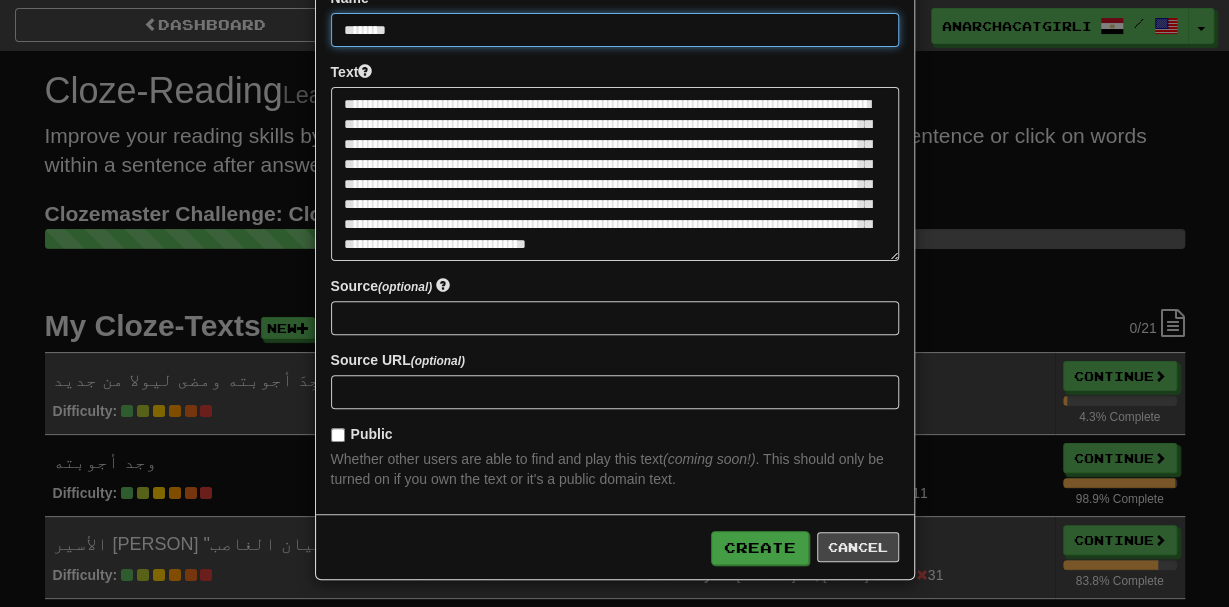 type on "********" 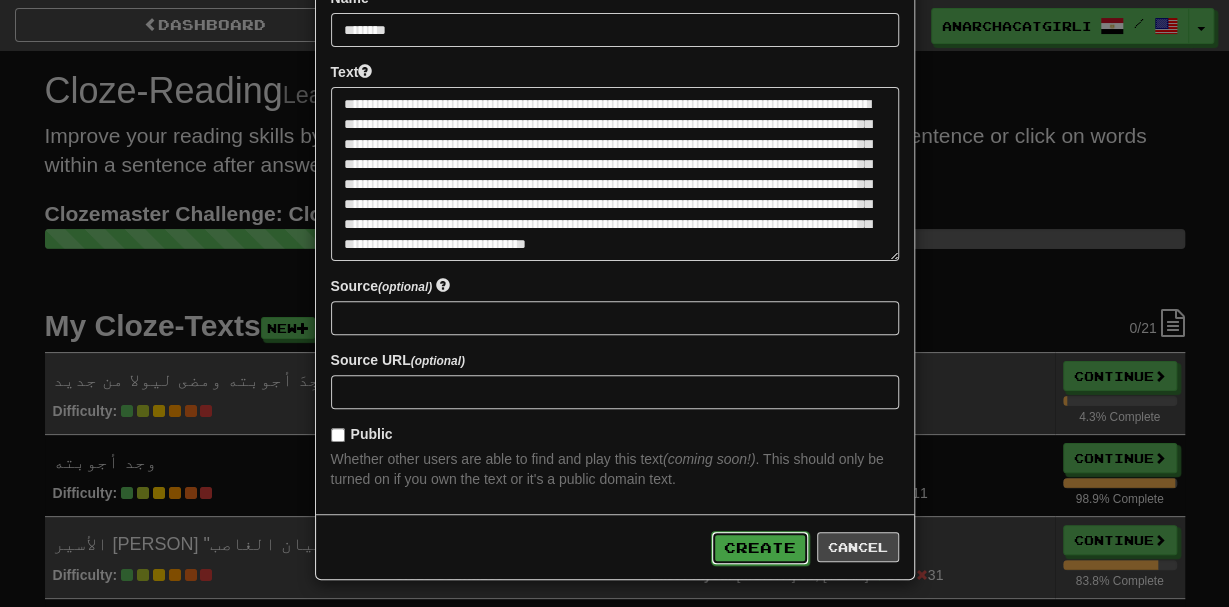 click on "Create" at bounding box center [760, 548] 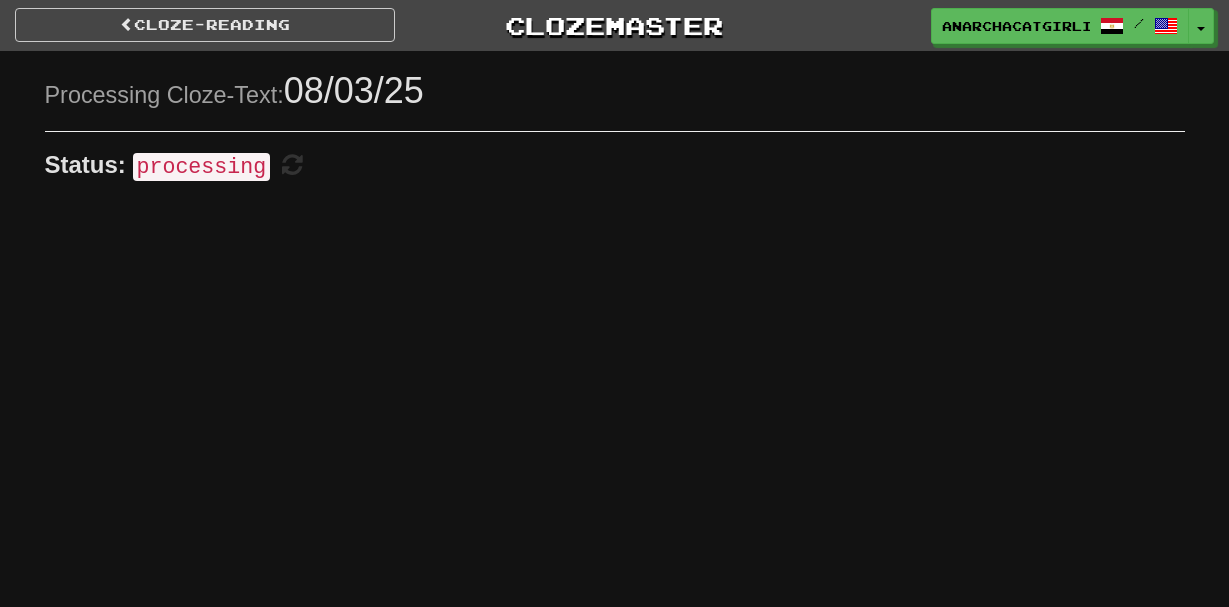 scroll, scrollTop: 0, scrollLeft: 0, axis: both 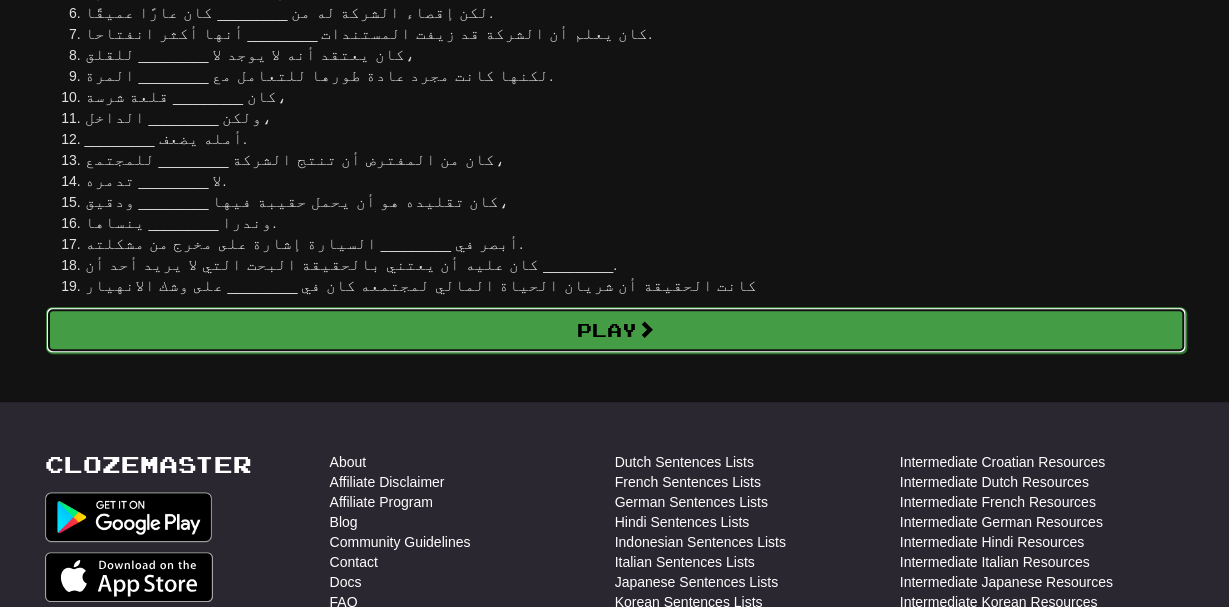 click on "Play" at bounding box center [616, 330] 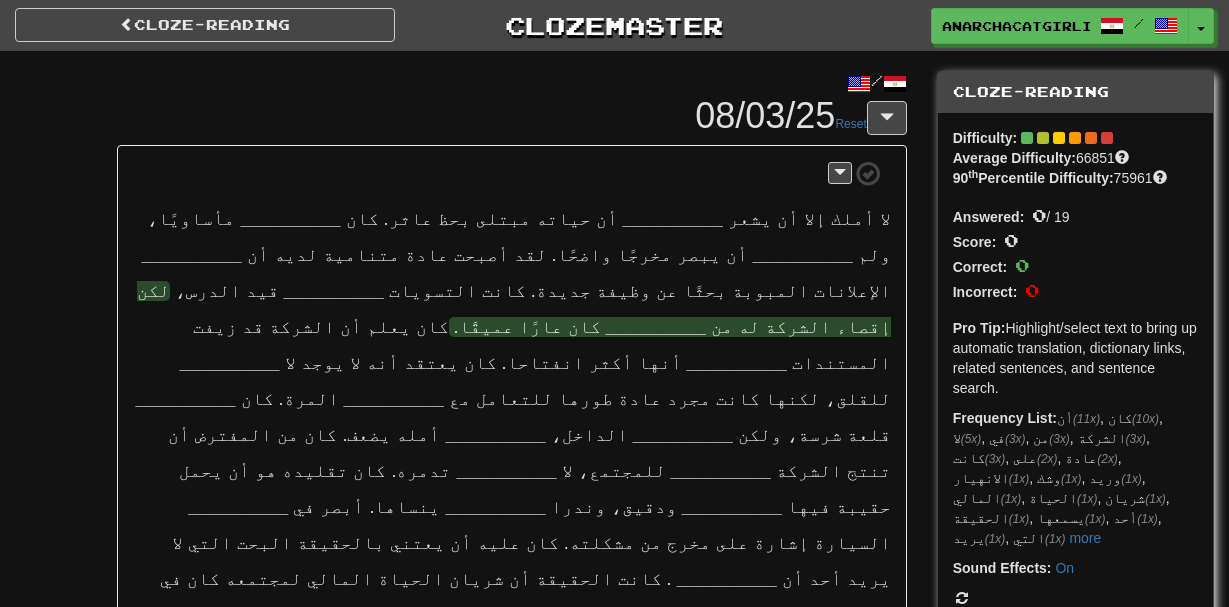 scroll, scrollTop: 0, scrollLeft: 0, axis: both 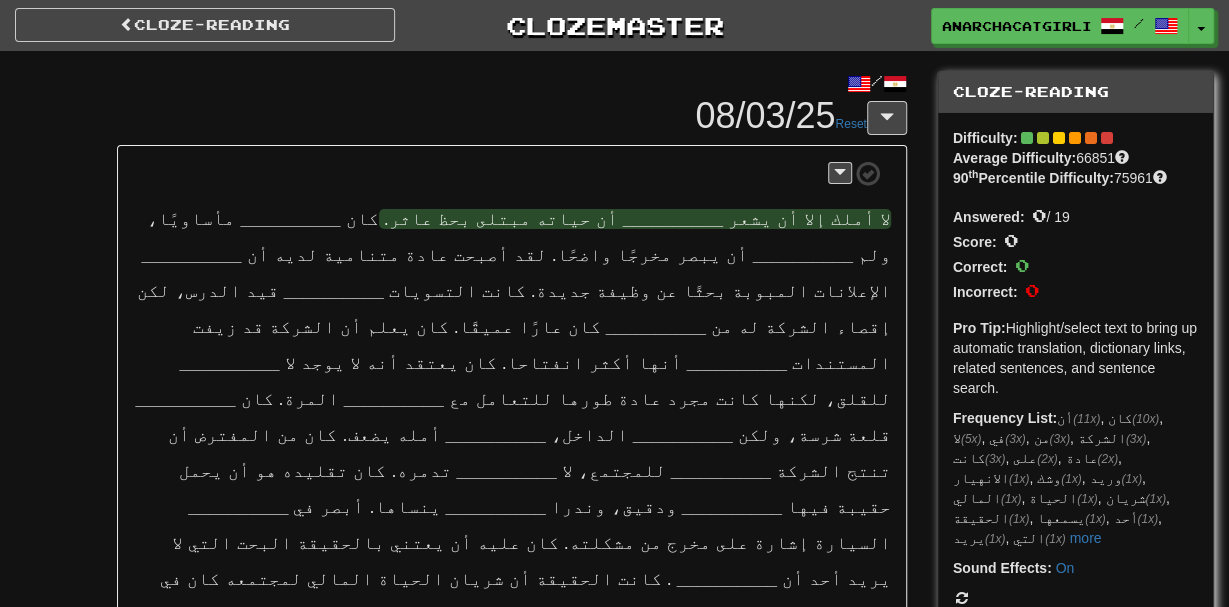 click on "__________" at bounding box center [673, 219] 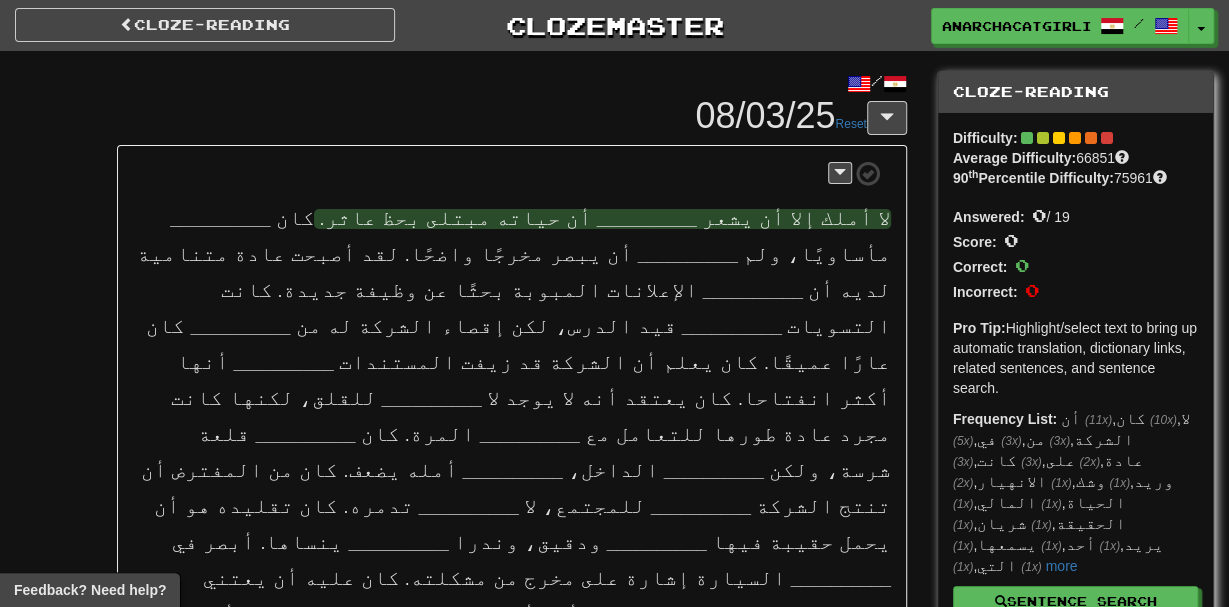 click on "__________" at bounding box center [647, 219] 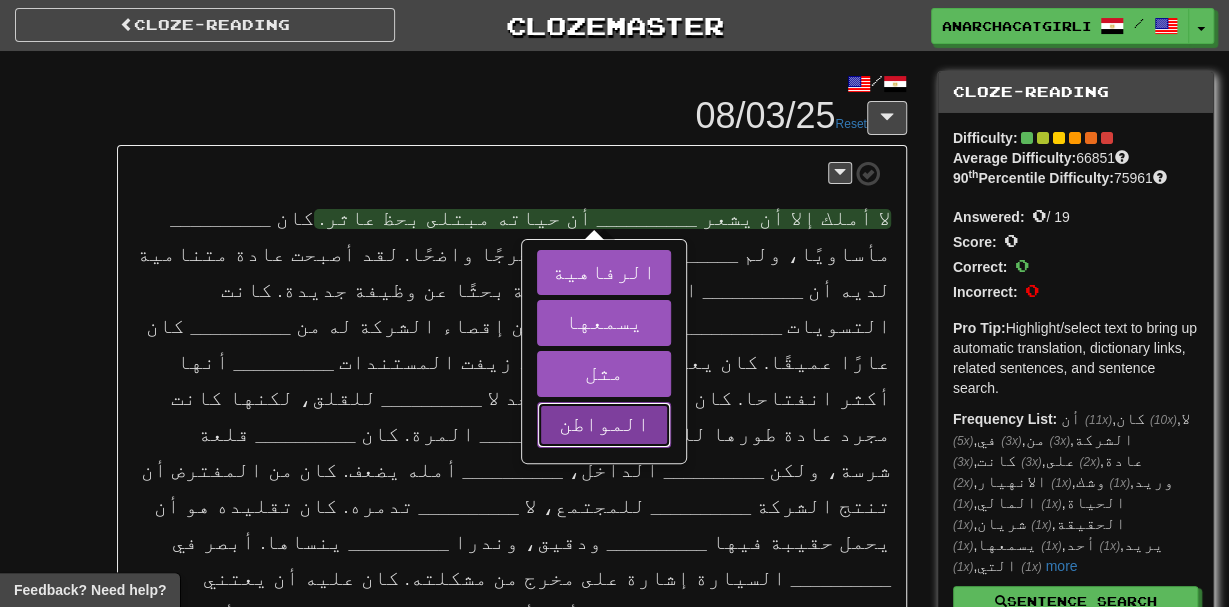 click on "المواطن" at bounding box center (604, 423) 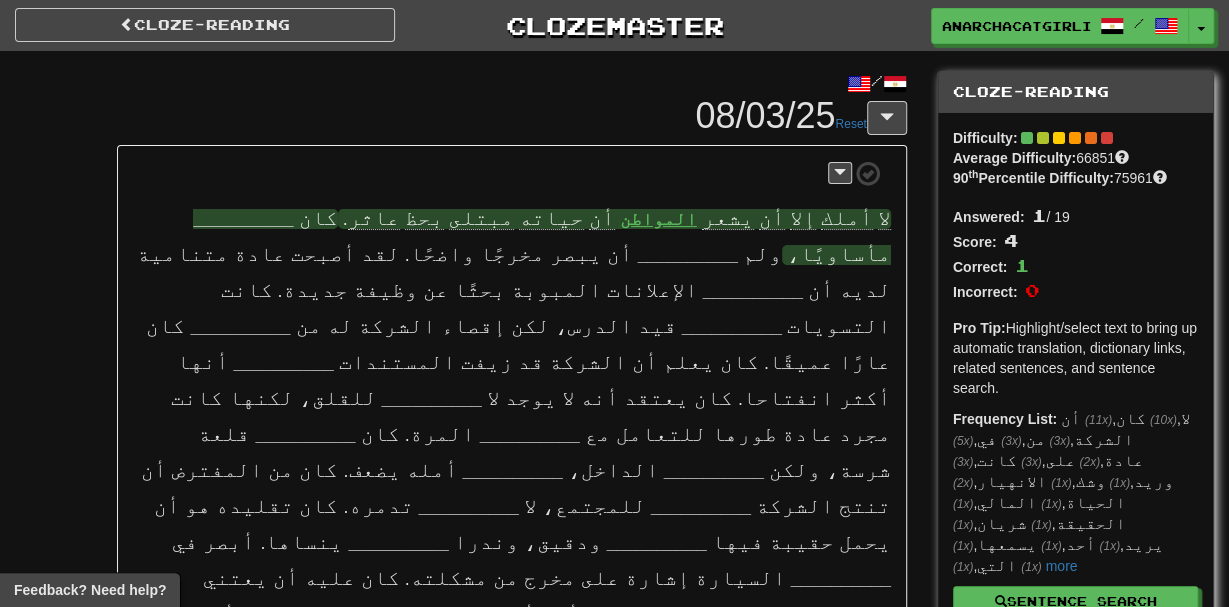 click on "__________" at bounding box center (243, 219) 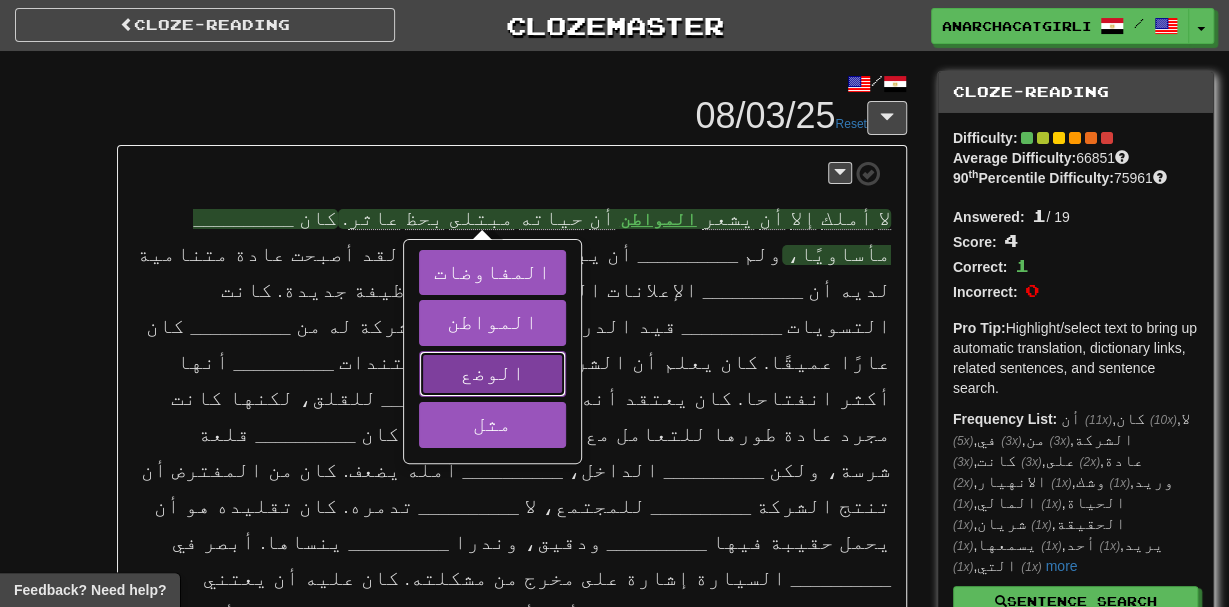 click on "الوضع" at bounding box center [492, 374] 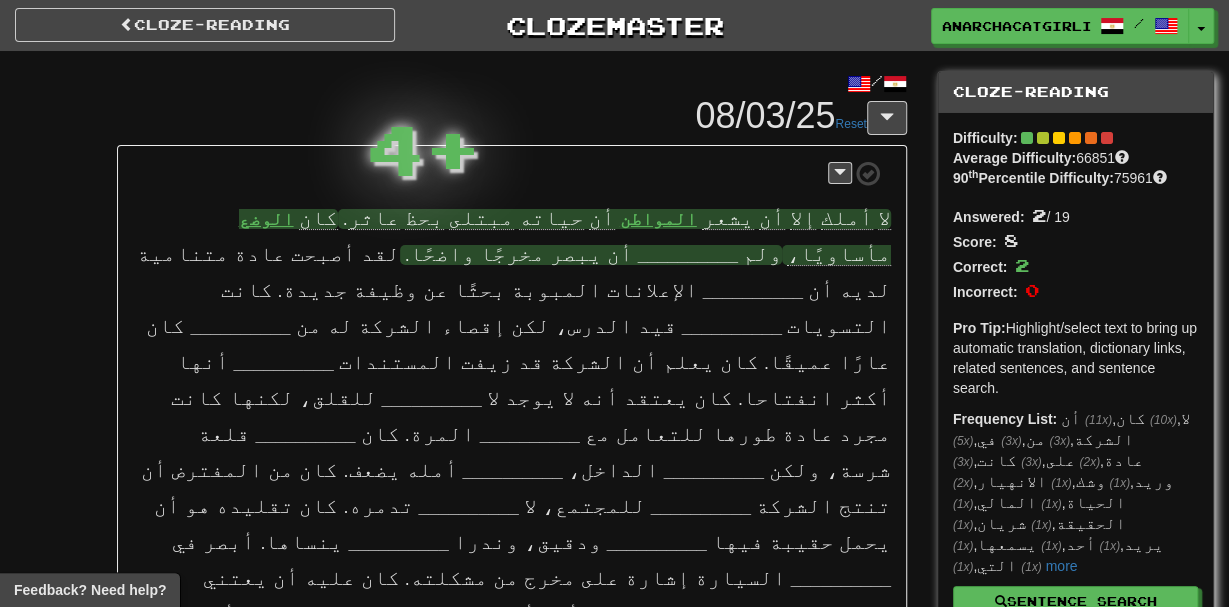 click on "__________" at bounding box center [688, 255] 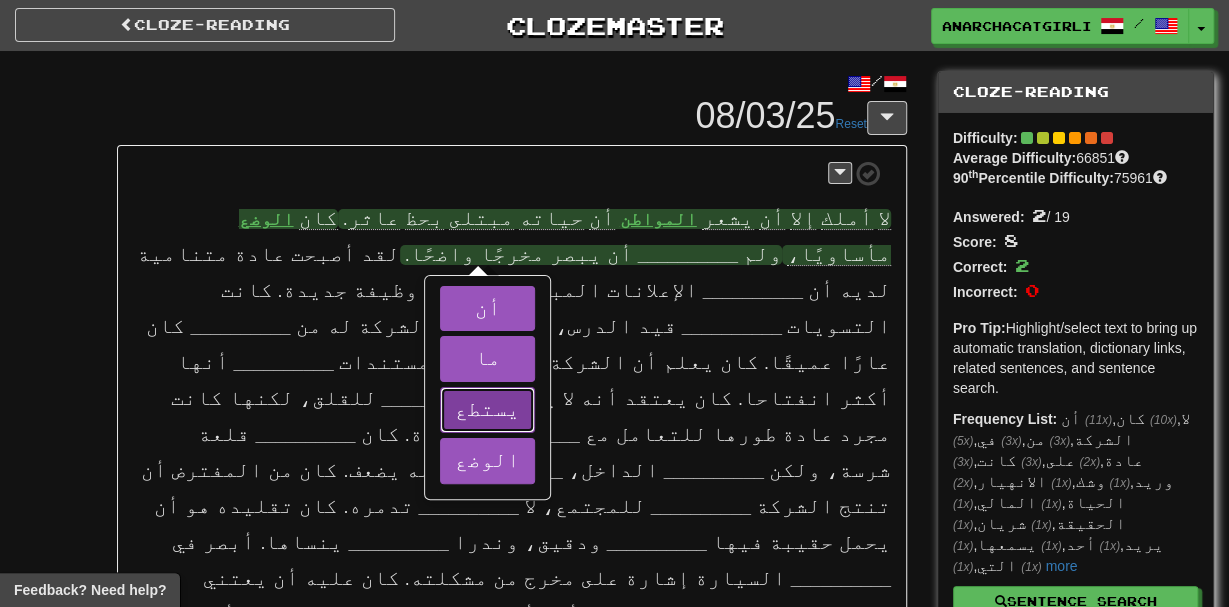 click on "يستطع" at bounding box center (487, 408) 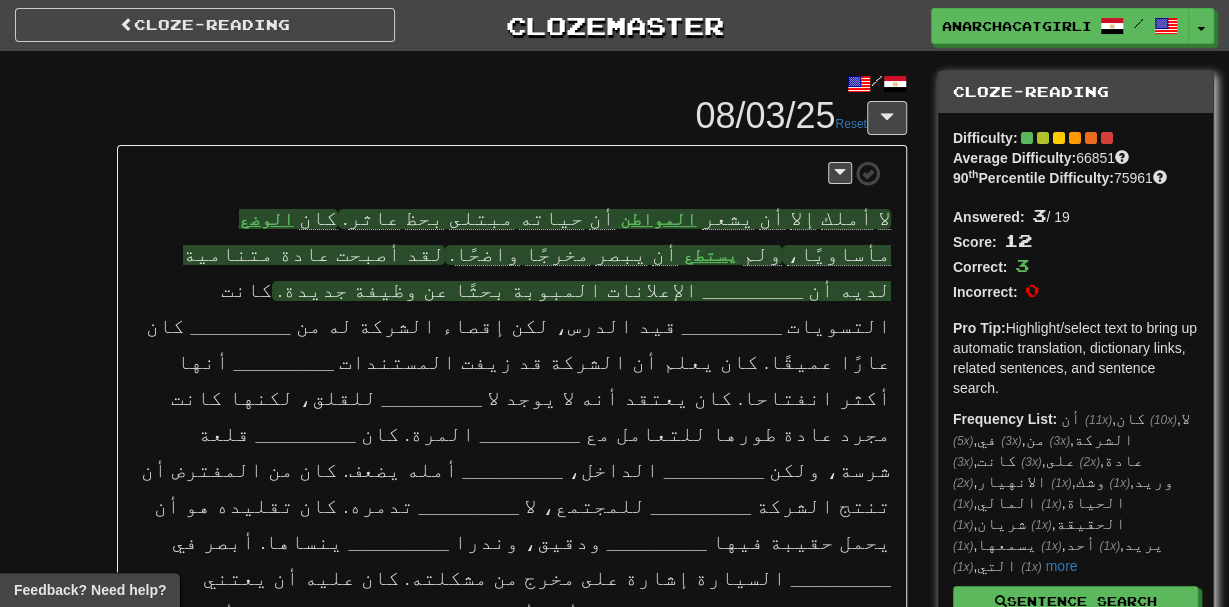 click on "__________" at bounding box center (753, 291) 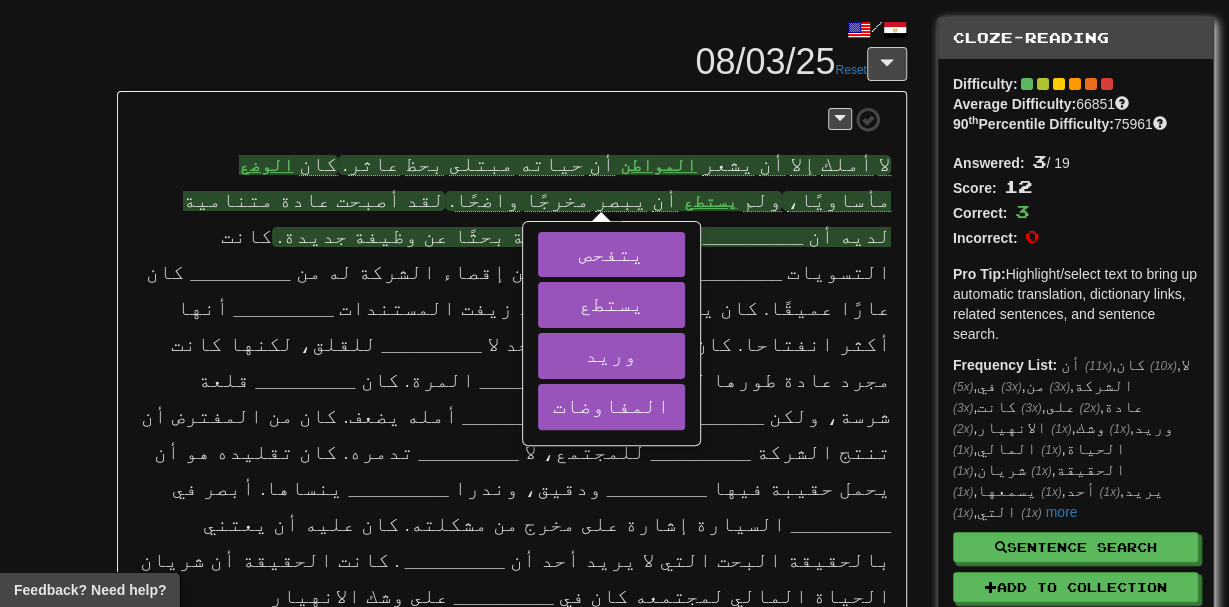 scroll, scrollTop: 55, scrollLeft: 0, axis: vertical 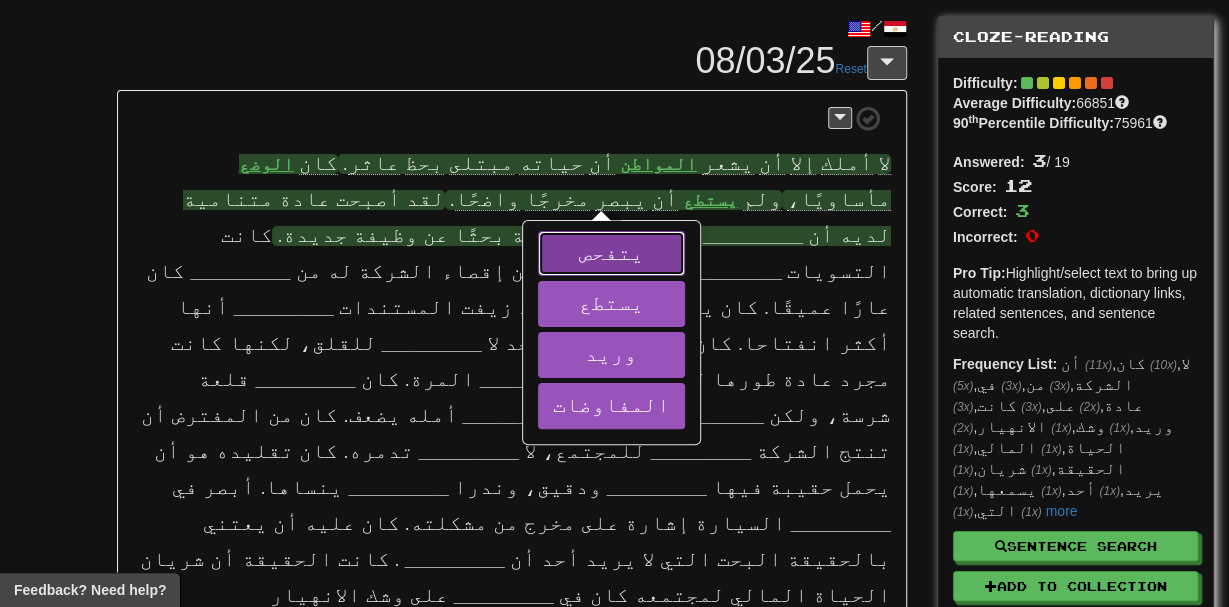 click on "يتفحص" at bounding box center [611, 252] 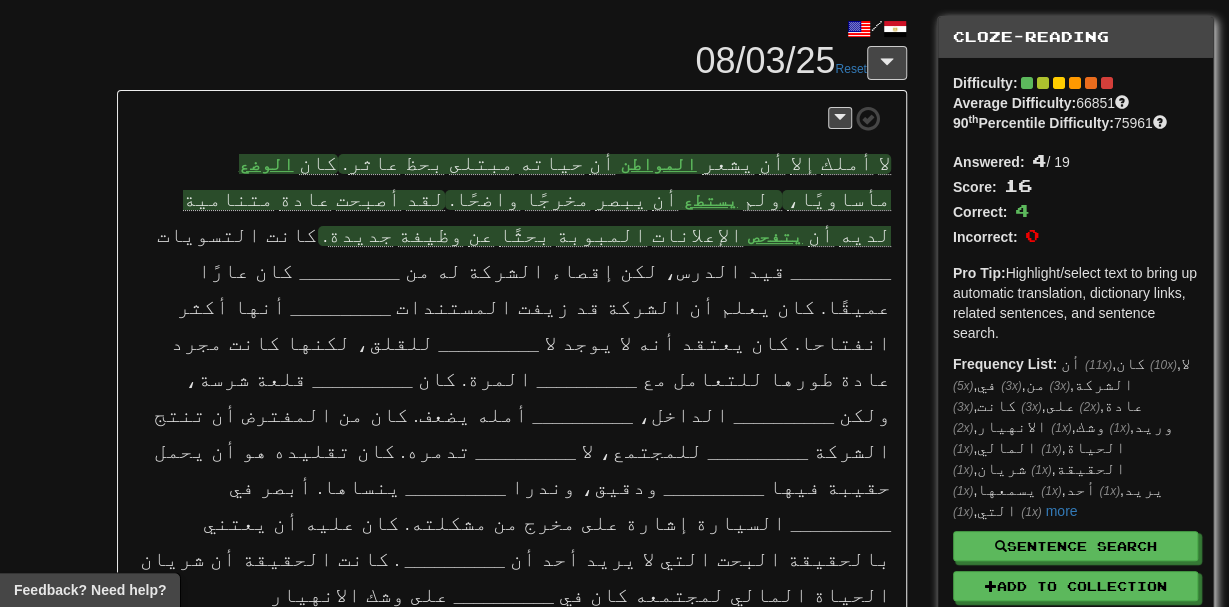 click on "يتفحص" at bounding box center [775, 236] 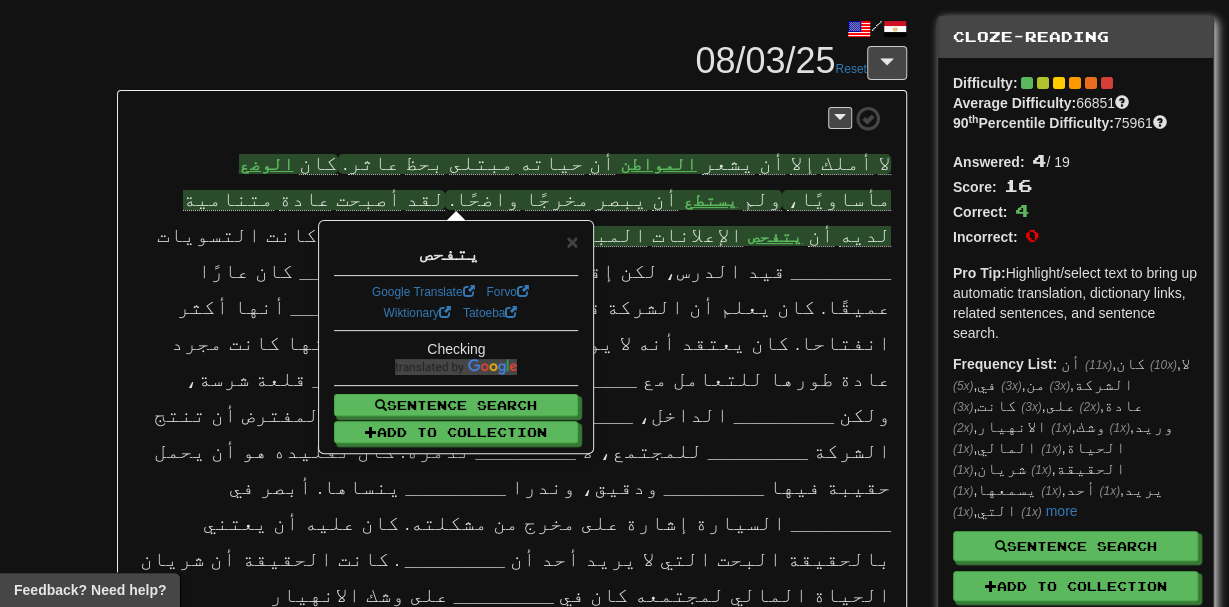 click at bounding box center [511, 118] 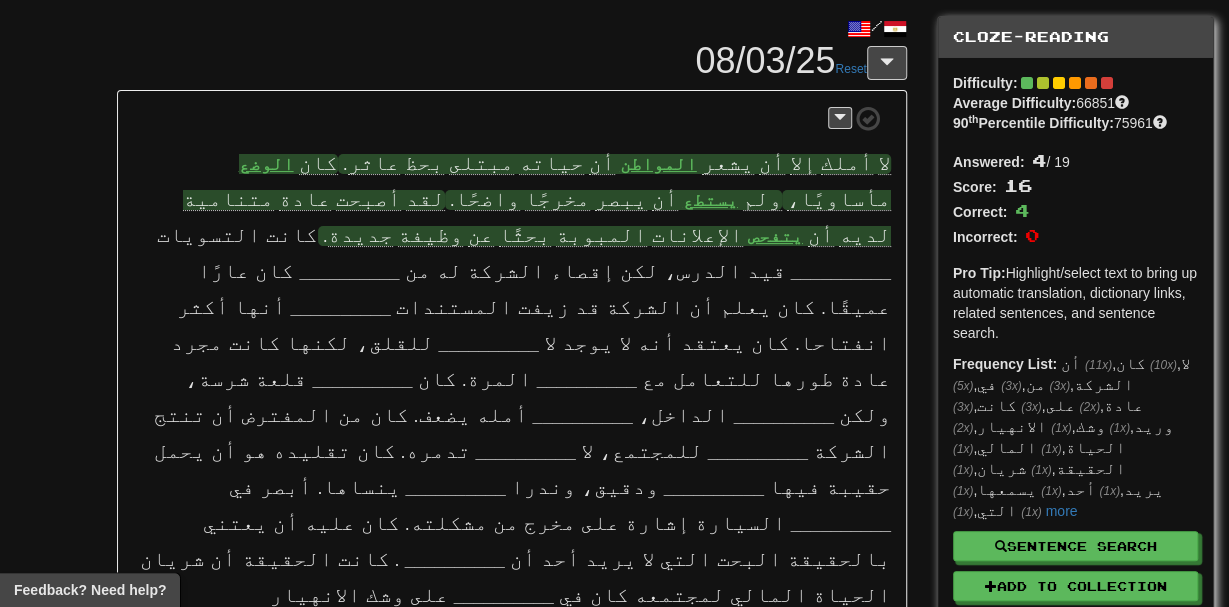 click on "متنامية" at bounding box center (228, 198) 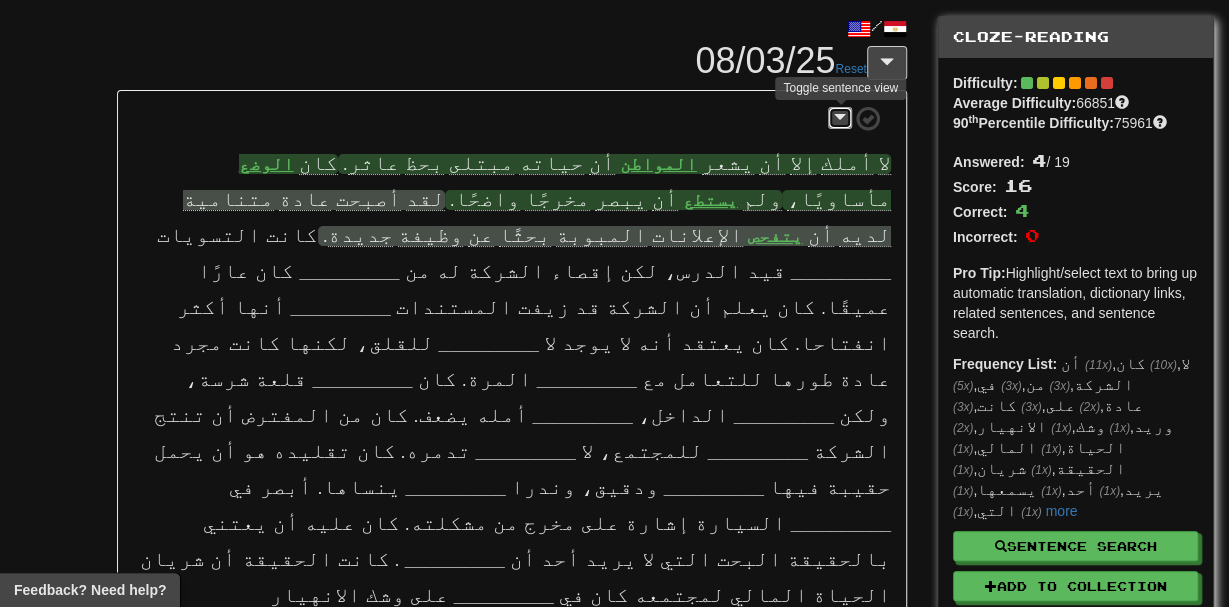 click at bounding box center [840, 117] 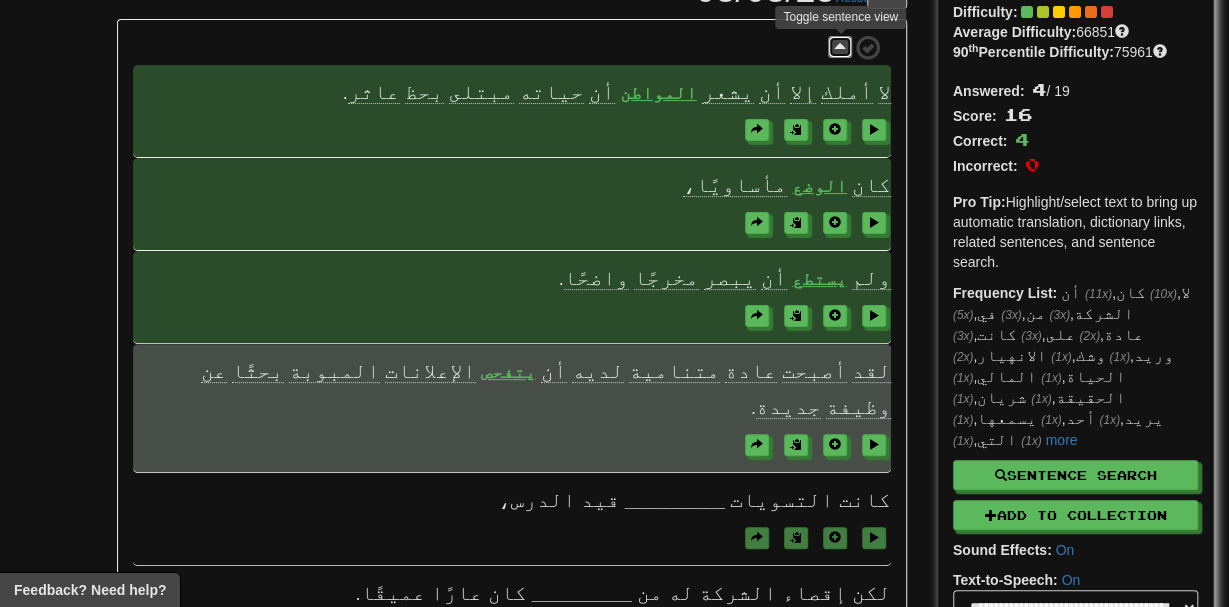 scroll, scrollTop: 137, scrollLeft: 0, axis: vertical 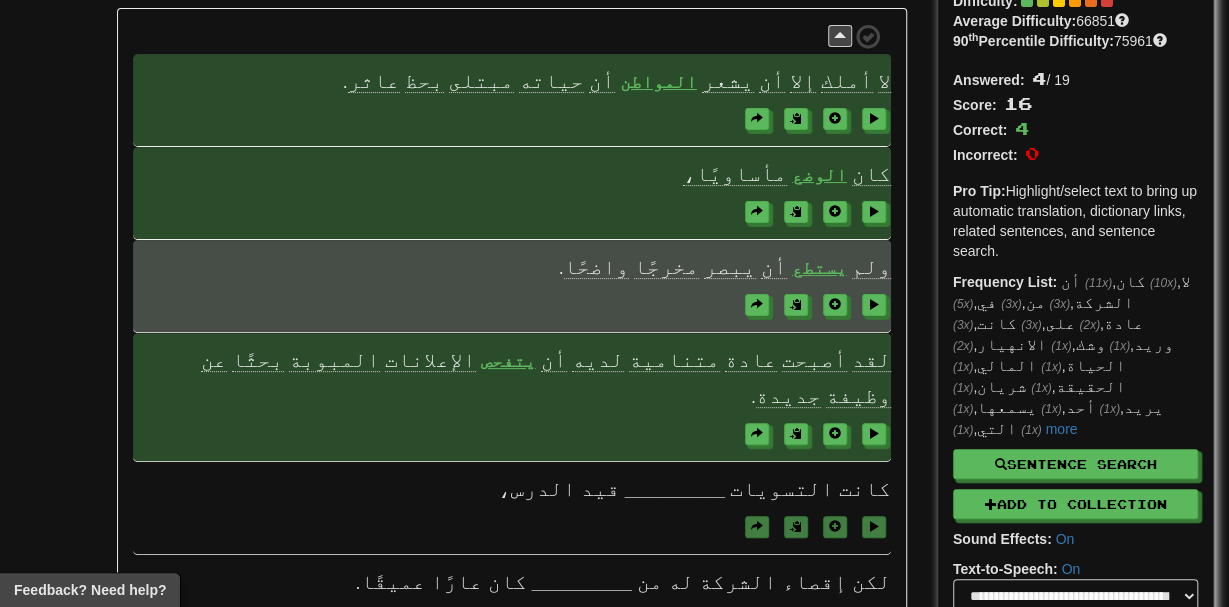 click on "متنامية" at bounding box center [674, 359] 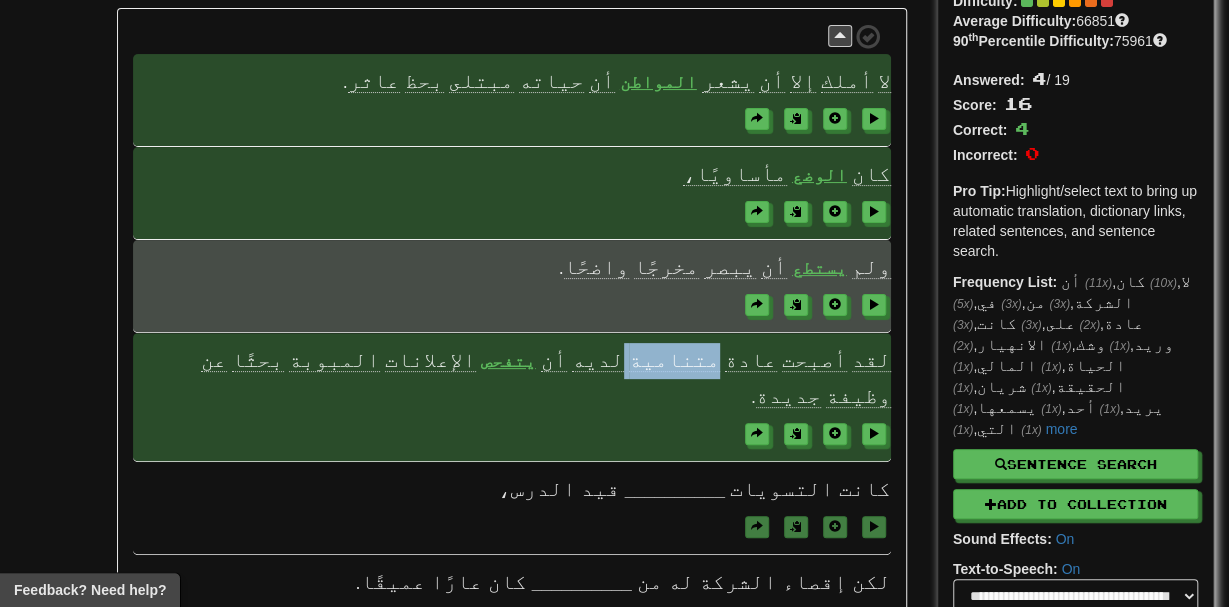 click on "متنامية" at bounding box center (674, 359) 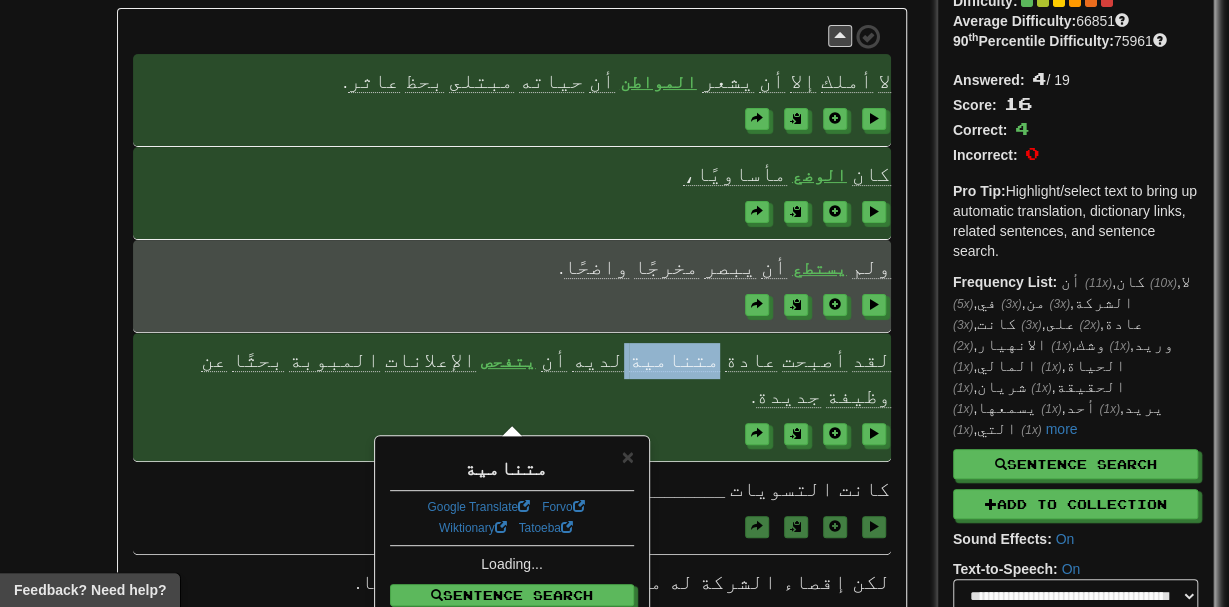 scroll, scrollTop: 137, scrollLeft: 0, axis: vertical 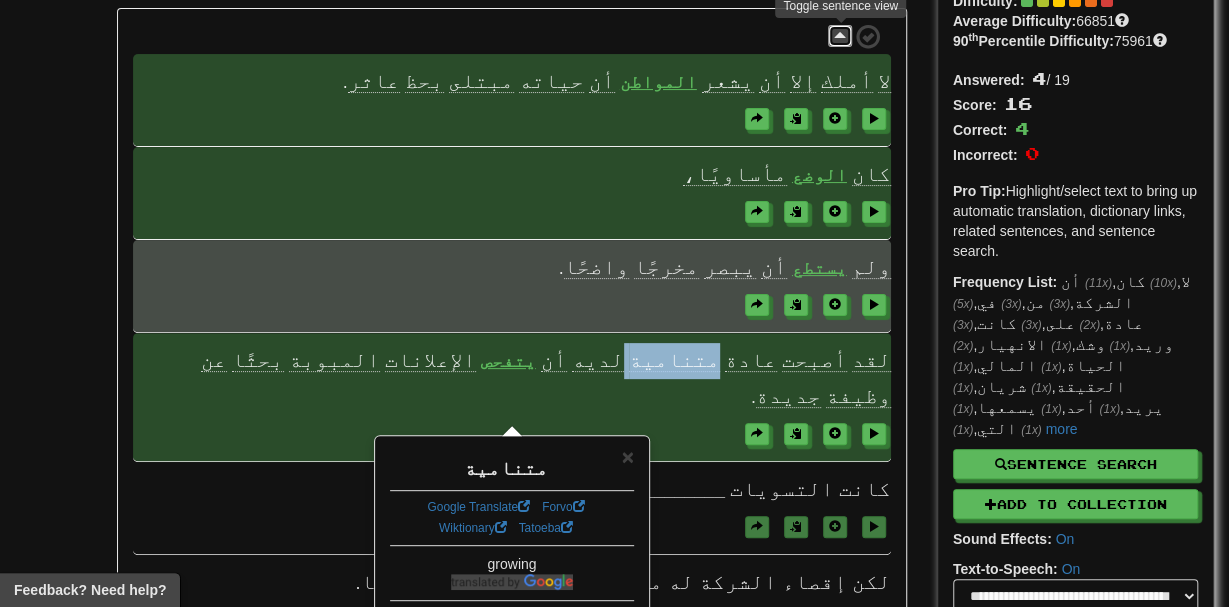 click at bounding box center [840, 36] 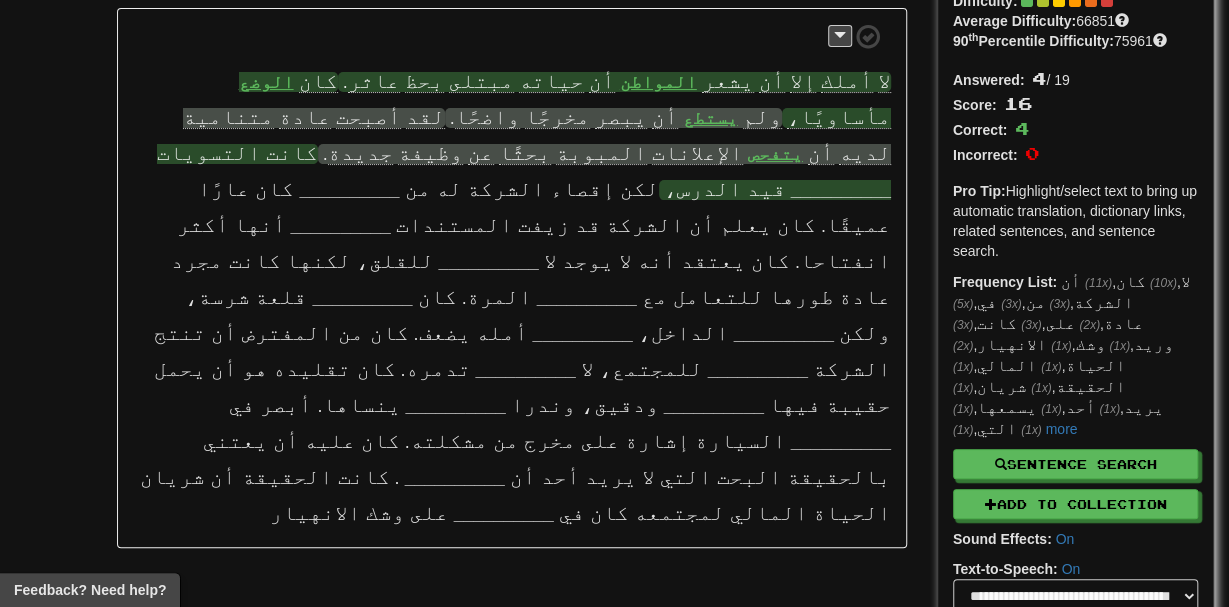 click on "__________" at bounding box center [841, 190] 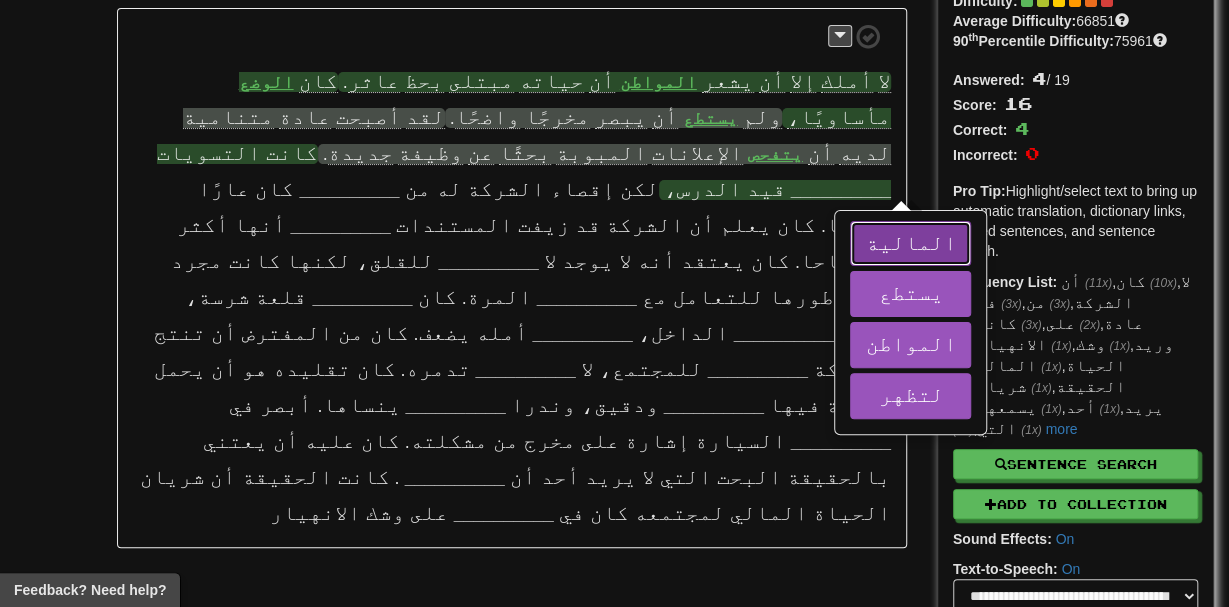 click on "المالية" at bounding box center (910, 242) 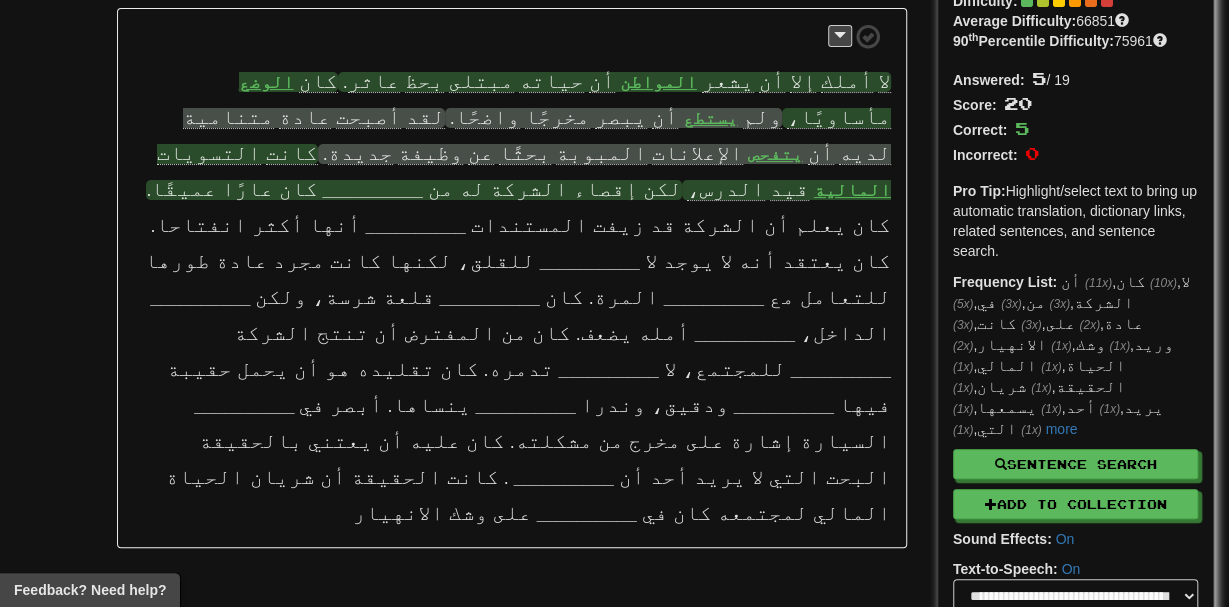 click on "__________" at bounding box center (373, 190) 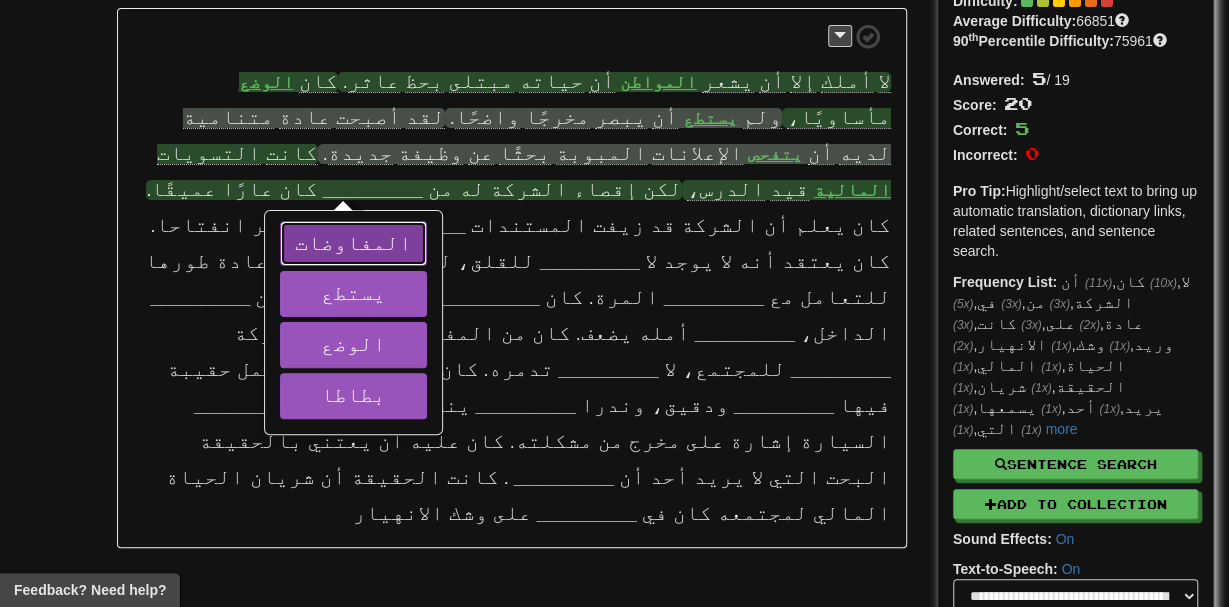 click on "المفاوضات" at bounding box center [353, 242] 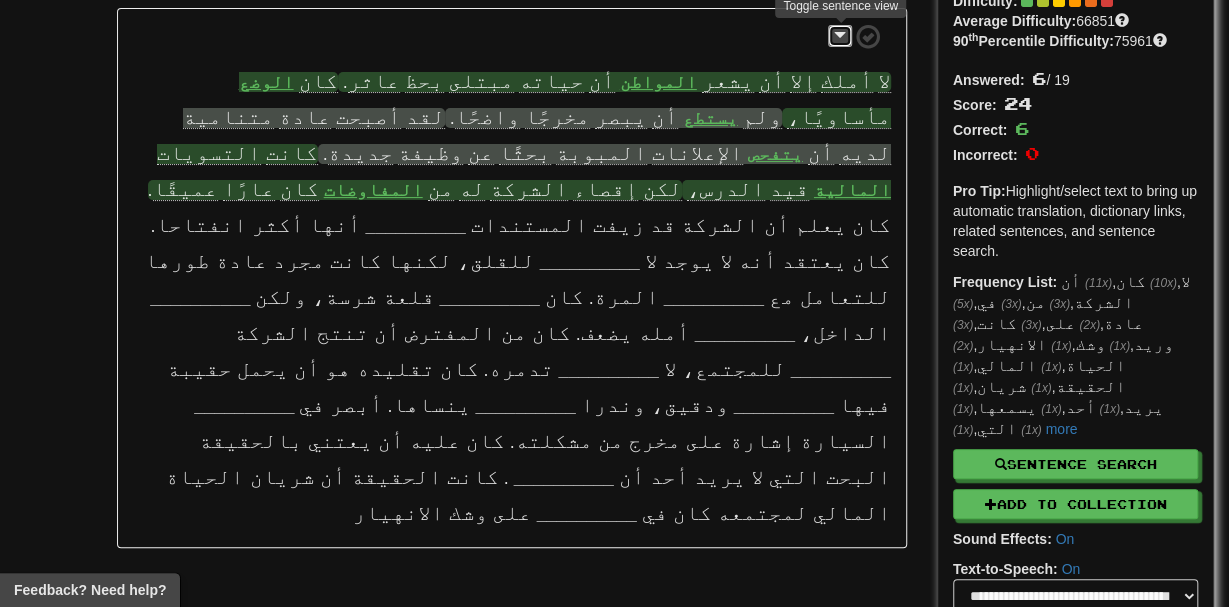 click at bounding box center [840, 35] 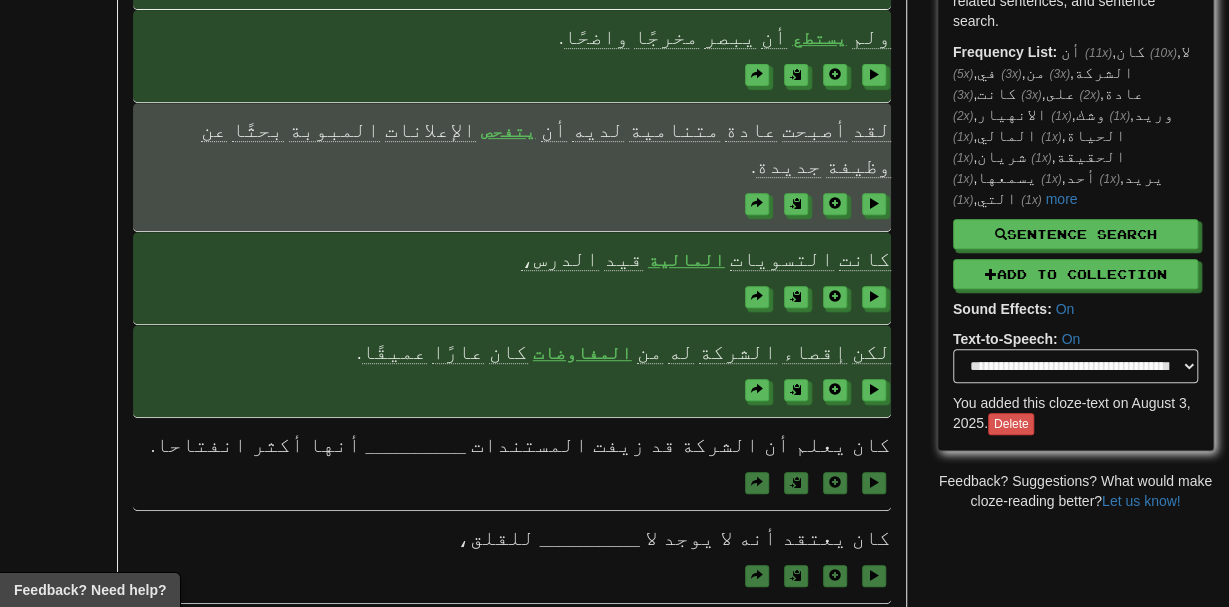 scroll, scrollTop: 407, scrollLeft: 0, axis: vertical 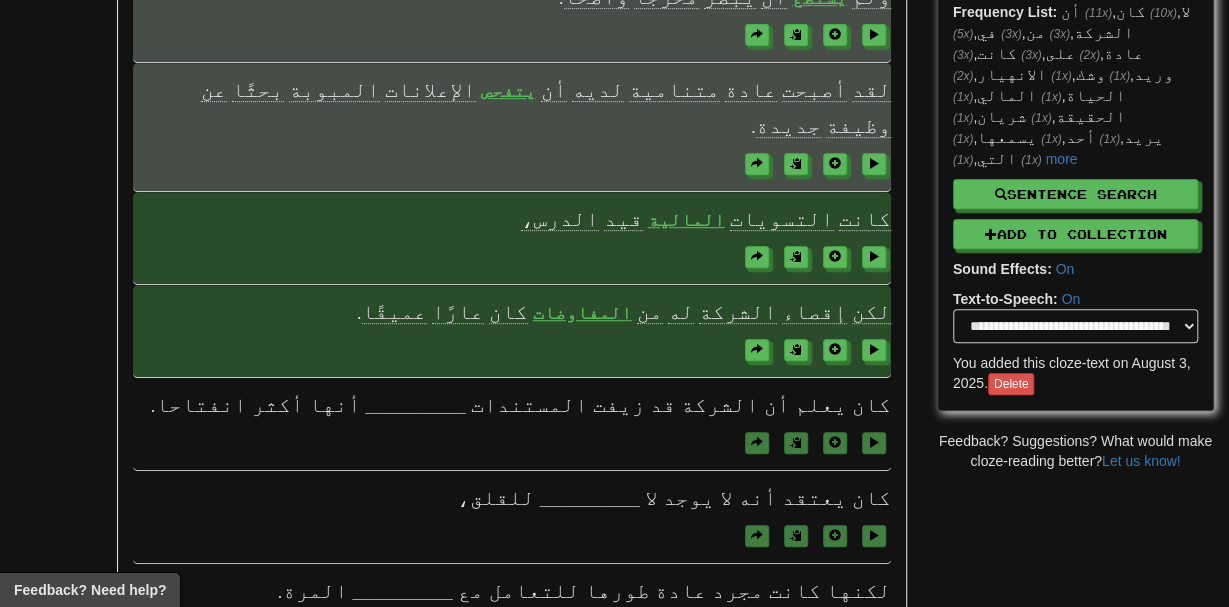 click on "المفاوضات" at bounding box center (582, 313) 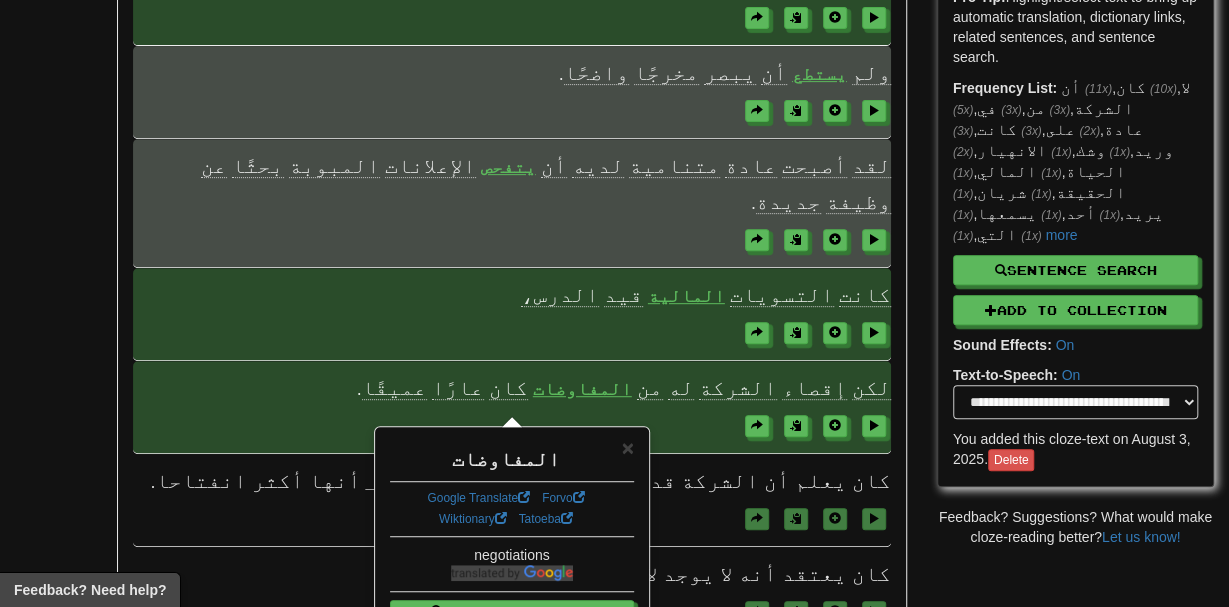 scroll, scrollTop: 331, scrollLeft: 0, axis: vertical 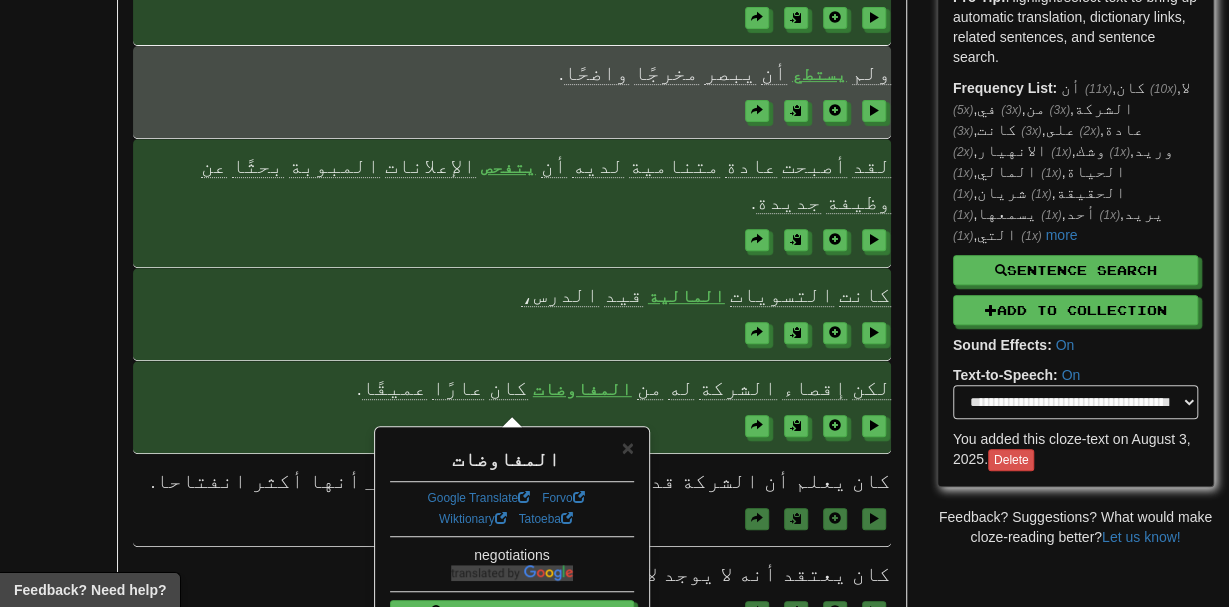 click at bounding box center [511, 239] 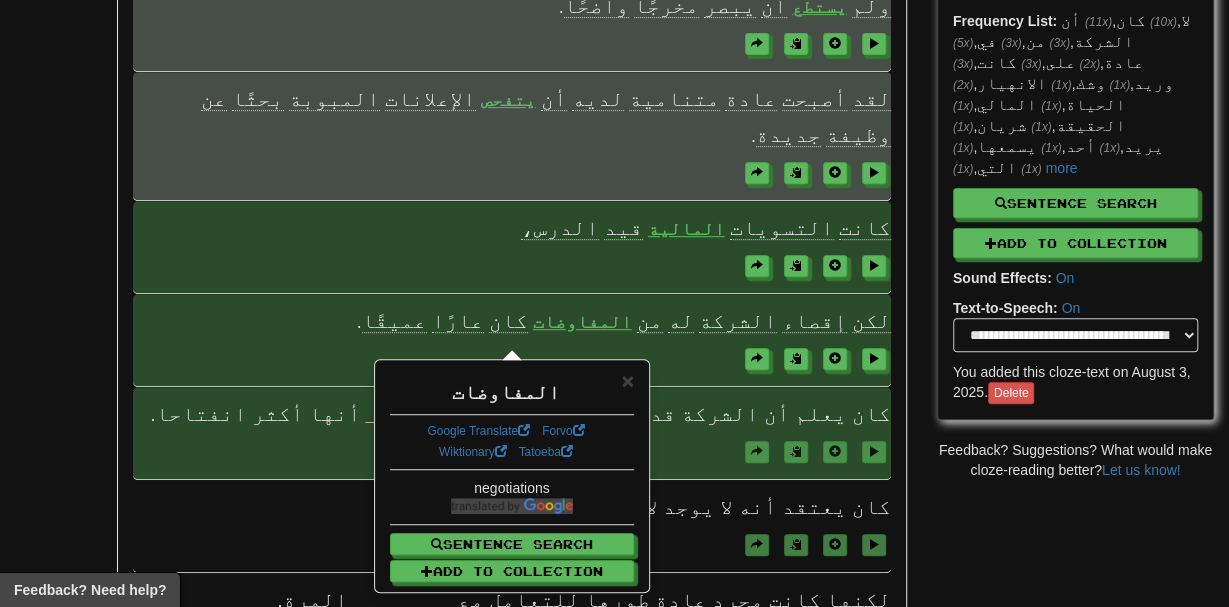 scroll, scrollTop: 468, scrollLeft: 0, axis: vertical 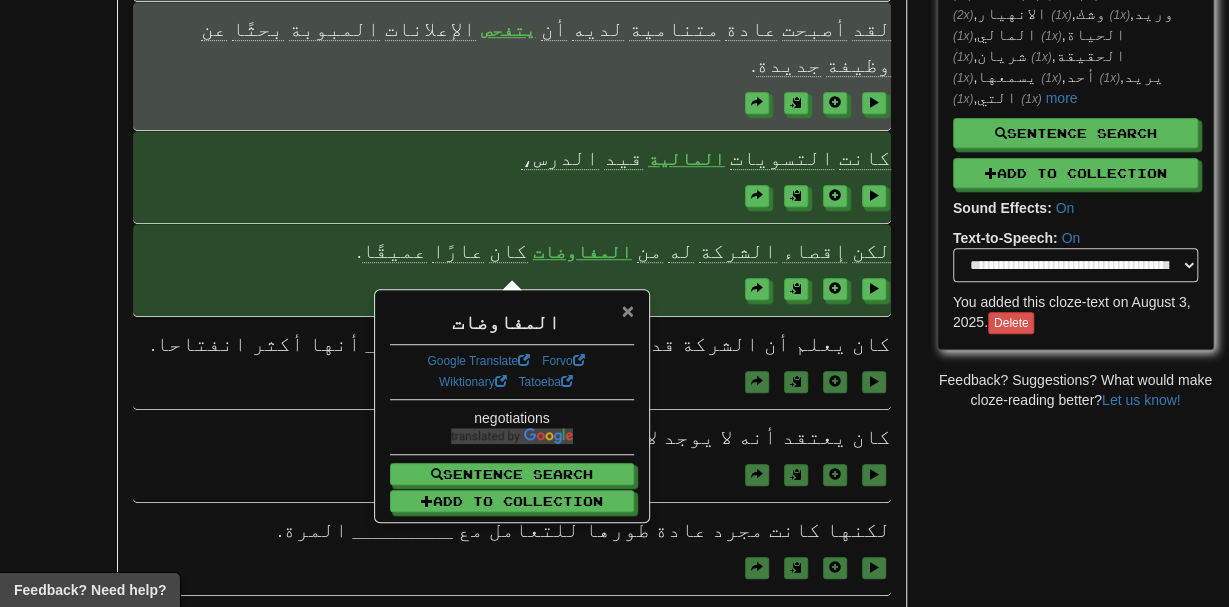 click on "×" at bounding box center (628, 310) 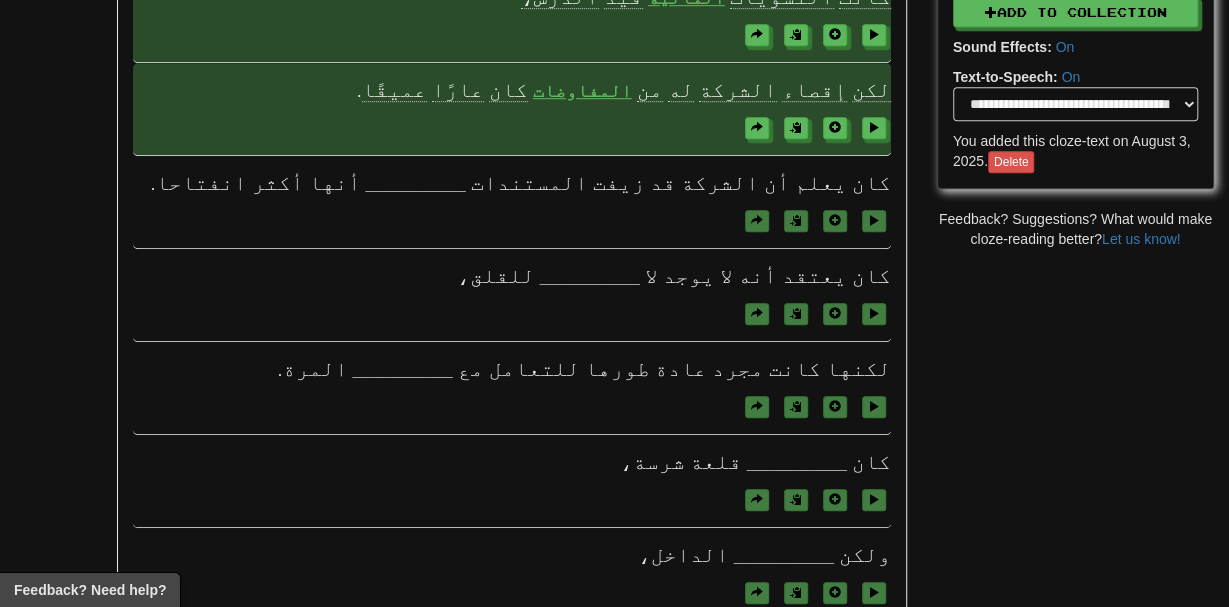 scroll, scrollTop: 632, scrollLeft: 0, axis: vertical 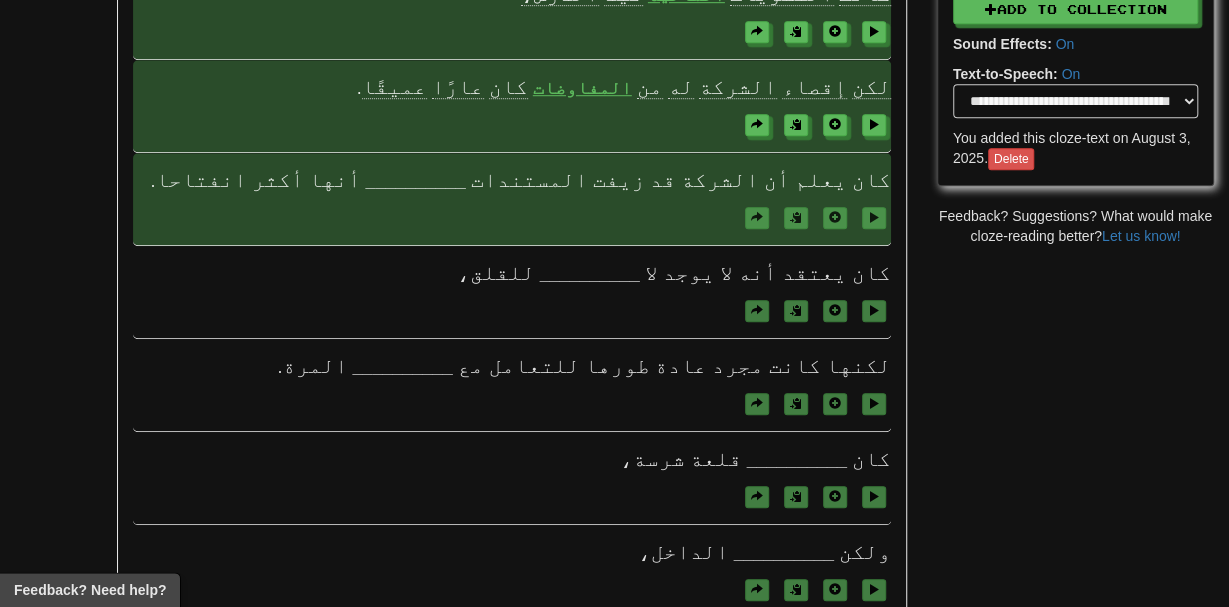 click on "__________" at bounding box center (416, 181) 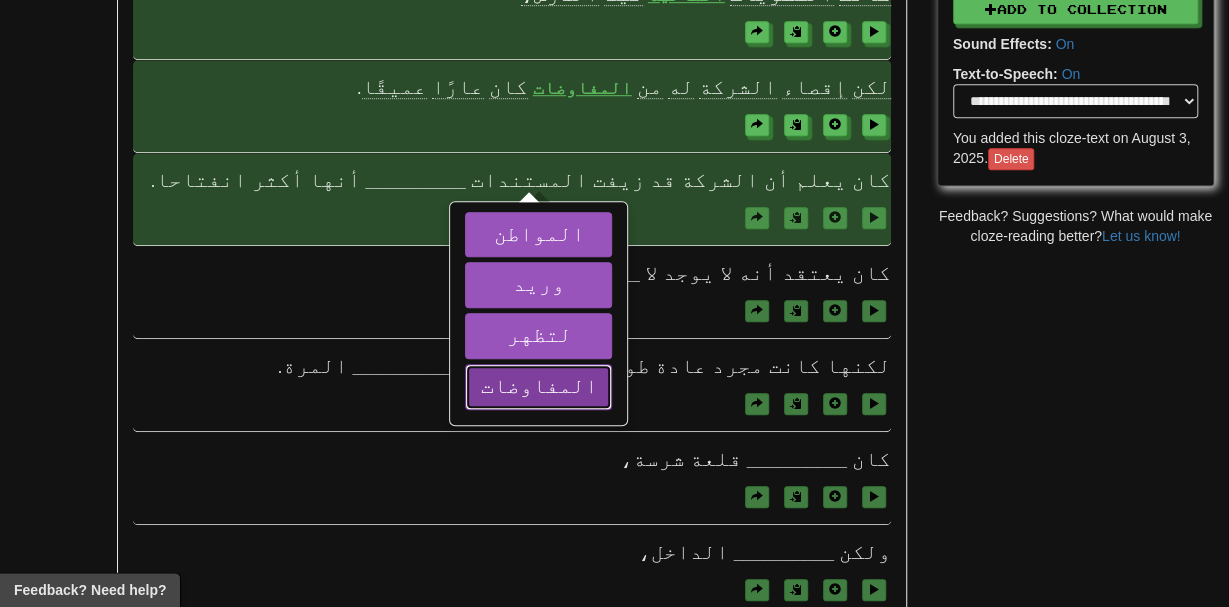 click on "المفاوضات" at bounding box center [538, 385] 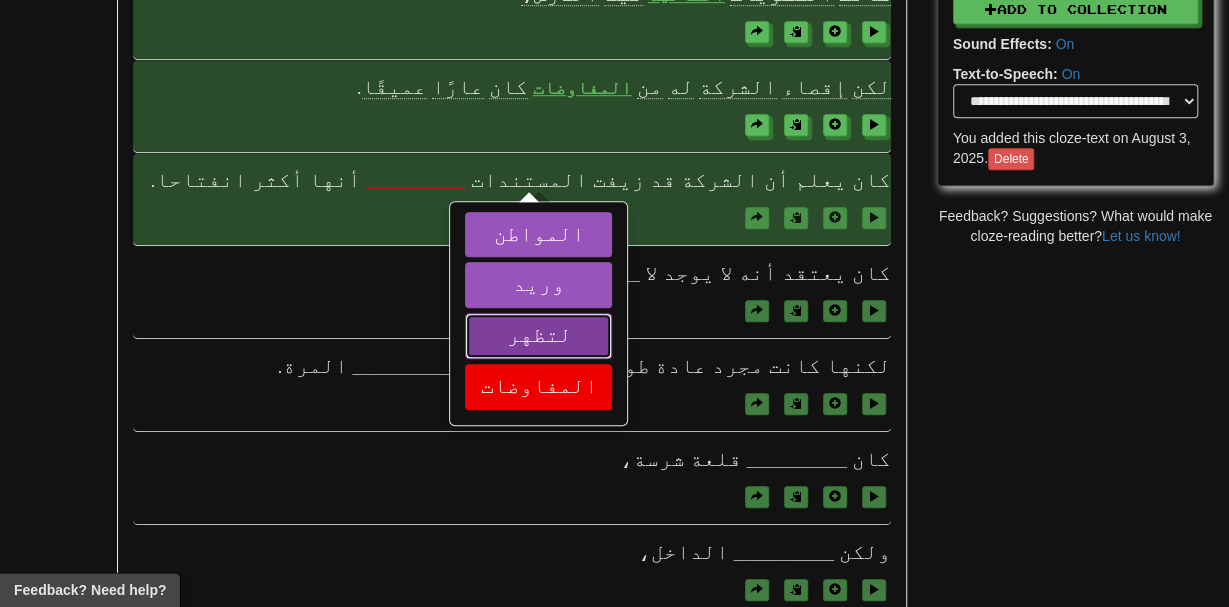 click on "لتظهر" at bounding box center [538, 336] 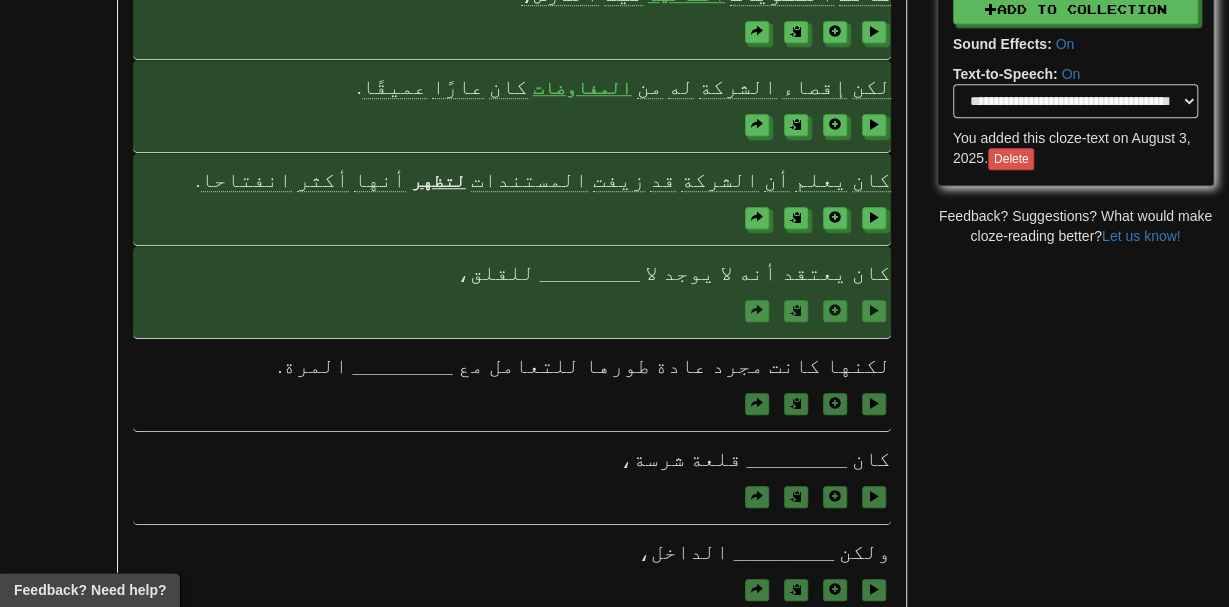 click on "__________" at bounding box center [590, 274] 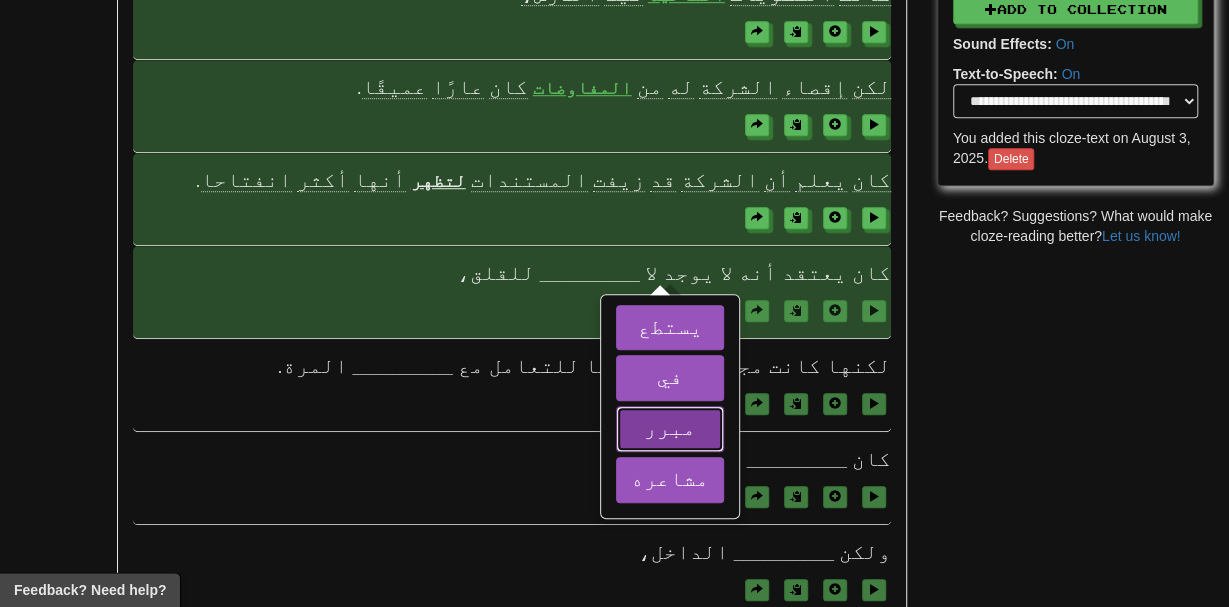click on "مبرر" at bounding box center [670, 427] 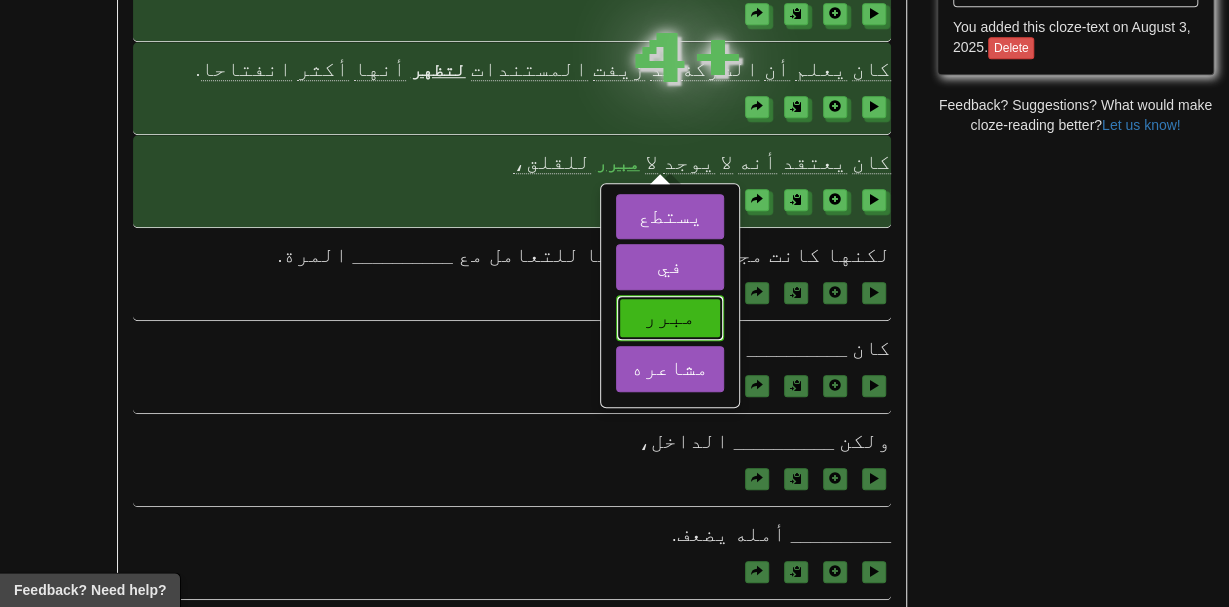 scroll, scrollTop: 752, scrollLeft: 0, axis: vertical 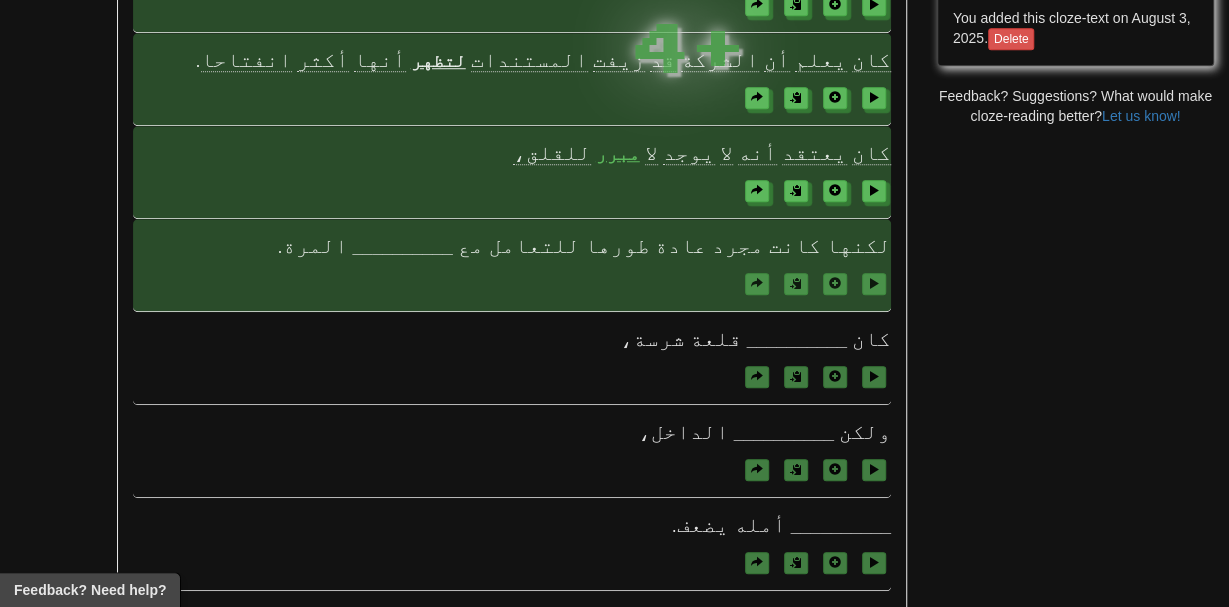 click on "__________" at bounding box center [403, 247] 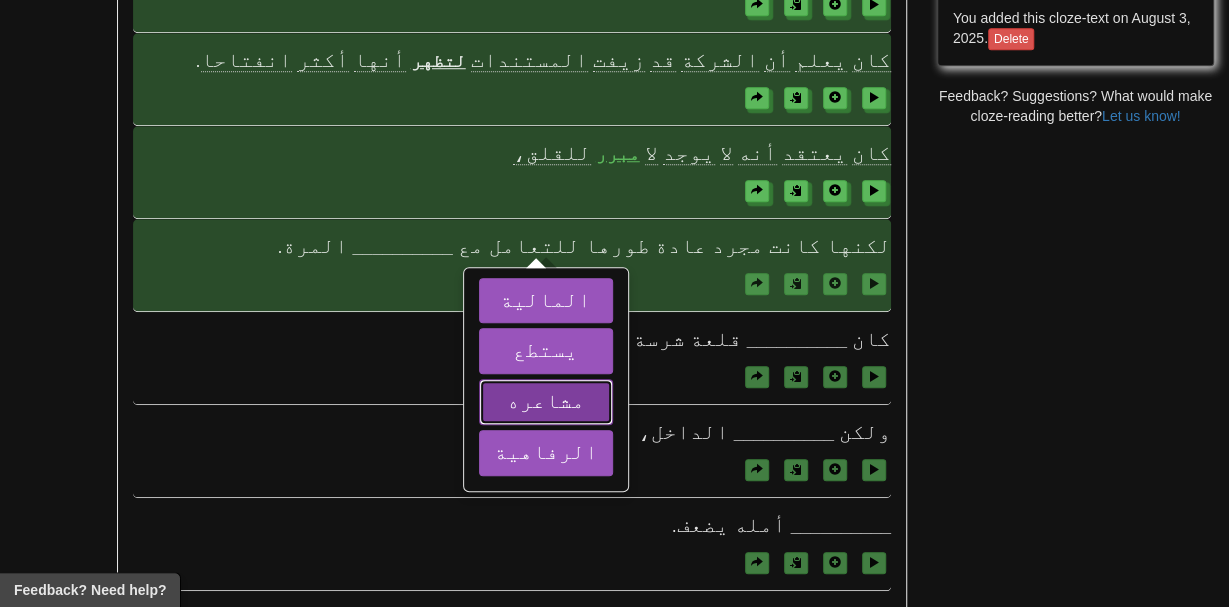 click on "مشاعره" at bounding box center [546, 400] 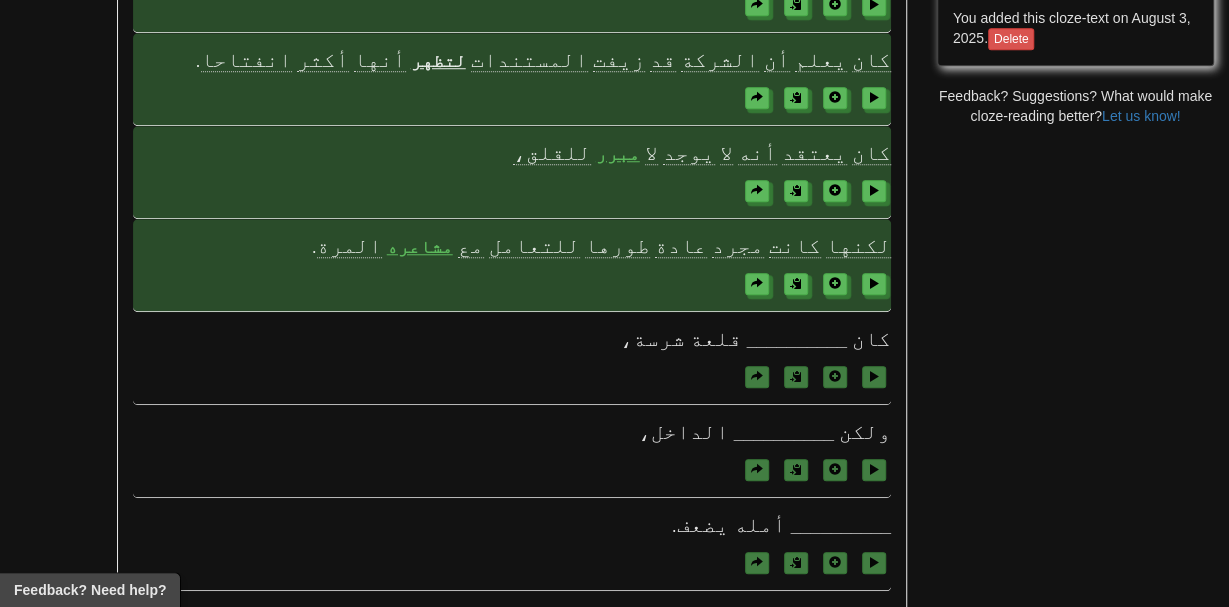 click on "مشاعره" at bounding box center (420, 247) 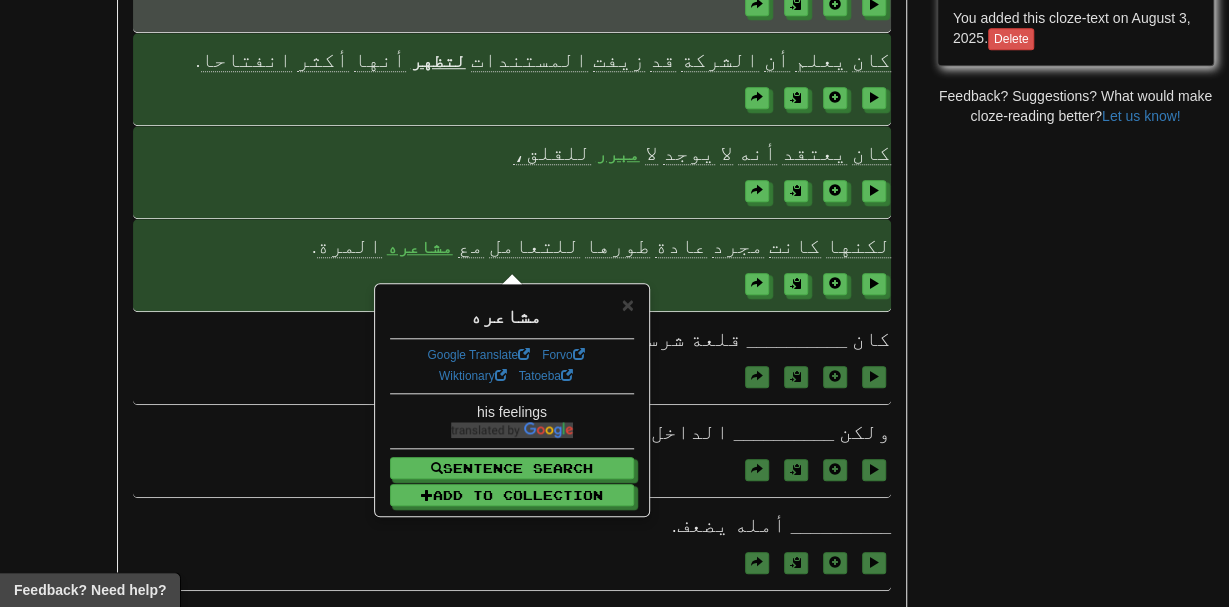 click on "لكنها   كانت   مجرد   عادة   طورها   للتعامل   مع
مشاعره
المرة ." at bounding box center [511, 265] 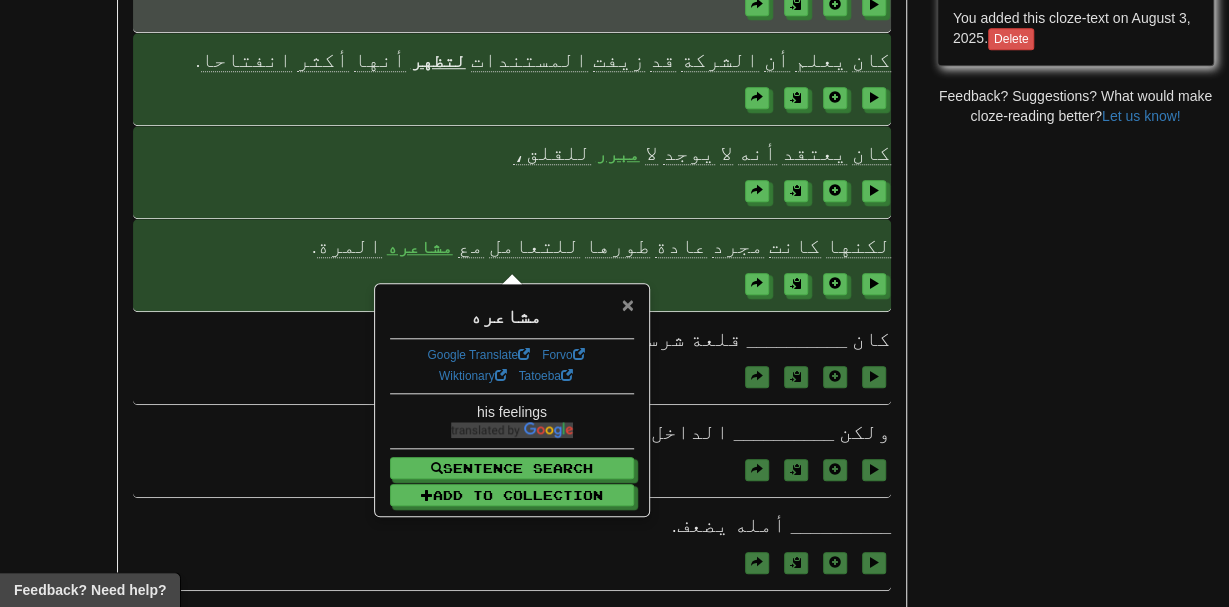 click on "×" at bounding box center [628, 304] 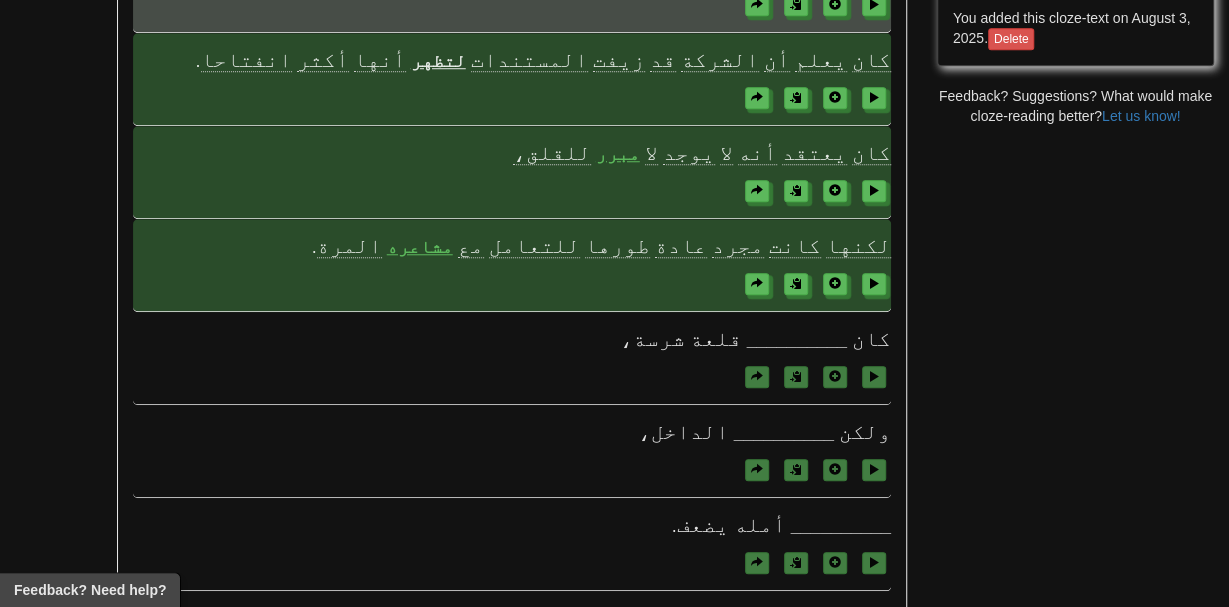 click on "طورها" at bounding box center (617, 245) 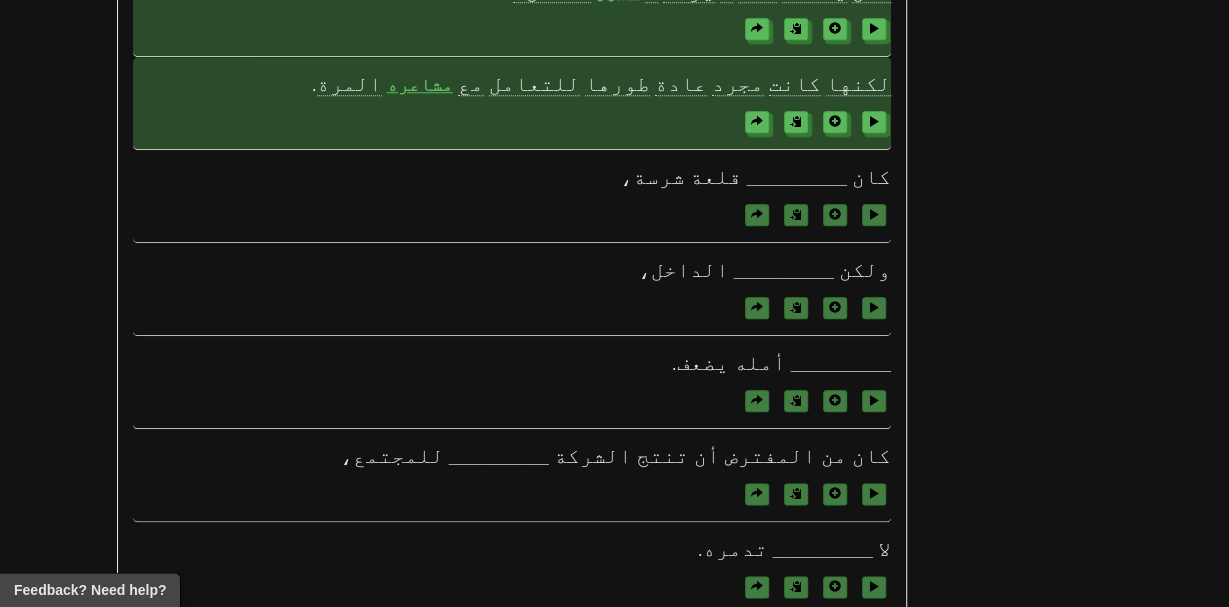 scroll, scrollTop: 915, scrollLeft: 0, axis: vertical 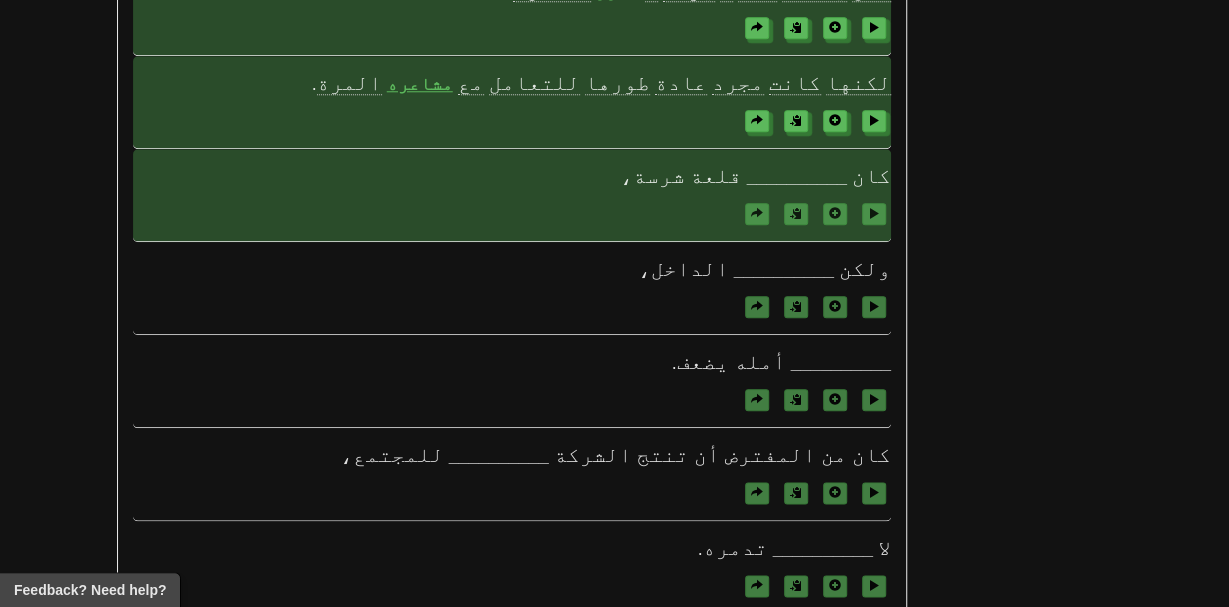 click on "__________" at bounding box center [797, 177] 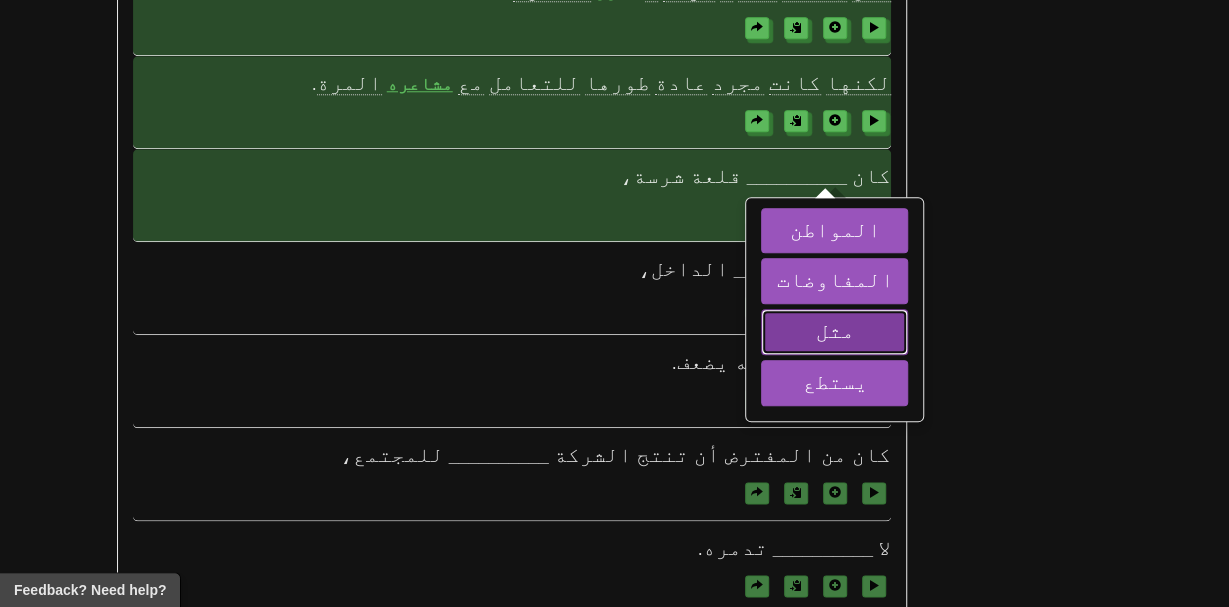 click on "مثل" at bounding box center [834, 332] 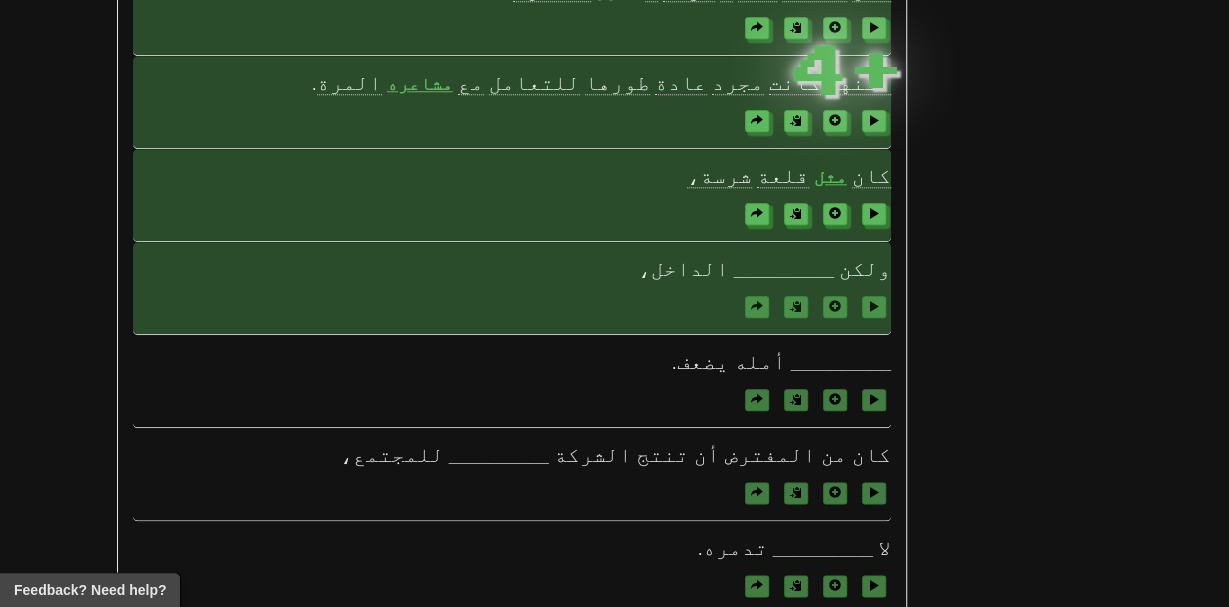 click on "__________" at bounding box center [784, 270] 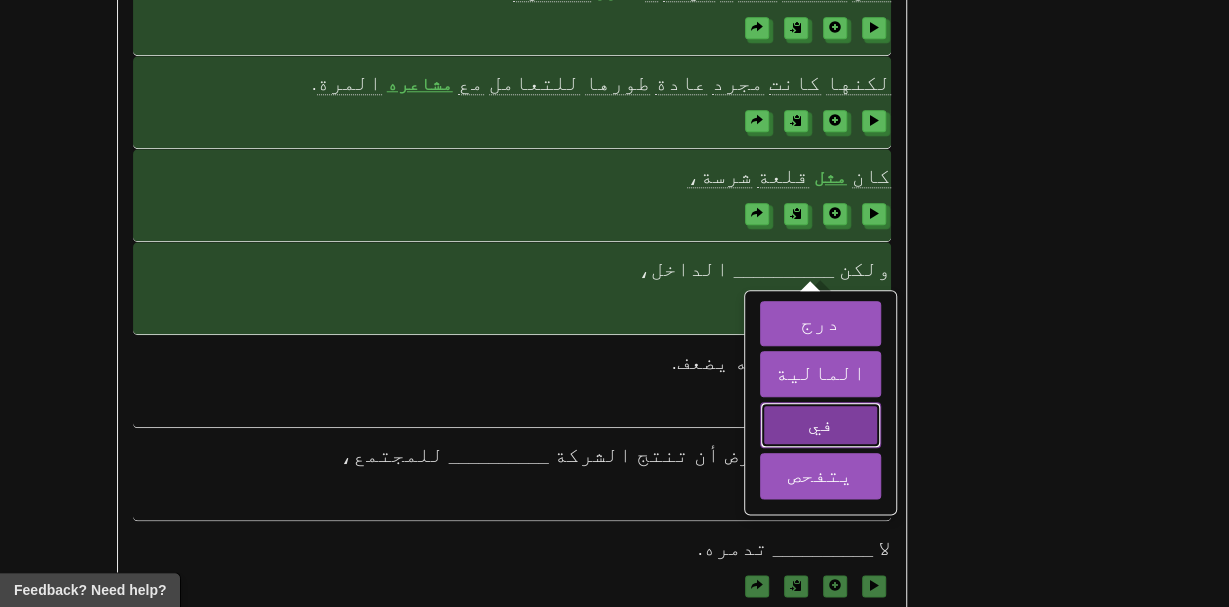 click on "في" at bounding box center (820, 423) 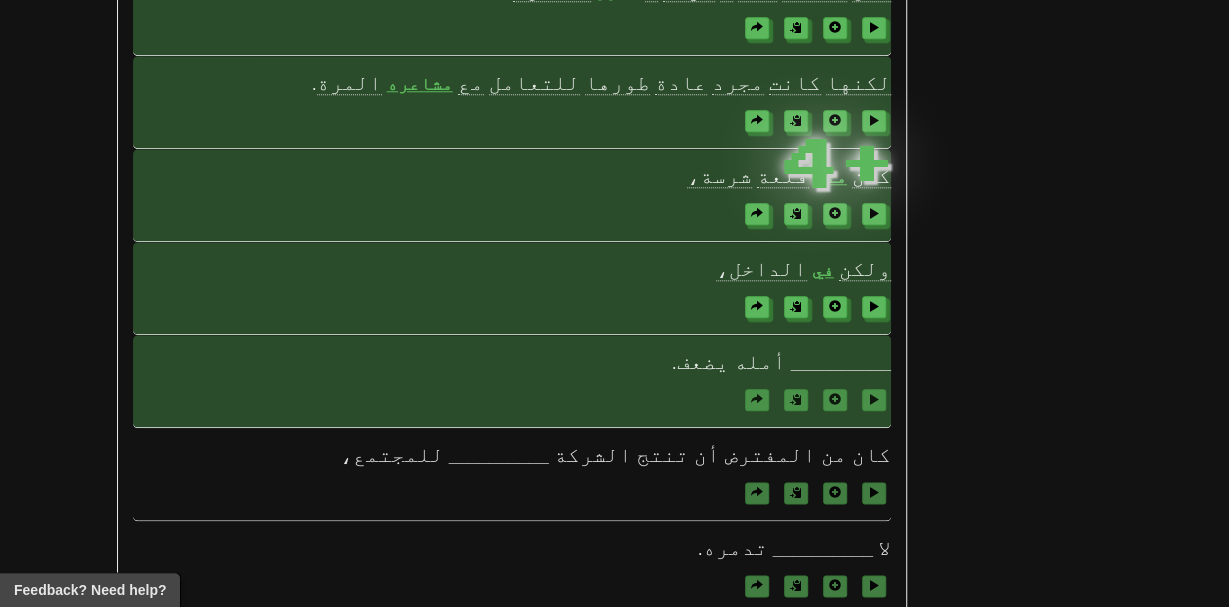 click on "__________" at bounding box center (841, 363) 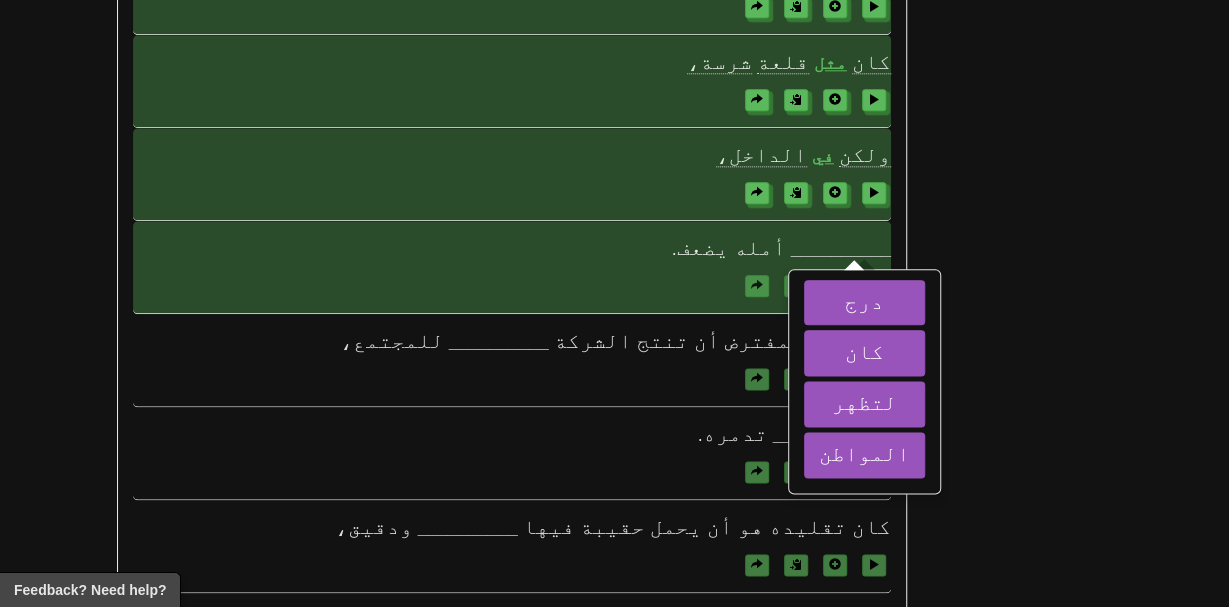 scroll, scrollTop: 1030, scrollLeft: 0, axis: vertical 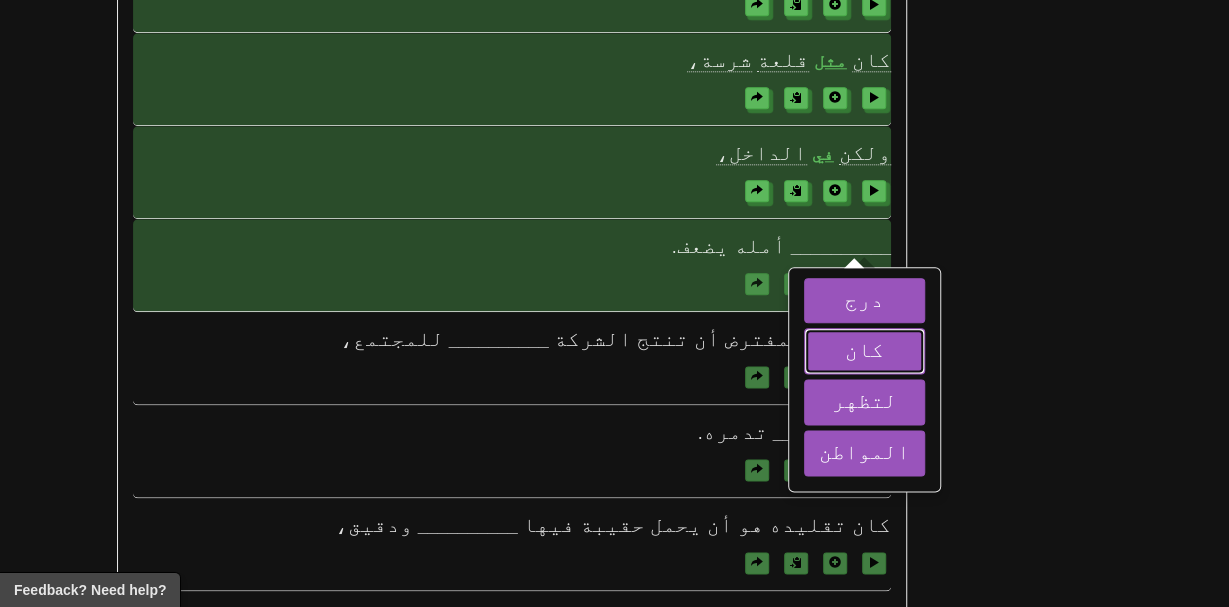 click on "كان" at bounding box center [864, 350] 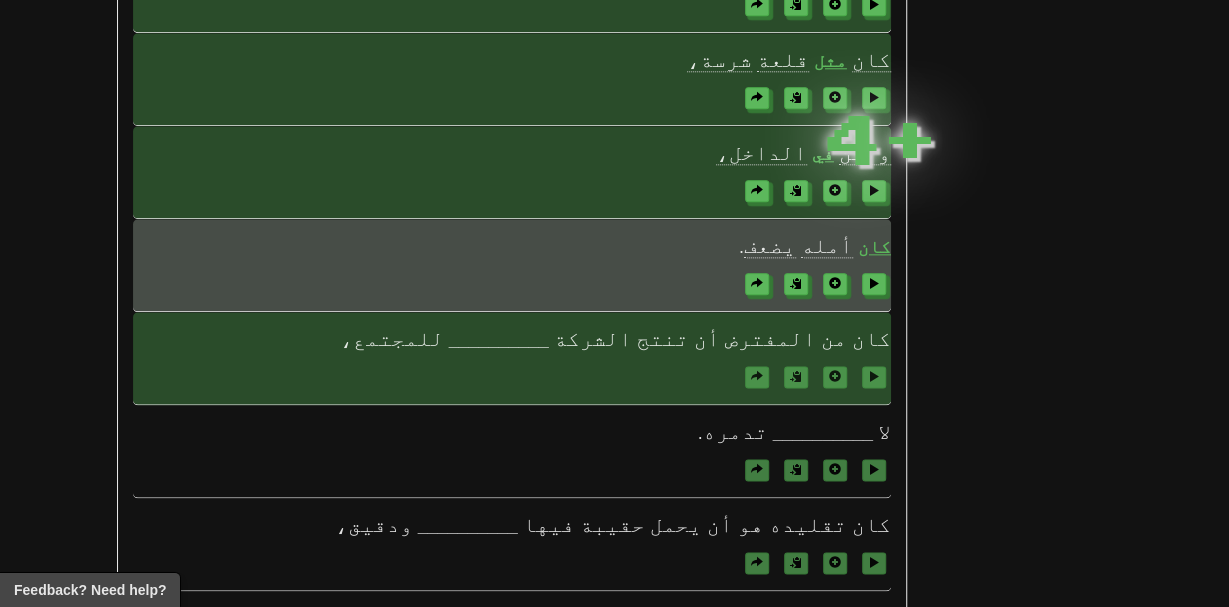 click on "كان   من   المفترض   أن   تنتج   الشركة
__________
للمجتمع،" at bounding box center [511, 359] 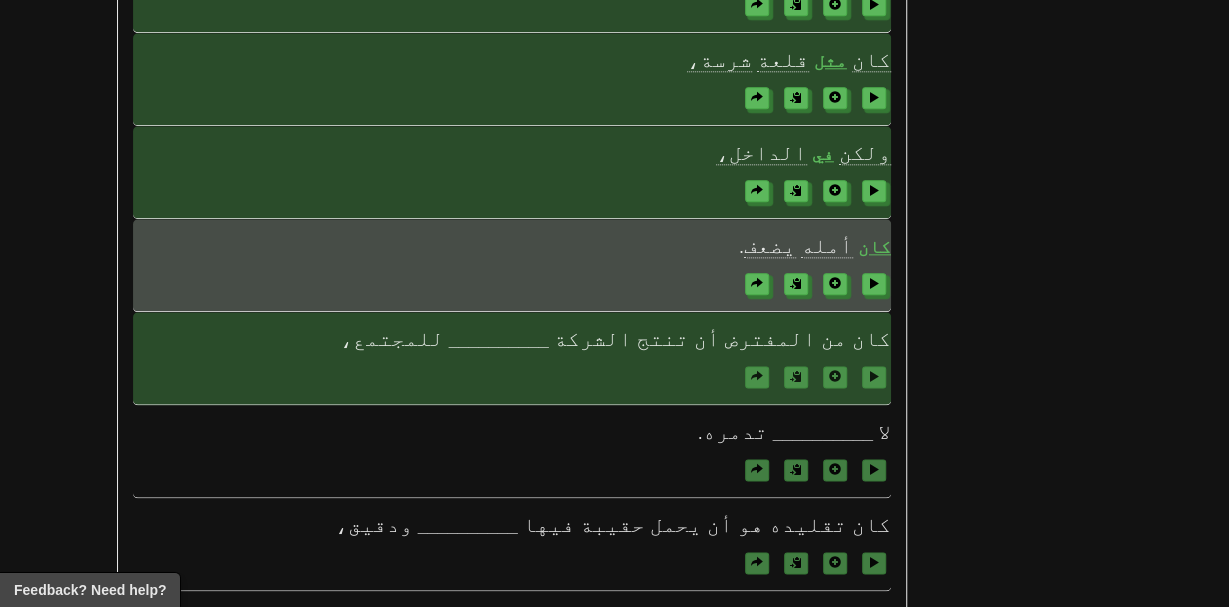 click on "كان   من   المفترض   أن   تنتج   الشركة
__________
للمجتمع،" at bounding box center (511, 359) 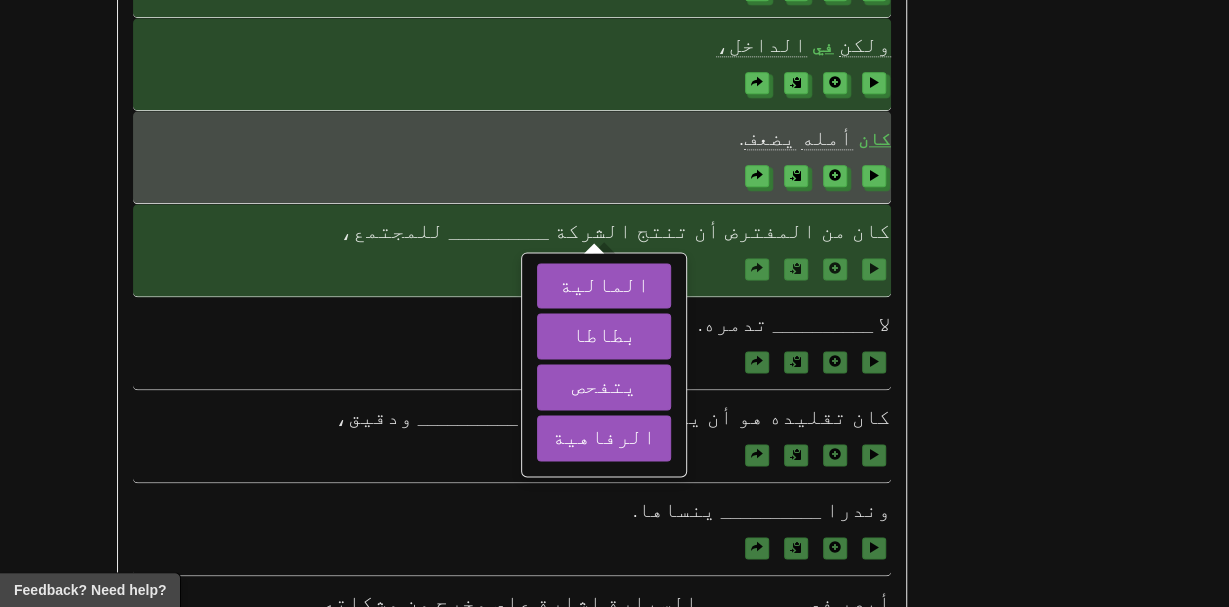 scroll, scrollTop: 1147, scrollLeft: 0, axis: vertical 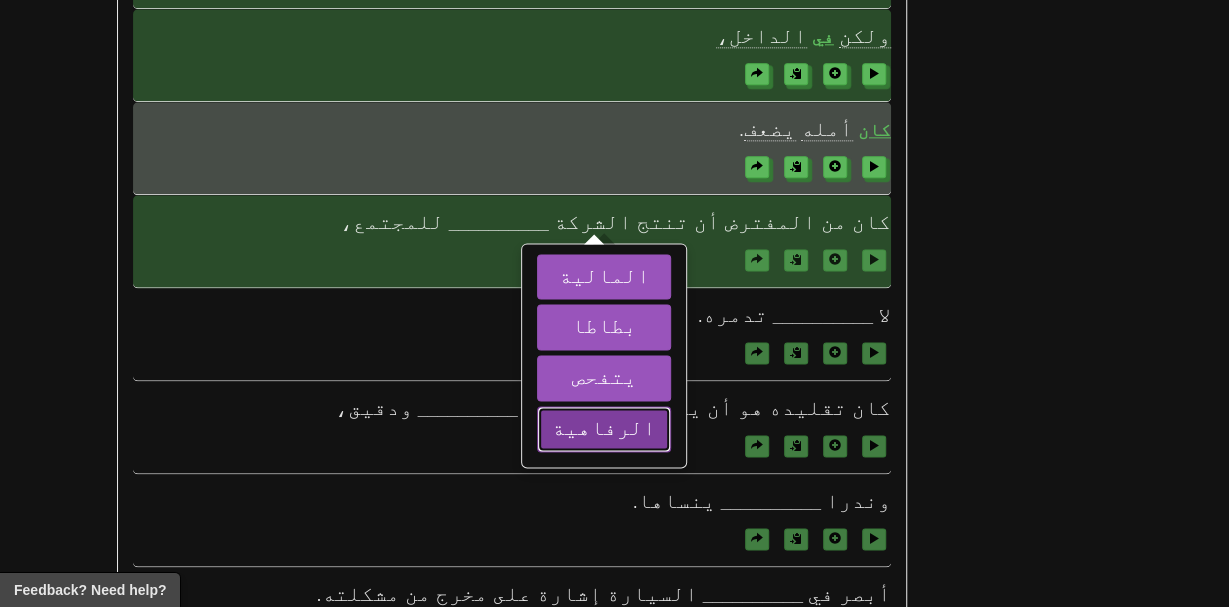 click on "الرفاهية" at bounding box center [604, 430] 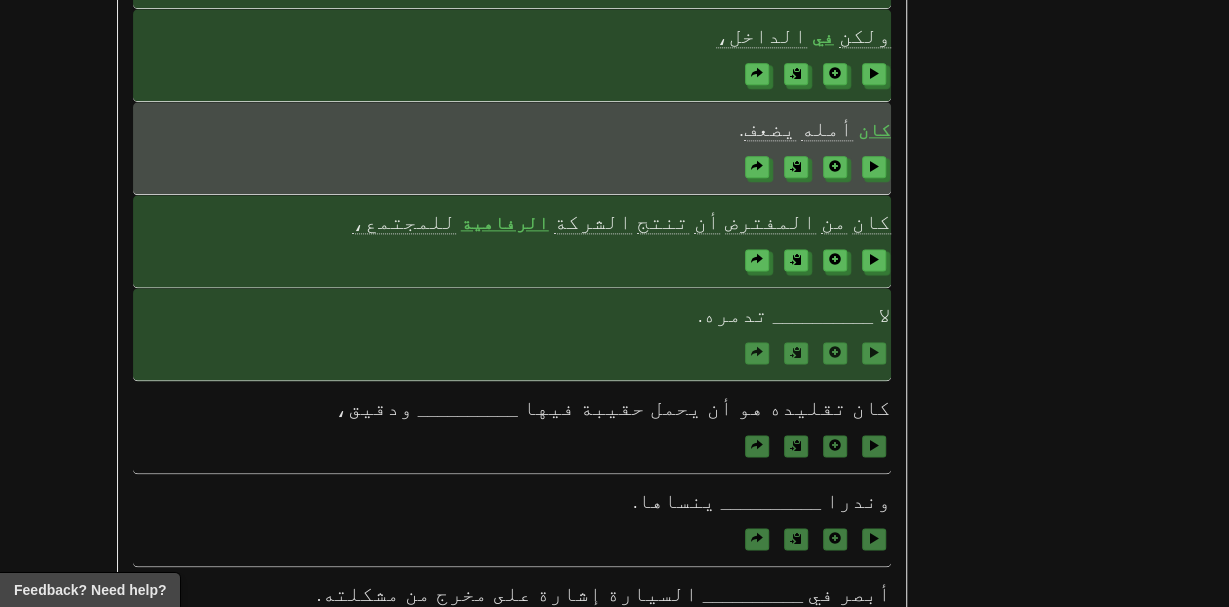 click on "__________" at bounding box center (823, 317) 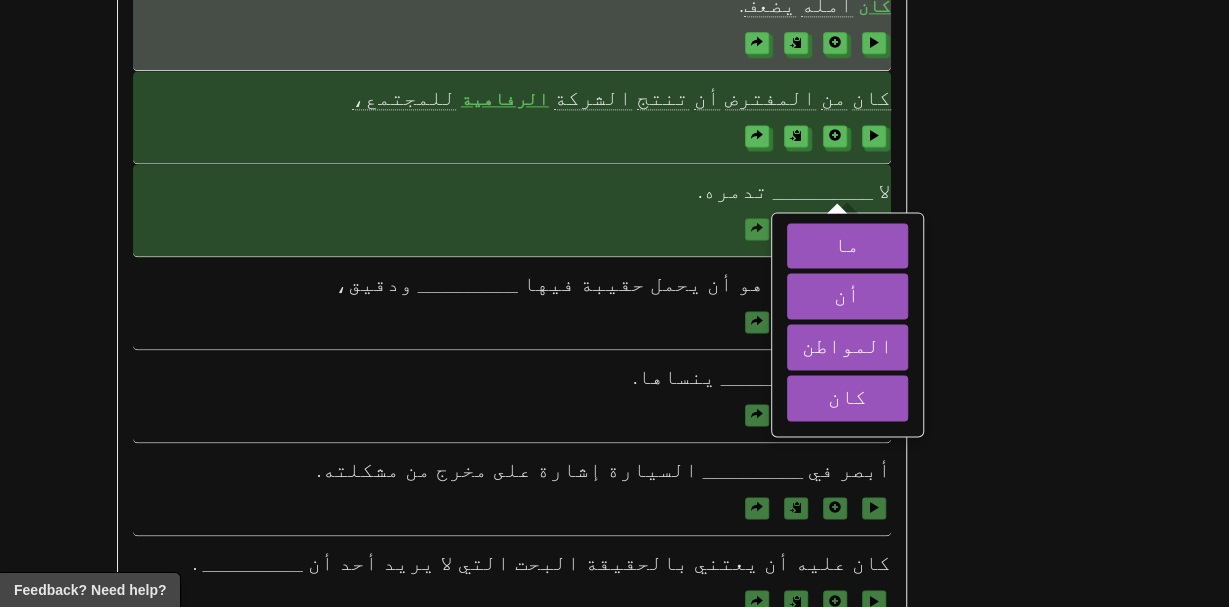scroll, scrollTop: 1273, scrollLeft: 0, axis: vertical 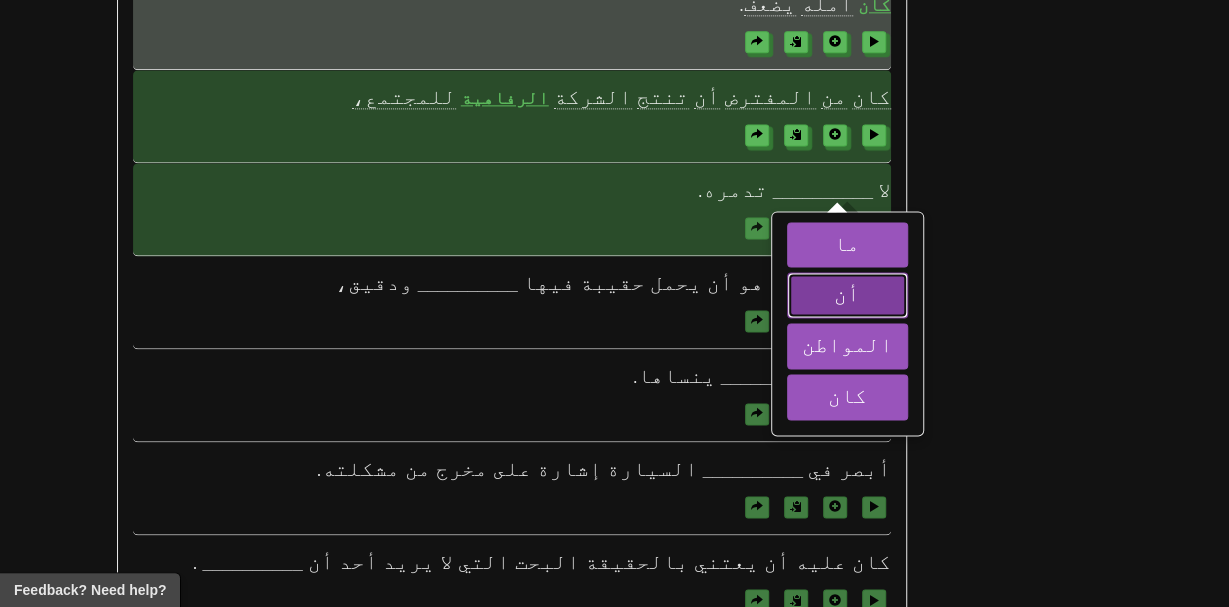 click on "أن" at bounding box center [847, 295] 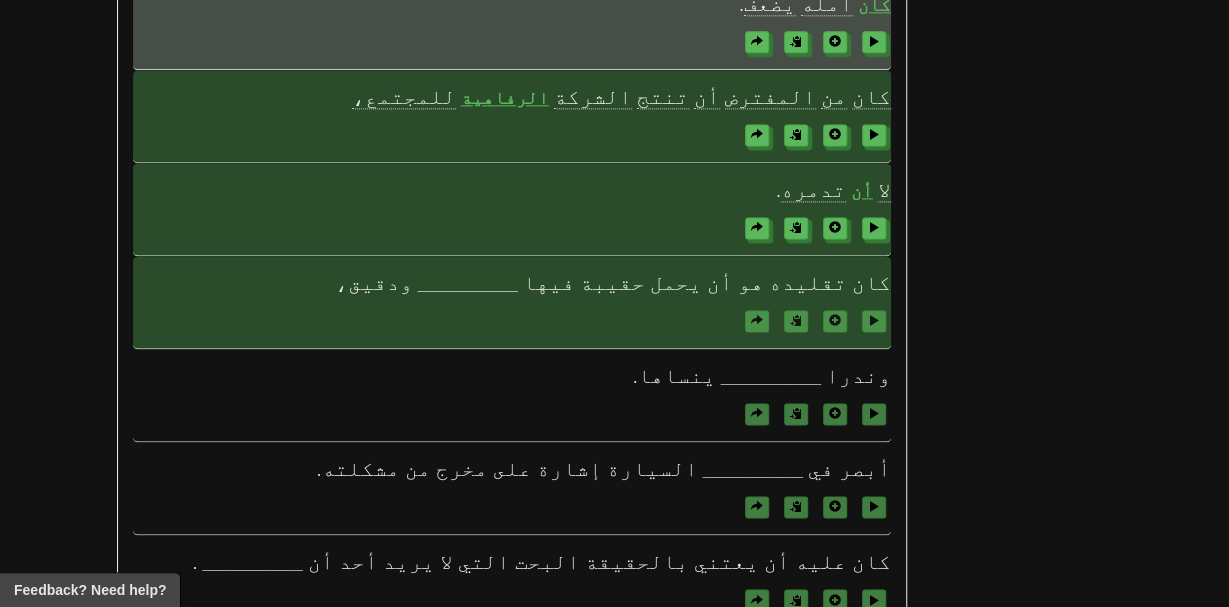 click on "كان   تقليده   هو   أن   يحمل   حقيبة   فيها
__________
ودقيق،" at bounding box center [511, 302] 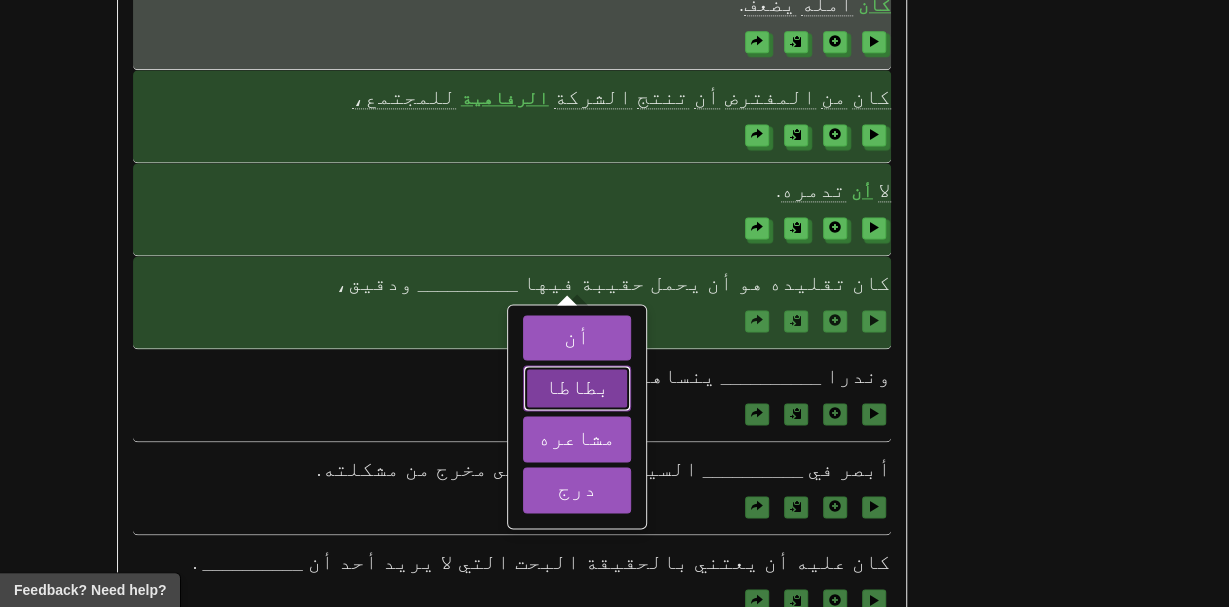 click on "بطاطا" at bounding box center [577, 386] 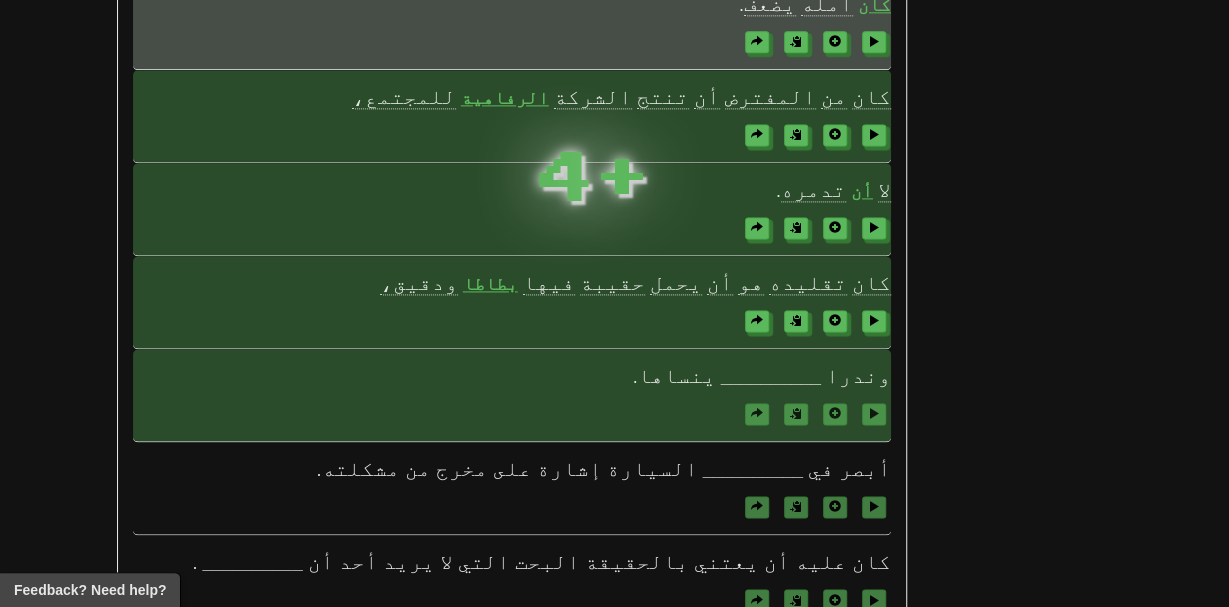 click on "__________" at bounding box center (771, 377) 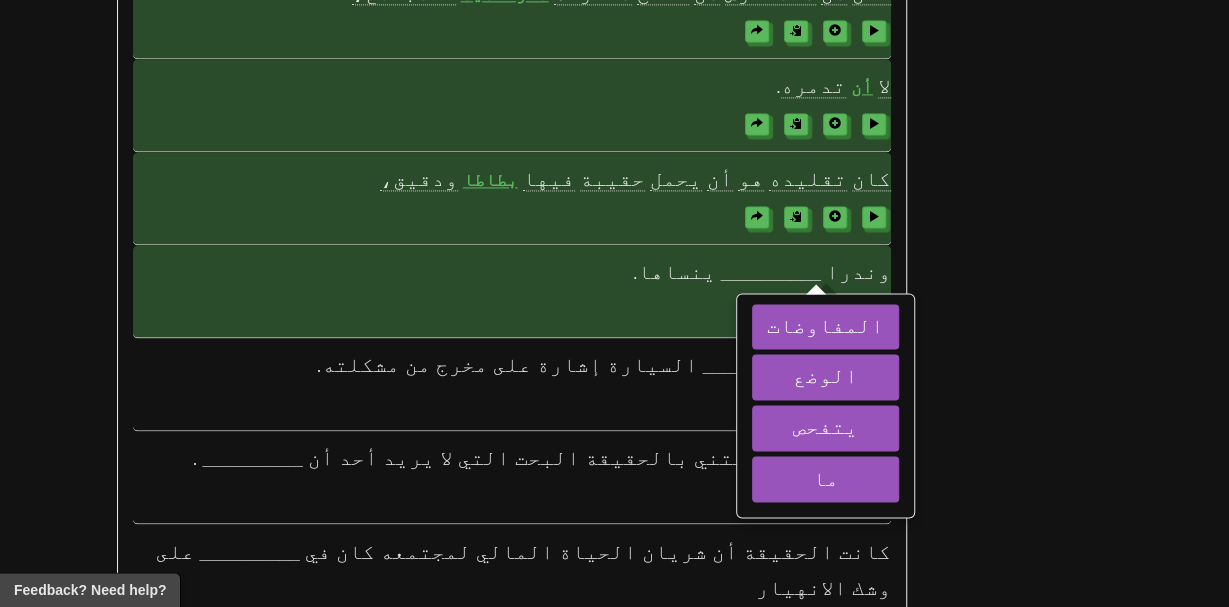 scroll, scrollTop: 1403, scrollLeft: 0, axis: vertical 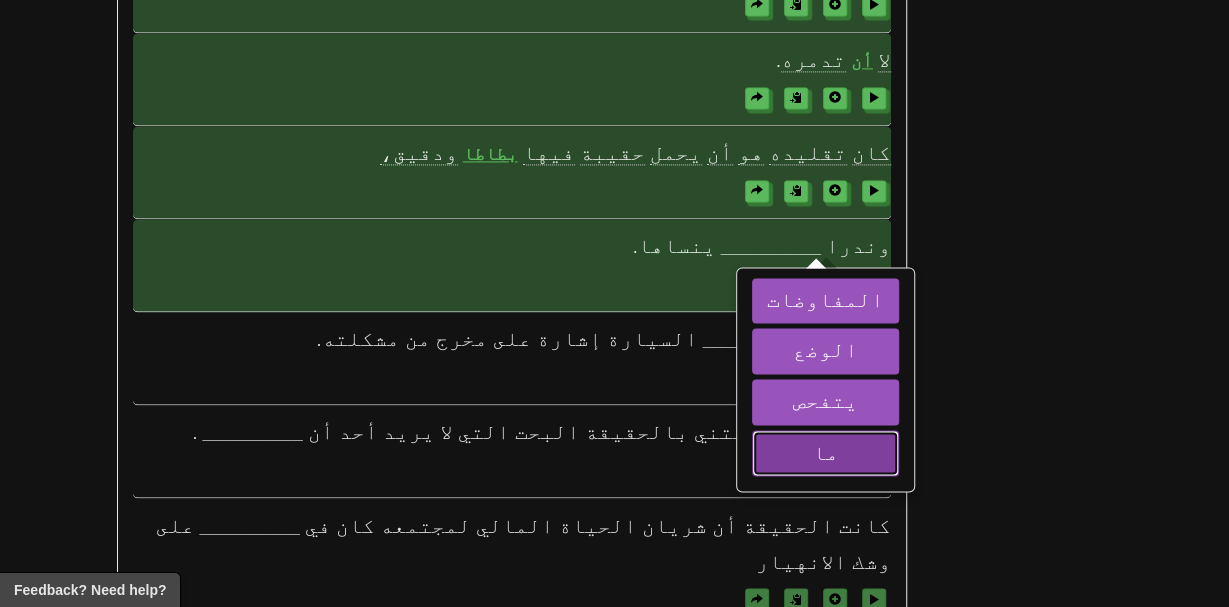 click on "ما" at bounding box center [825, 453] 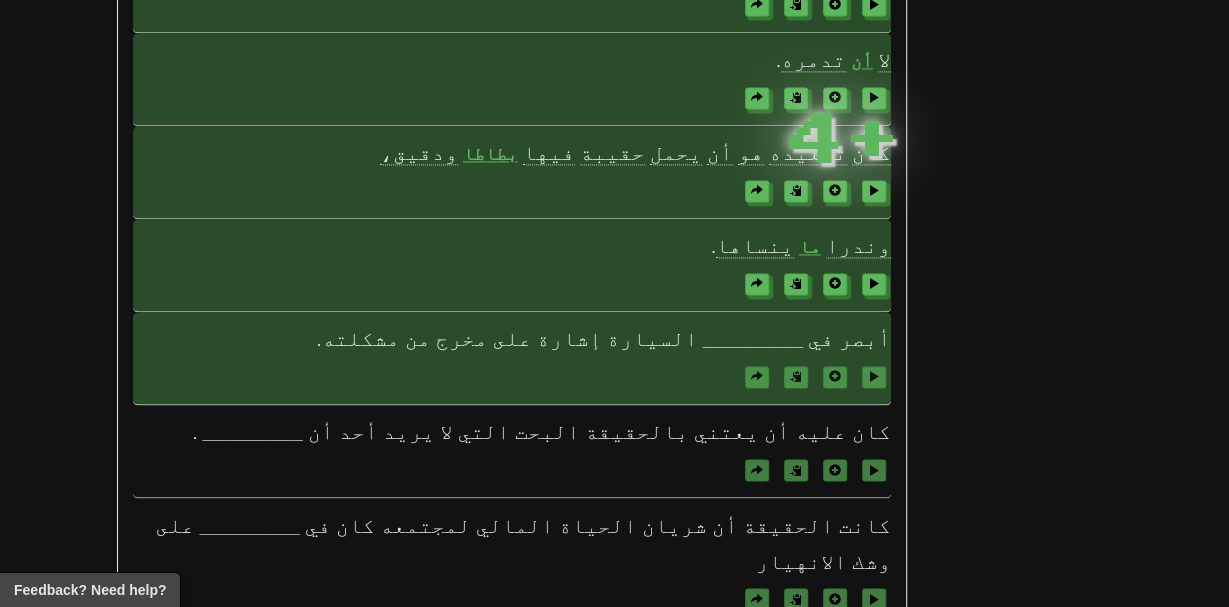 click on "__________" at bounding box center (753, 340) 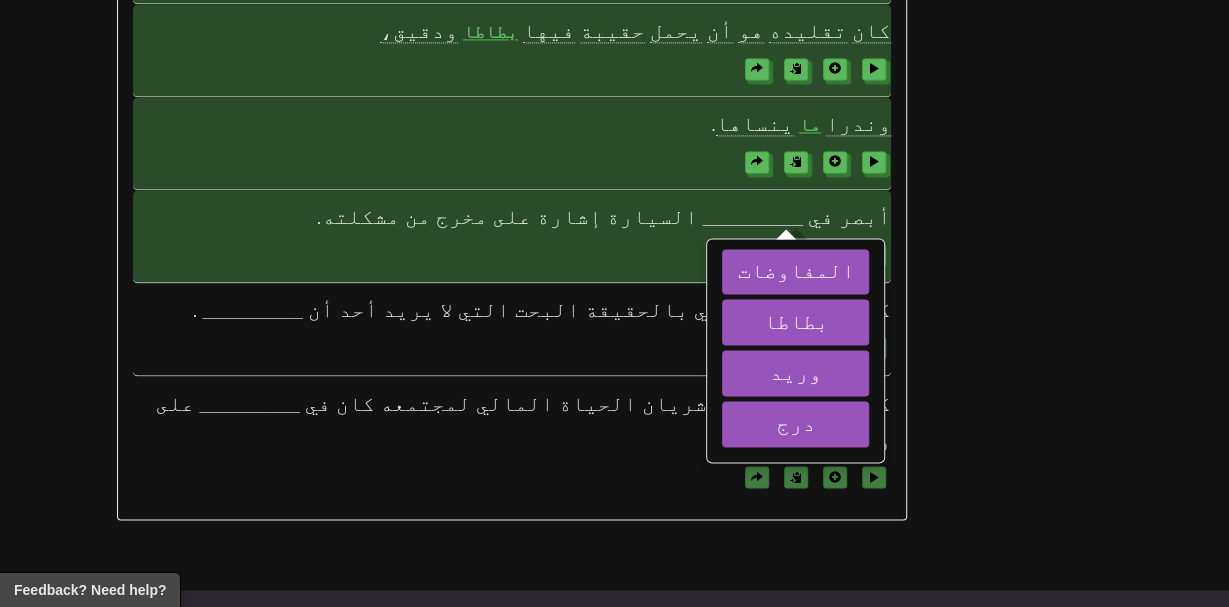 scroll, scrollTop: 1523, scrollLeft: 0, axis: vertical 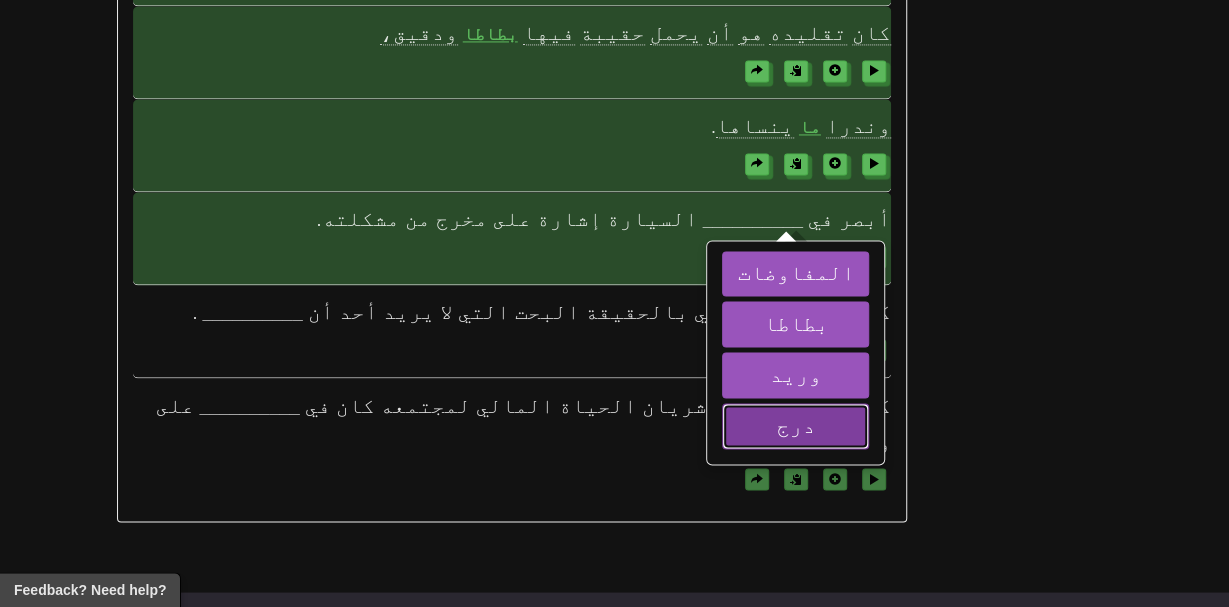 drag, startPoint x: 790, startPoint y: 398, endPoint x: 769, endPoint y: 384, distance: 25.23886 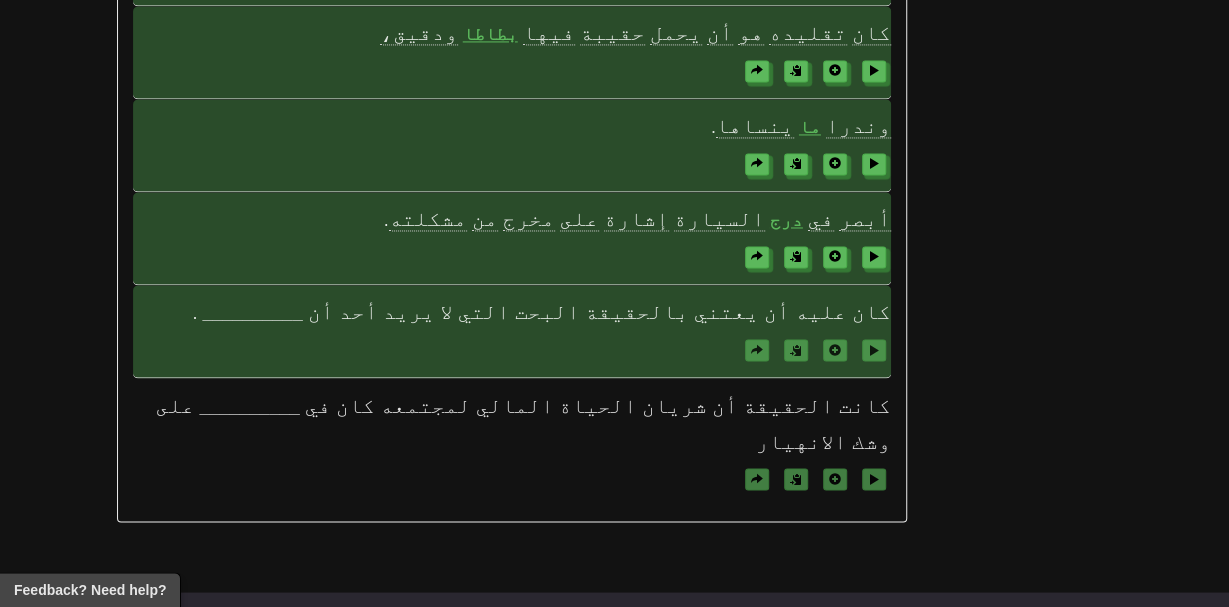 click on "__________" at bounding box center [252, 313] 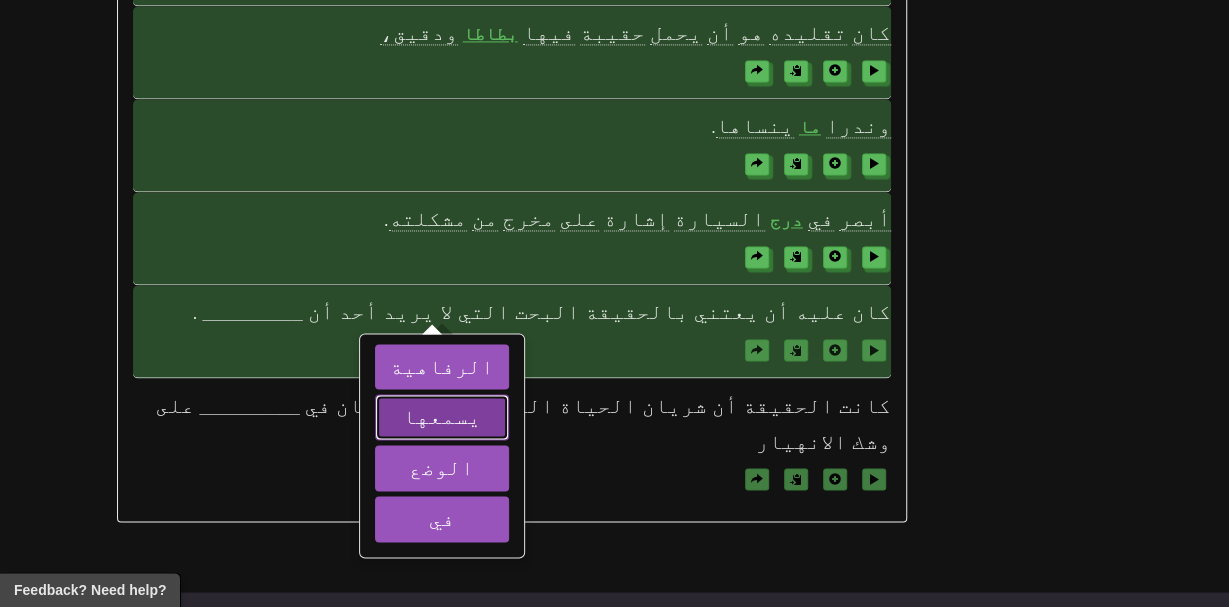 click on "يسمعها" at bounding box center (442, 415) 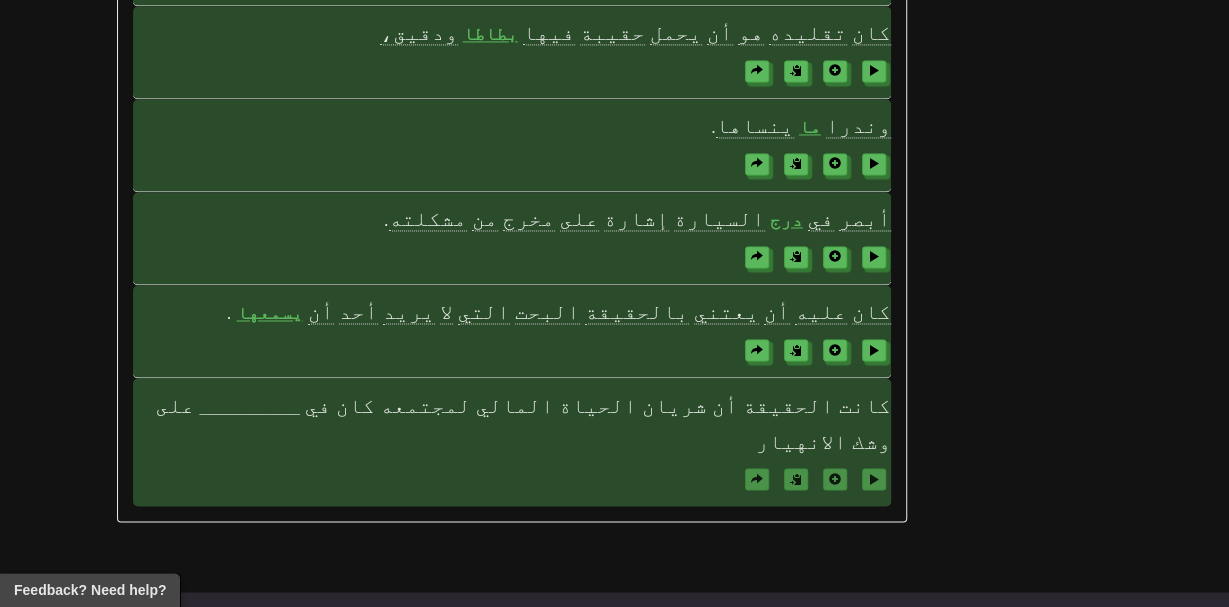 click on "__________" at bounding box center (249, 406) 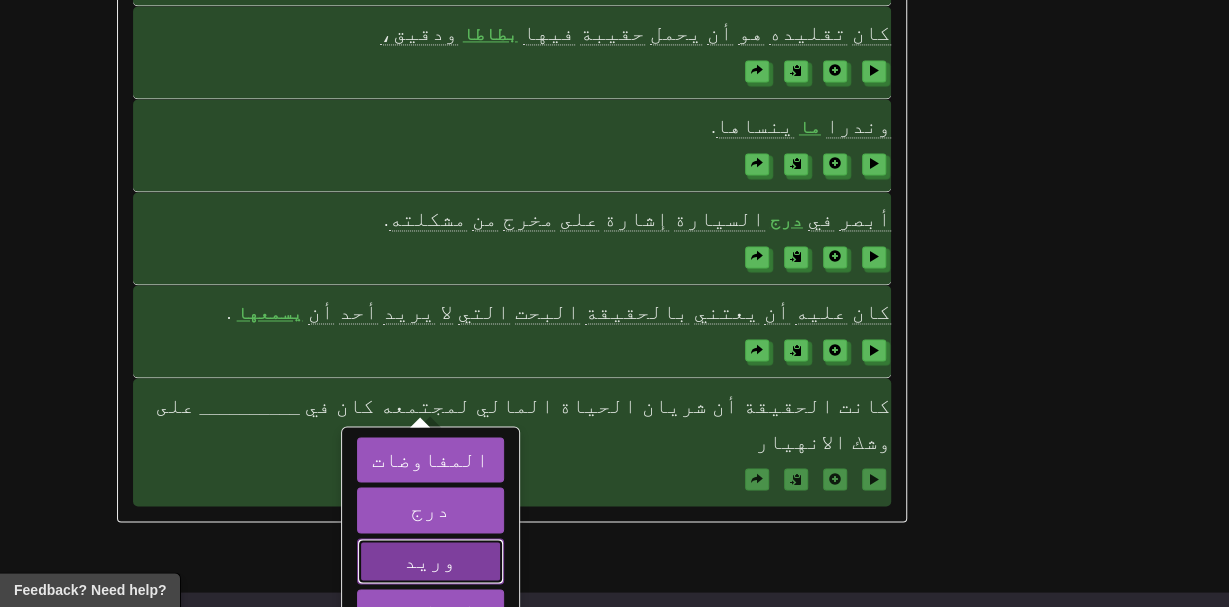 click on "وريد" at bounding box center (430, 561) 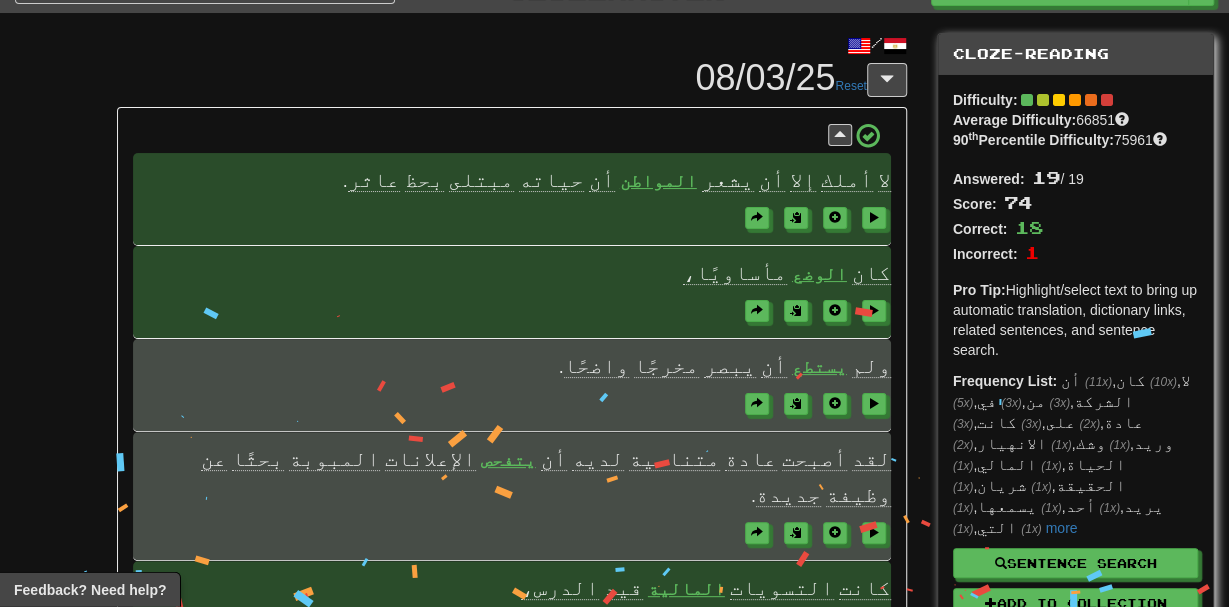 scroll, scrollTop: 0, scrollLeft: 0, axis: both 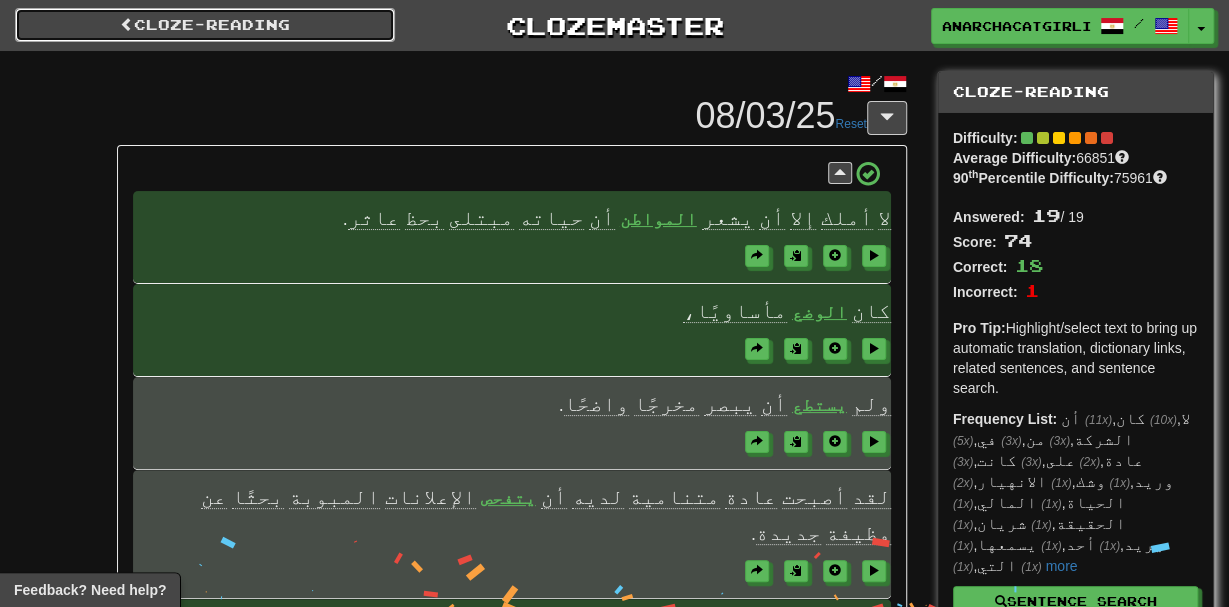 click on "Cloze-Reading" at bounding box center [205, 25] 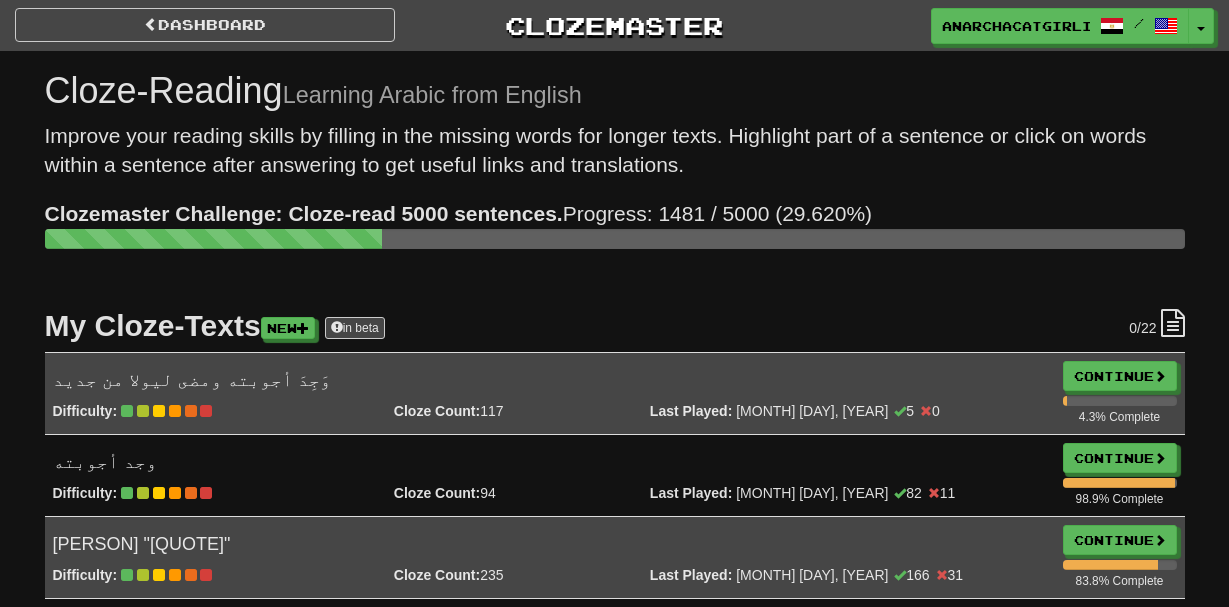 scroll, scrollTop: 0, scrollLeft: 0, axis: both 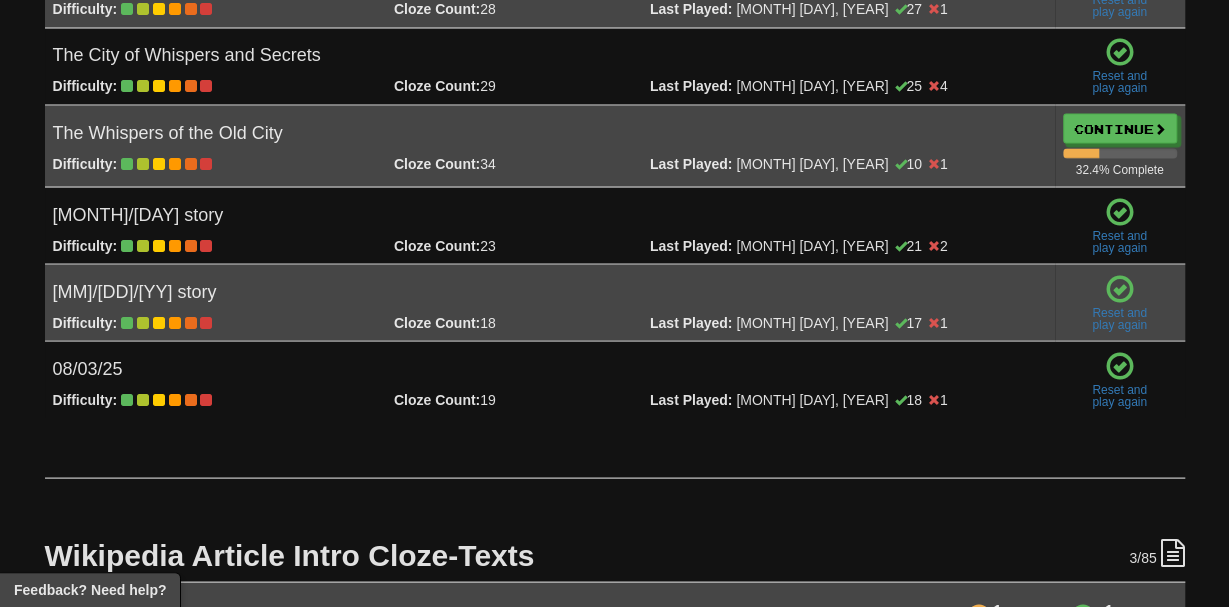 click on "[MONTH]/[DAY] story
Difficulty:
Cloze Count:
23
Last Played:
[MONTH]  [DAY], [YEAR]
21
2
Reset and play again" at bounding box center (550, 225) 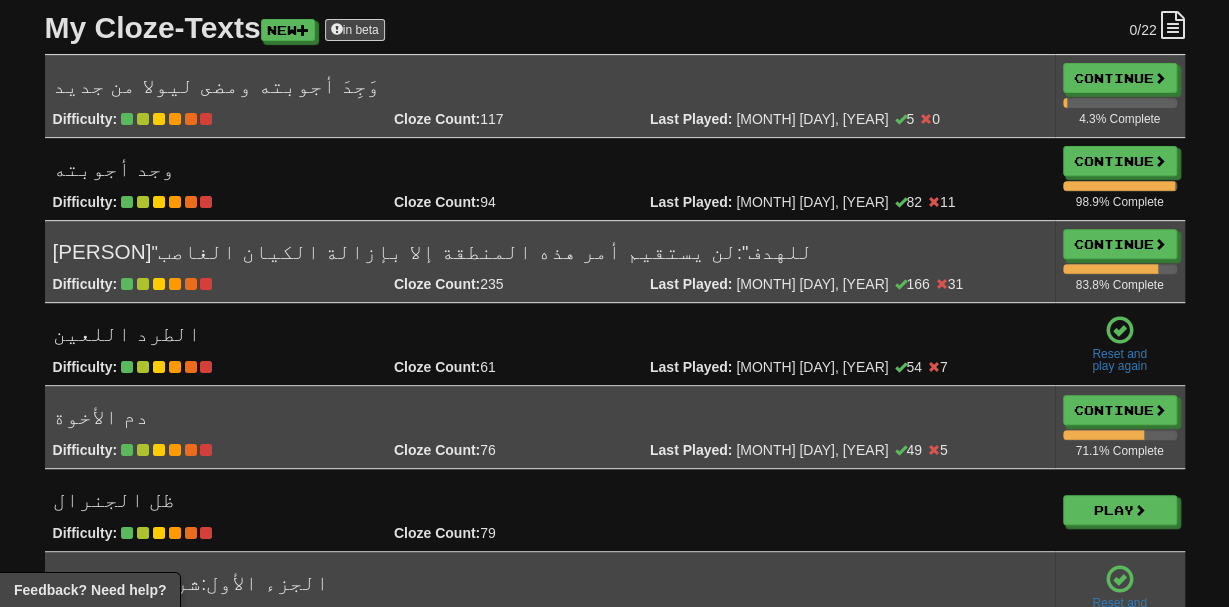 scroll, scrollTop: 0, scrollLeft: 0, axis: both 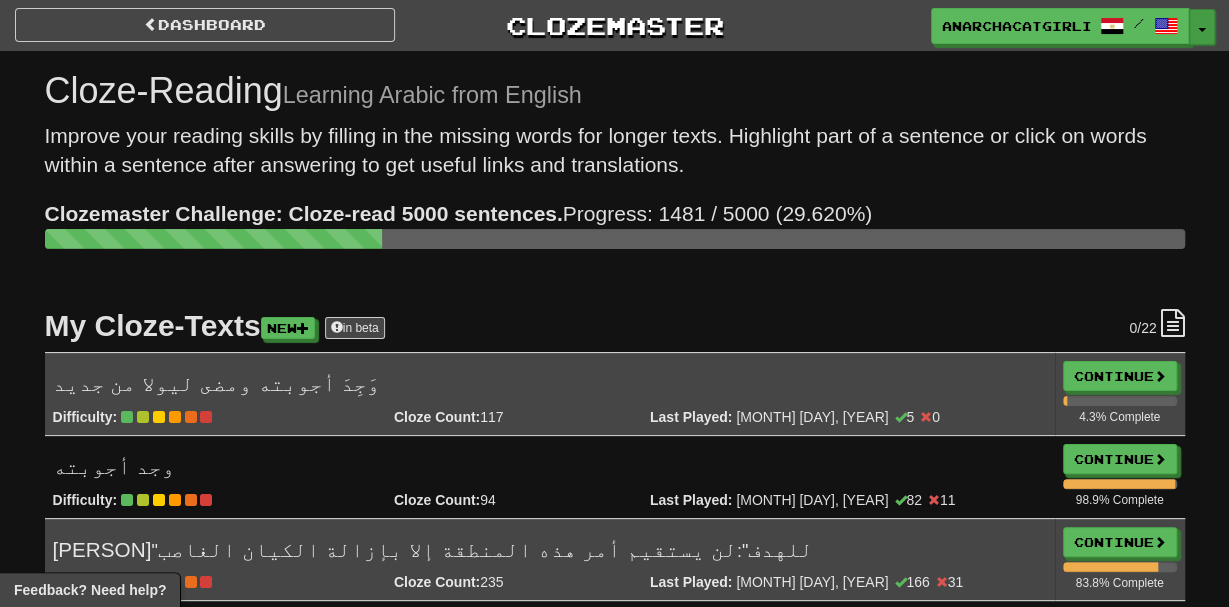 click on "Toggle Dropdown" at bounding box center (1202, 27) 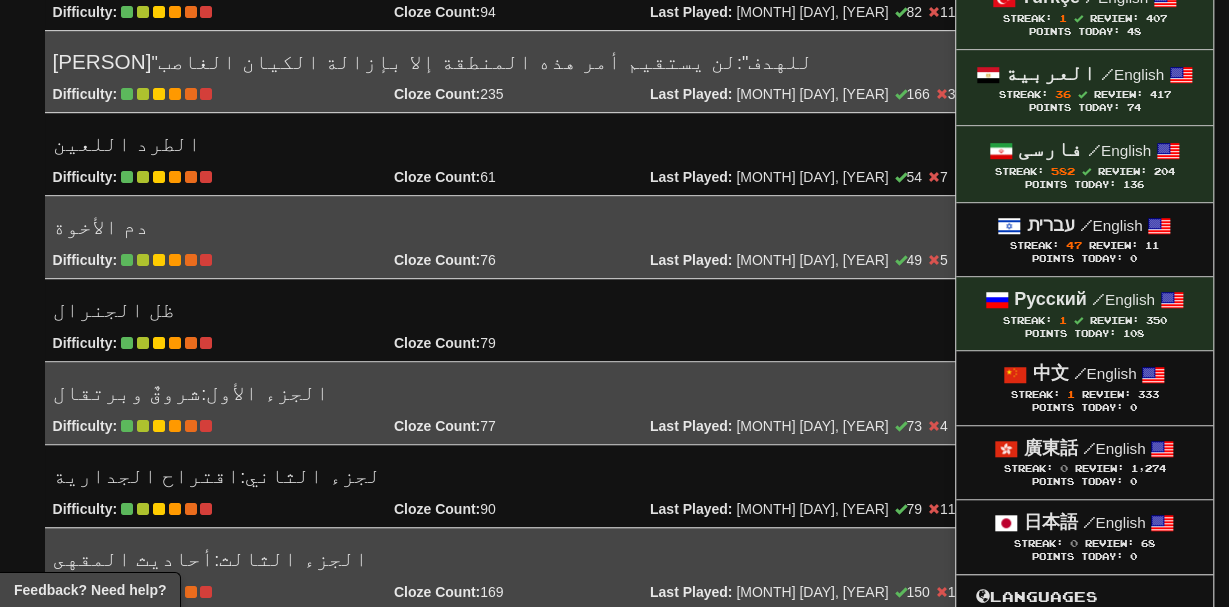 scroll, scrollTop: 504, scrollLeft: 0, axis: vertical 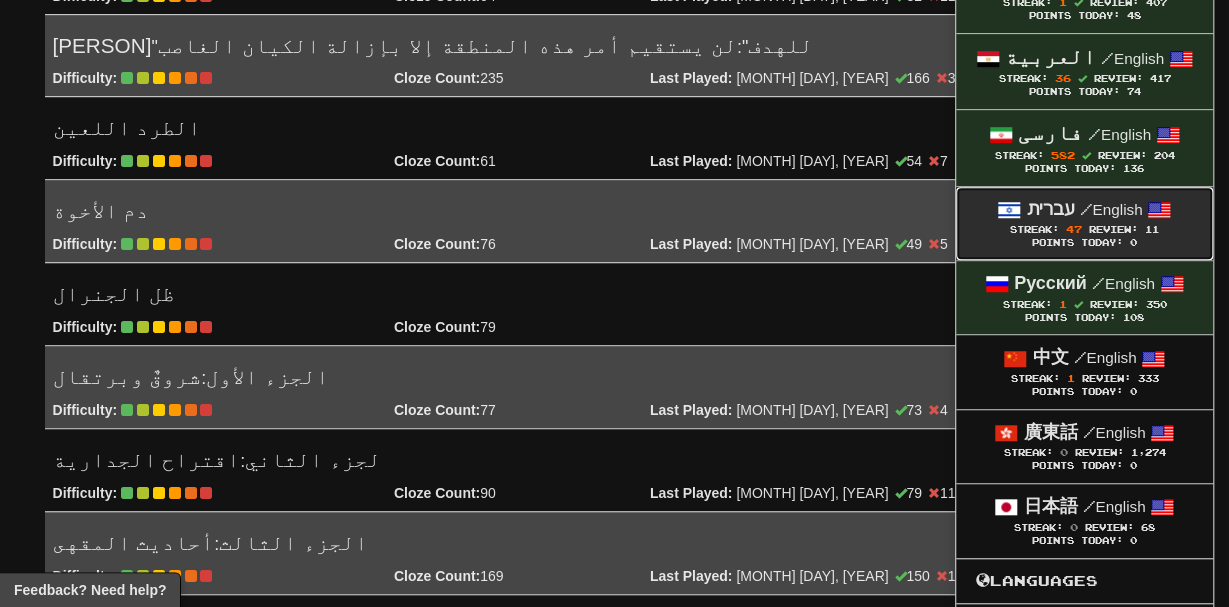 click on "Points Today: 0" at bounding box center (1084, 243) 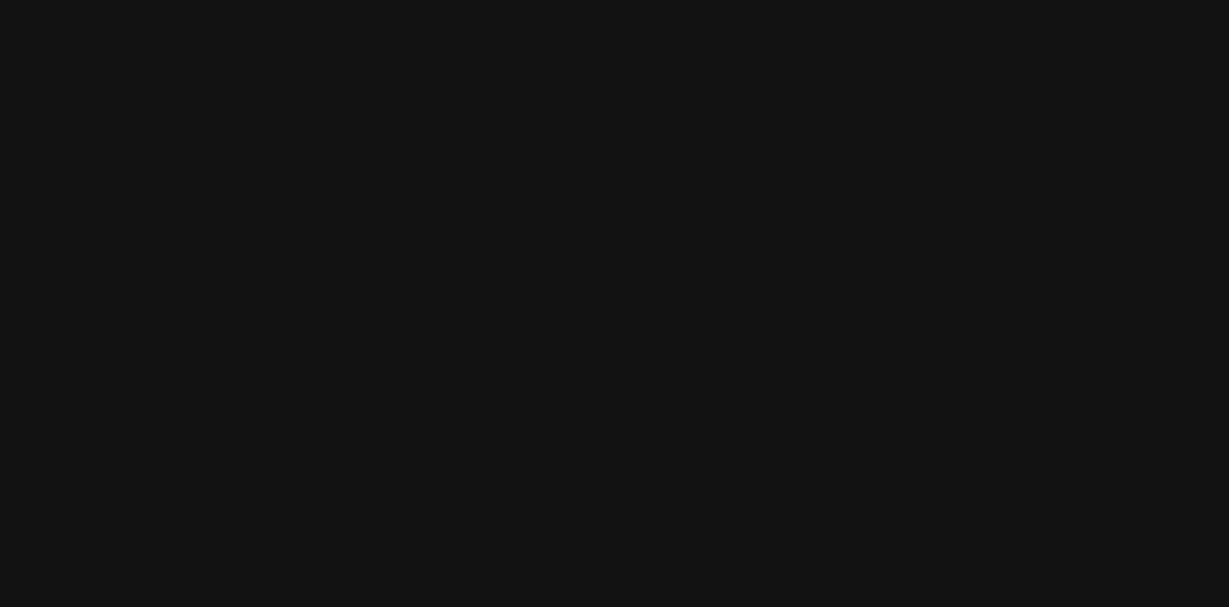 scroll, scrollTop: 0, scrollLeft: 0, axis: both 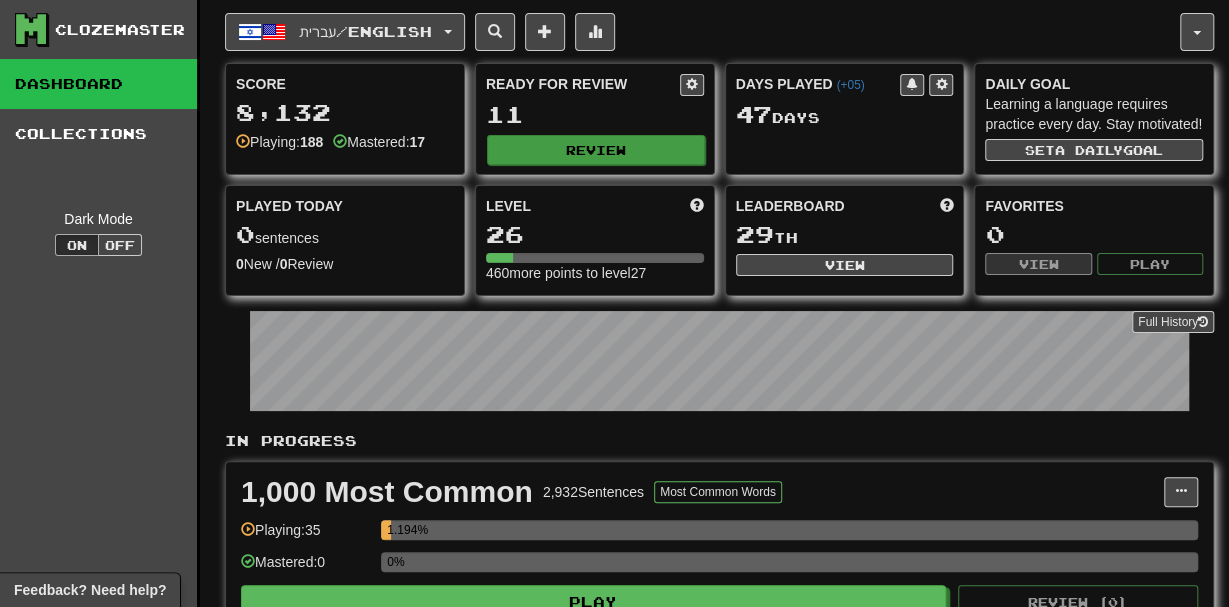 drag, startPoint x: 595, startPoint y: 120, endPoint x: 618, endPoint y: 151, distance: 38.600517 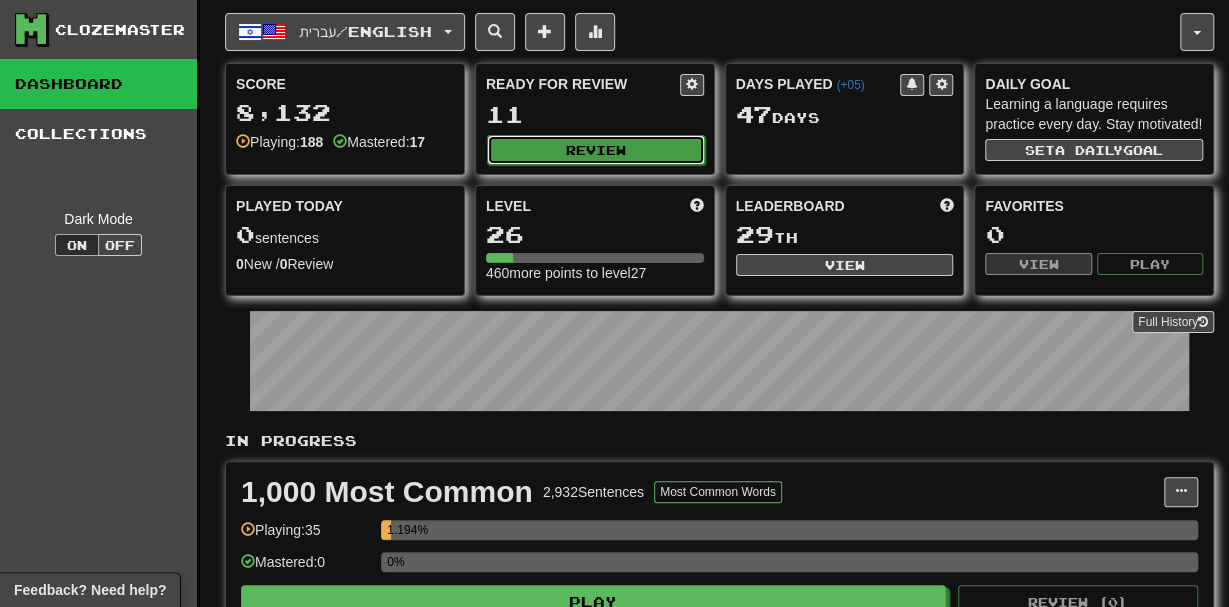 click on "Review" at bounding box center [596, 150] 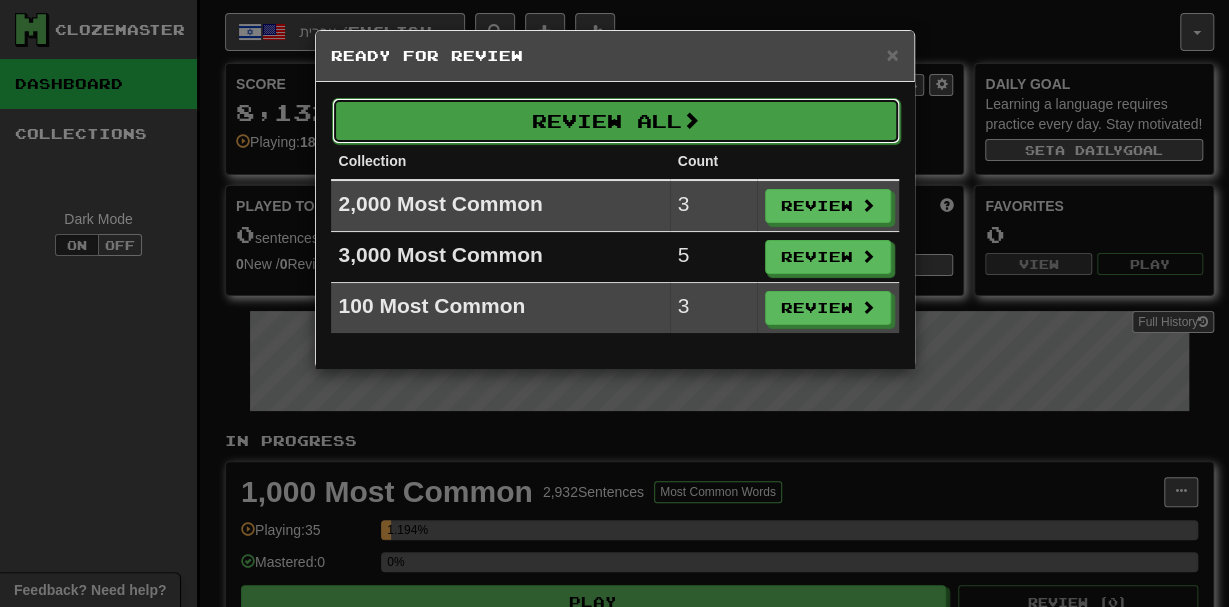 click on "Review All" at bounding box center [616, 121] 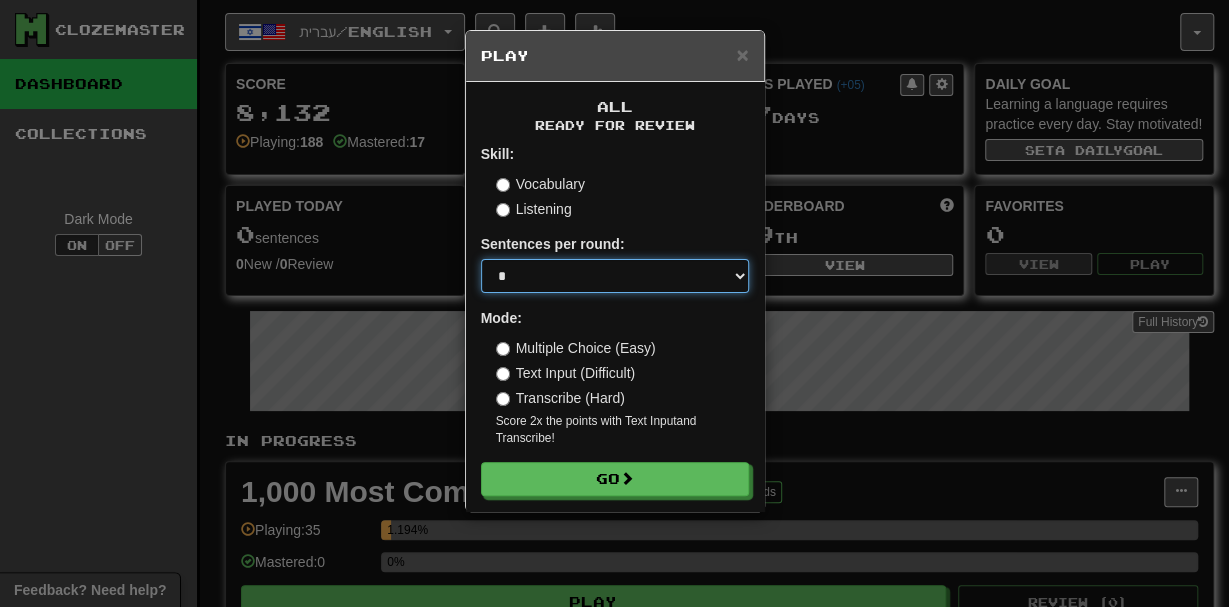 click on "* ** ** ** ** ** *** ********" at bounding box center (615, 276) 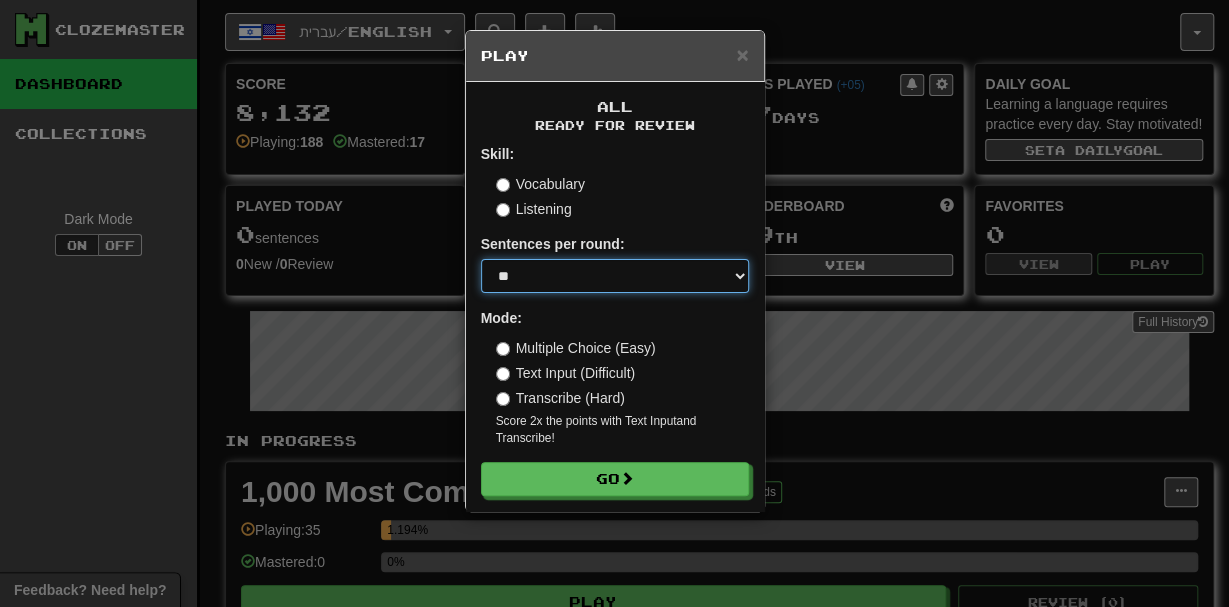 click on "**" at bounding box center (0, 0) 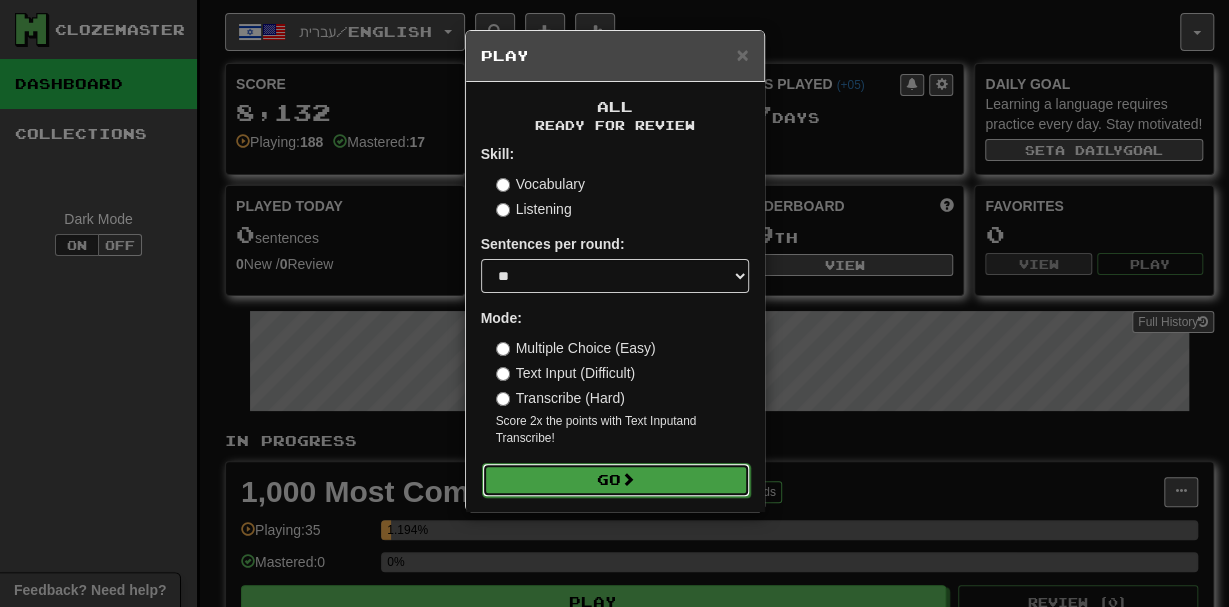 click on "Go" at bounding box center (616, 480) 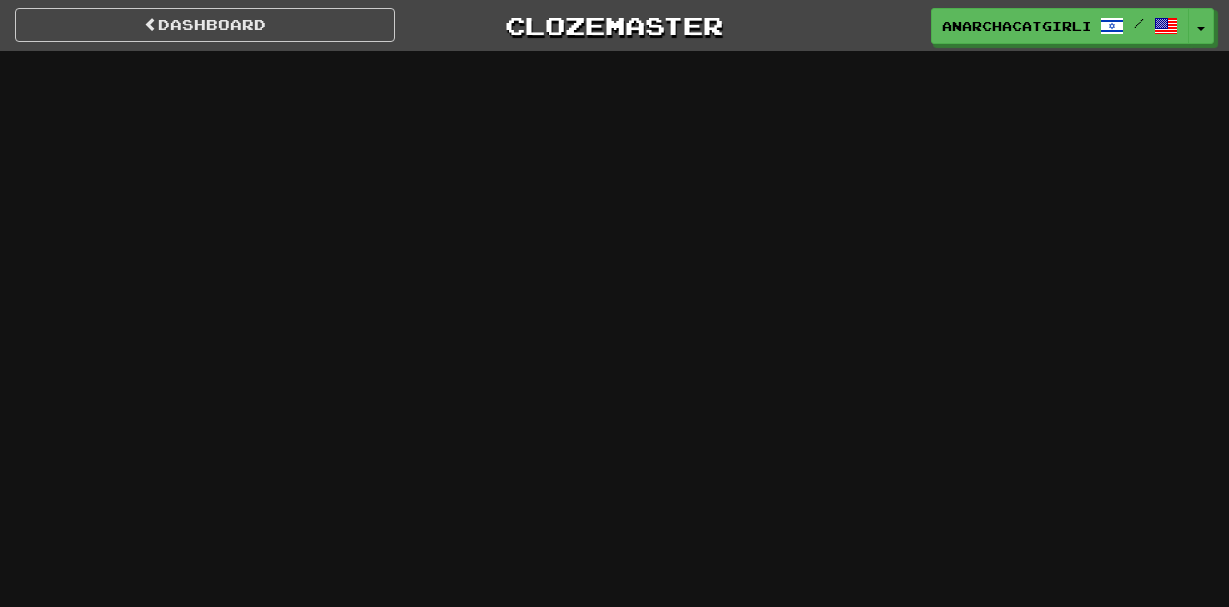 scroll, scrollTop: 0, scrollLeft: 0, axis: both 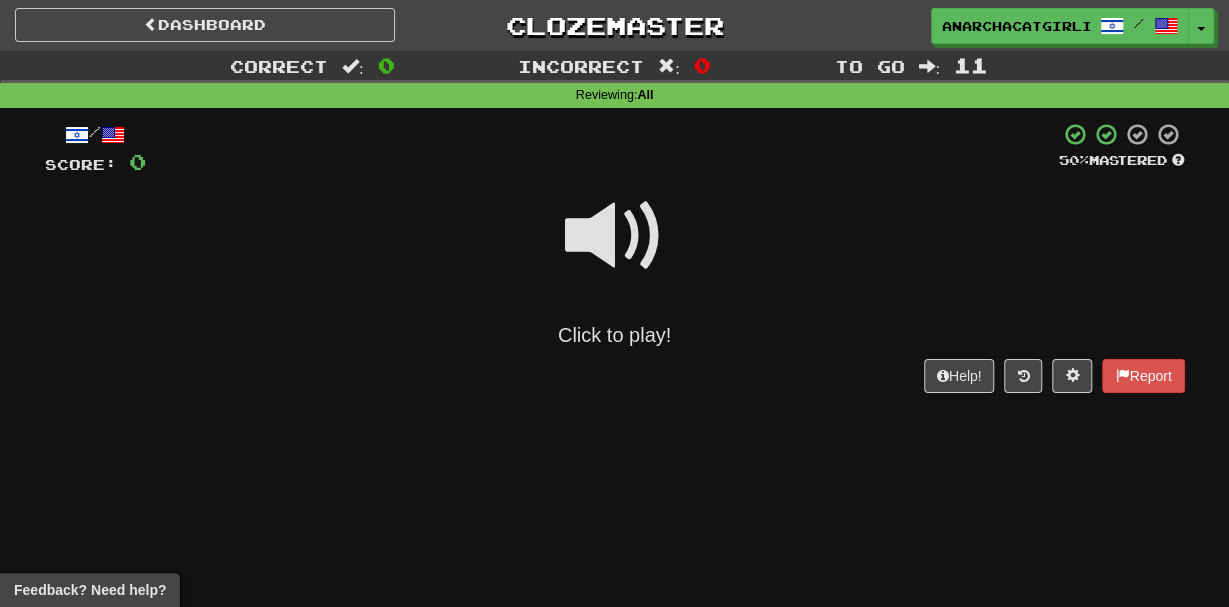 click on "Click to play!" at bounding box center (615, 263) 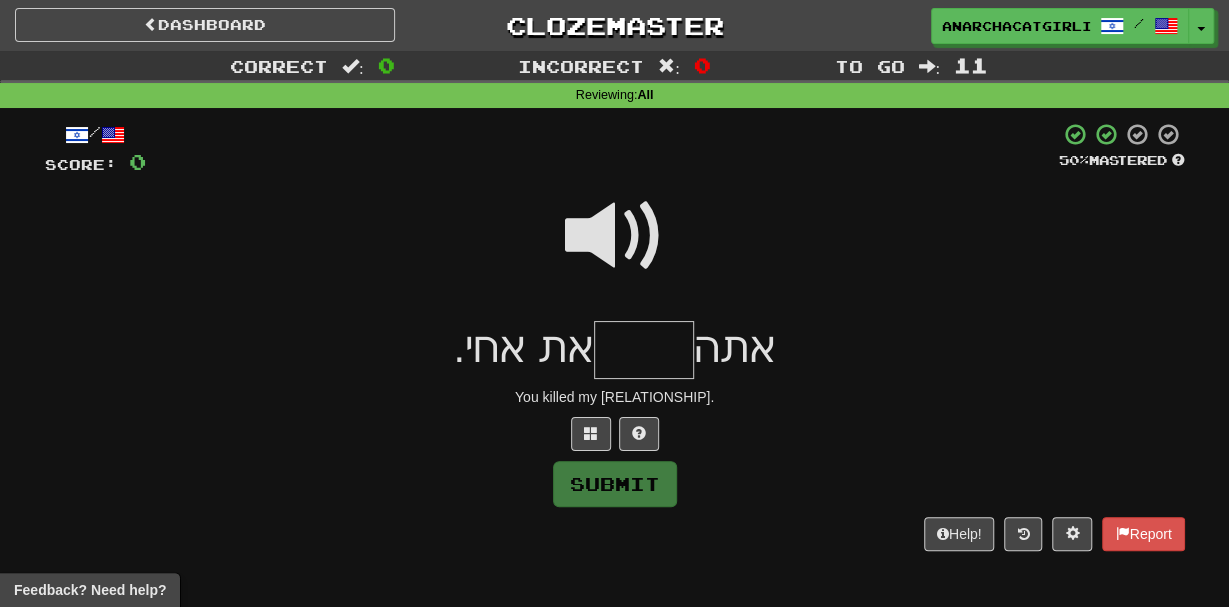 type on "*" 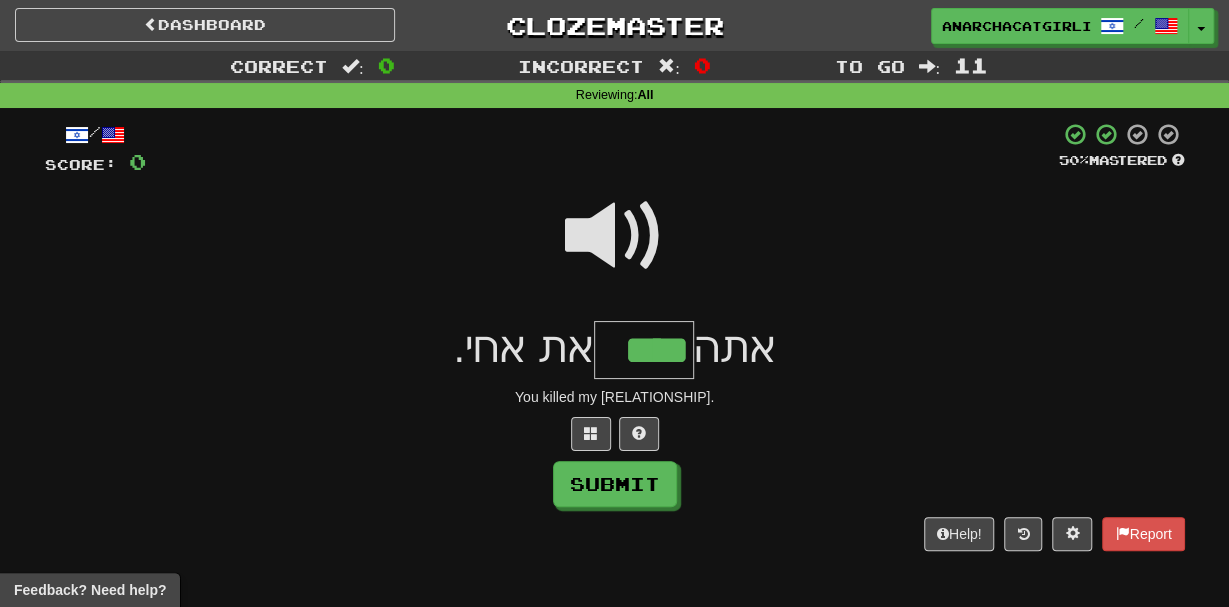 type on "****" 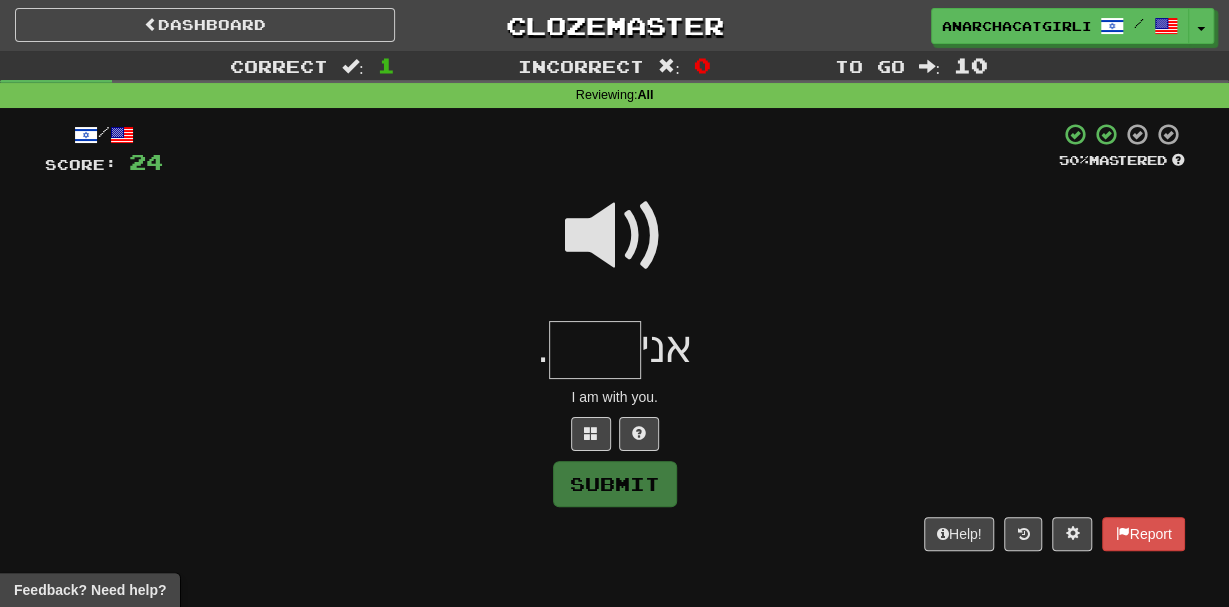 type on "*" 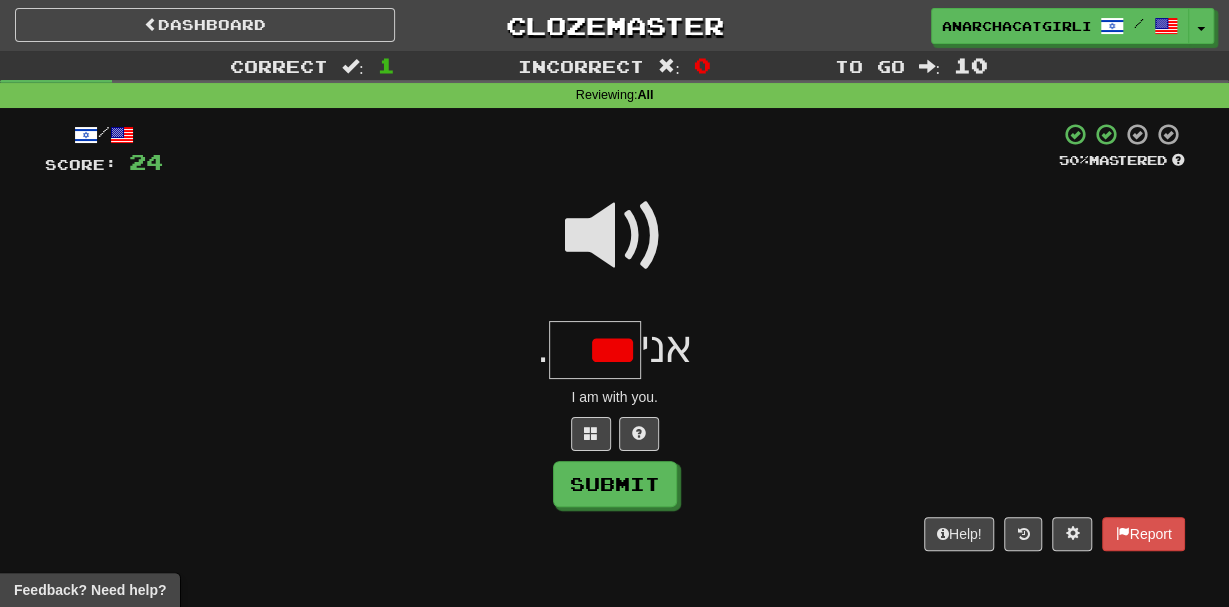 scroll, scrollTop: 0, scrollLeft: 0, axis: both 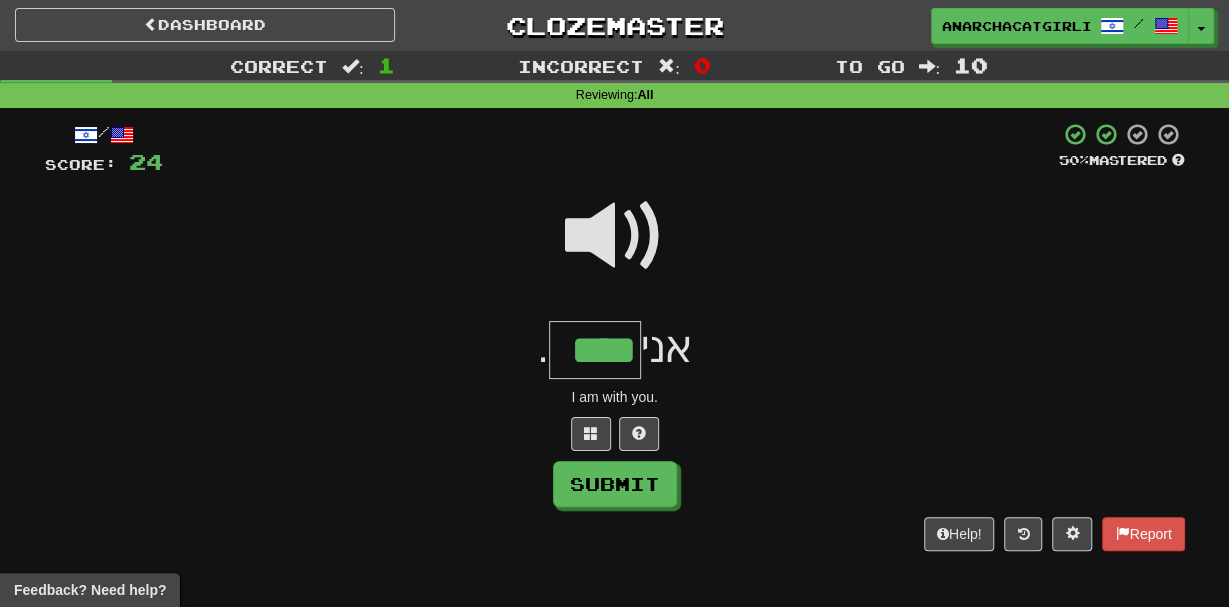 type on "****" 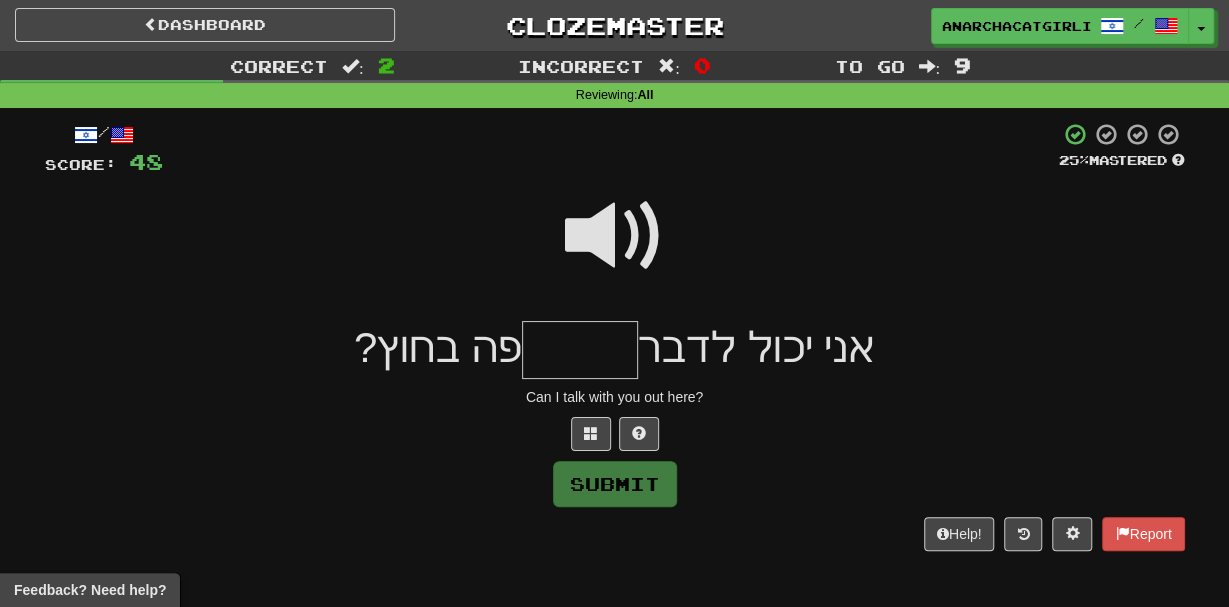 click at bounding box center (615, 236) 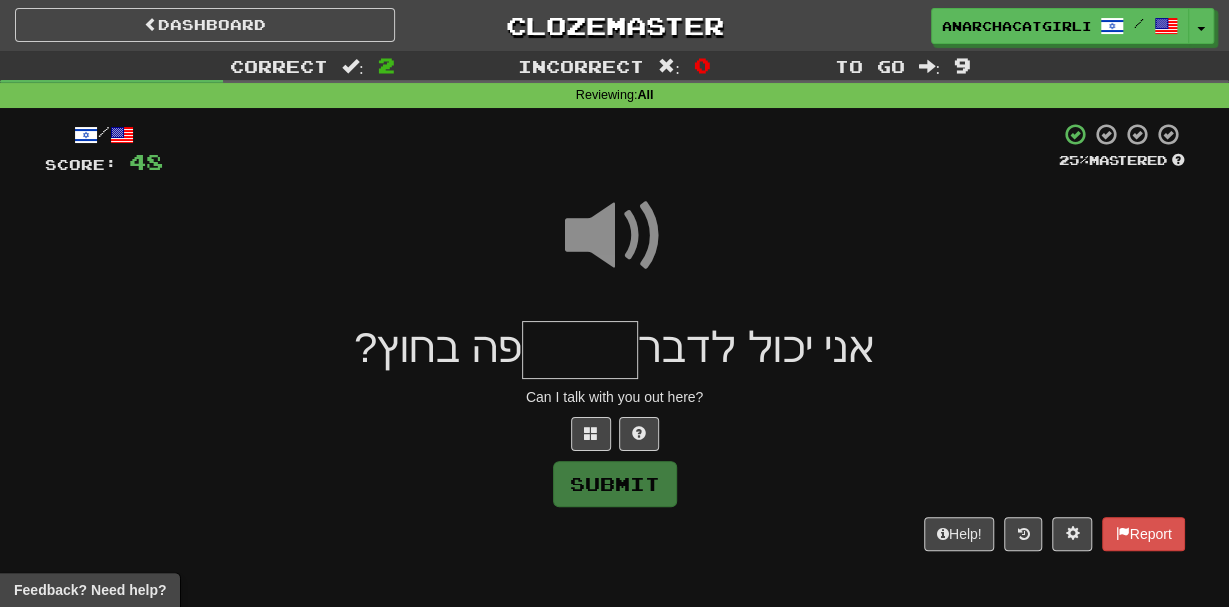 click at bounding box center [580, 350] 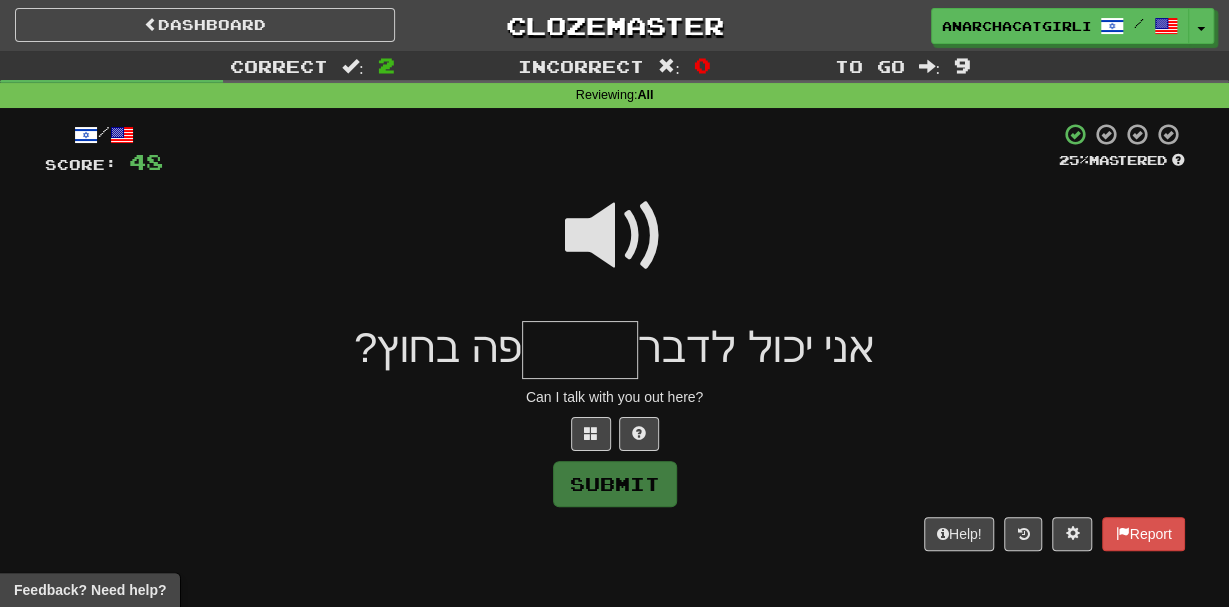type on "*" 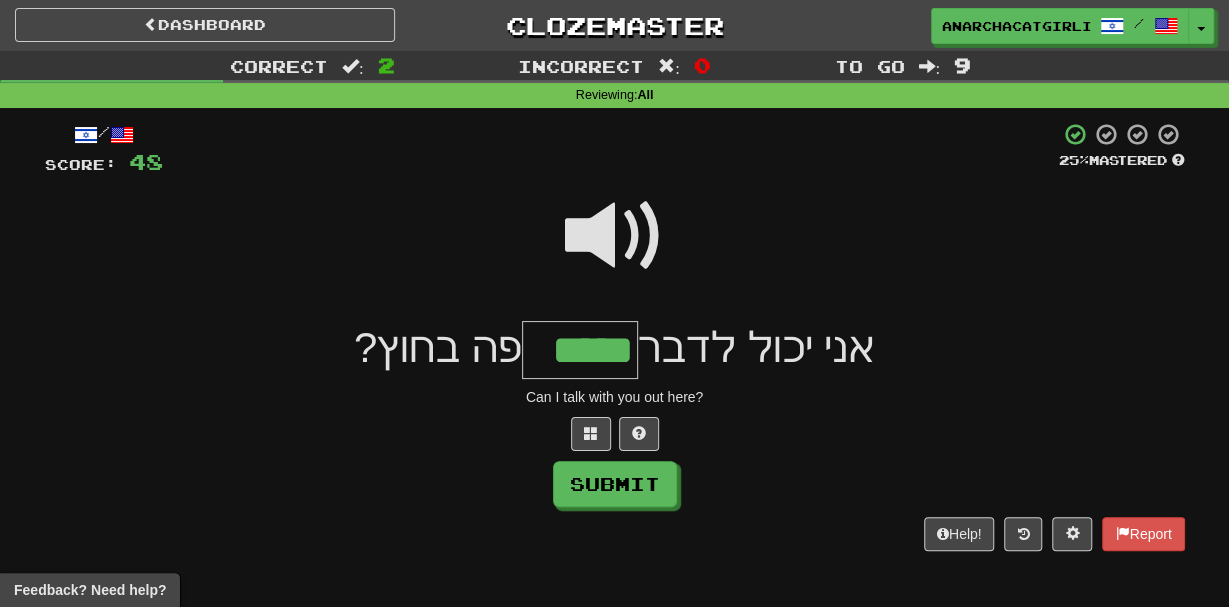 type on "*****" 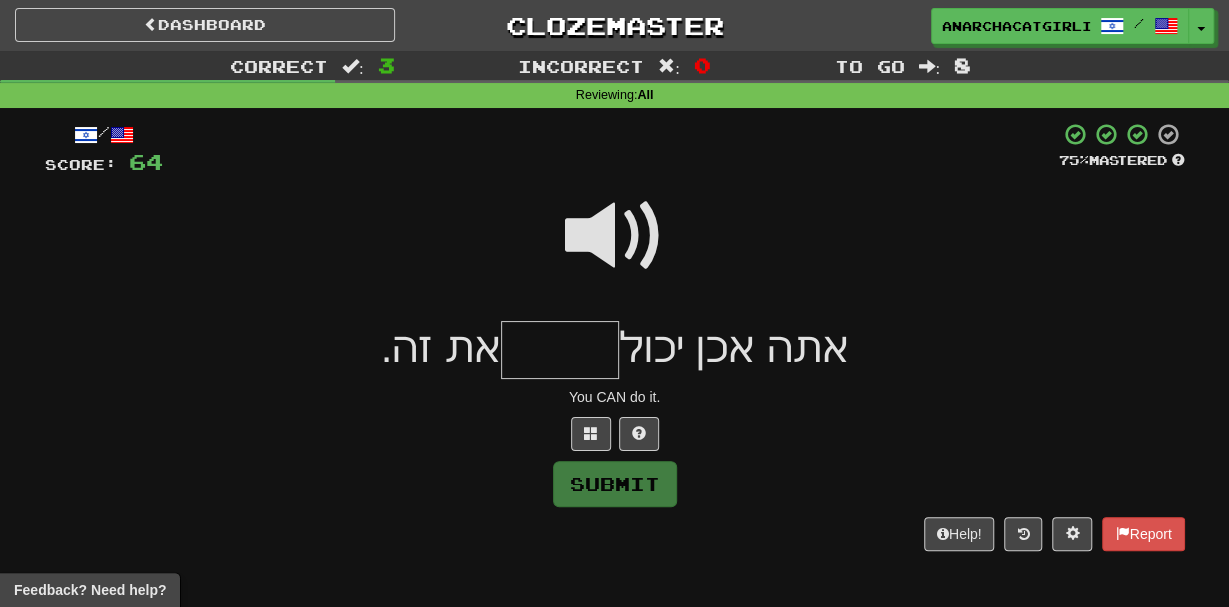 click at bounding box center [615, 236] 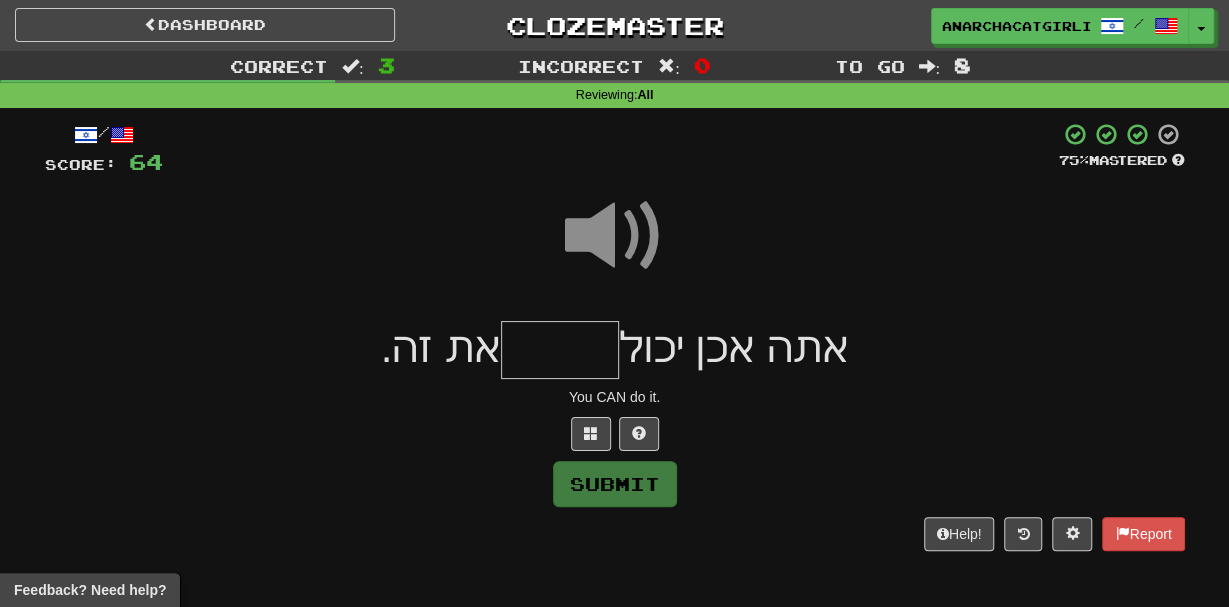 click at bounding box center (560, 350) 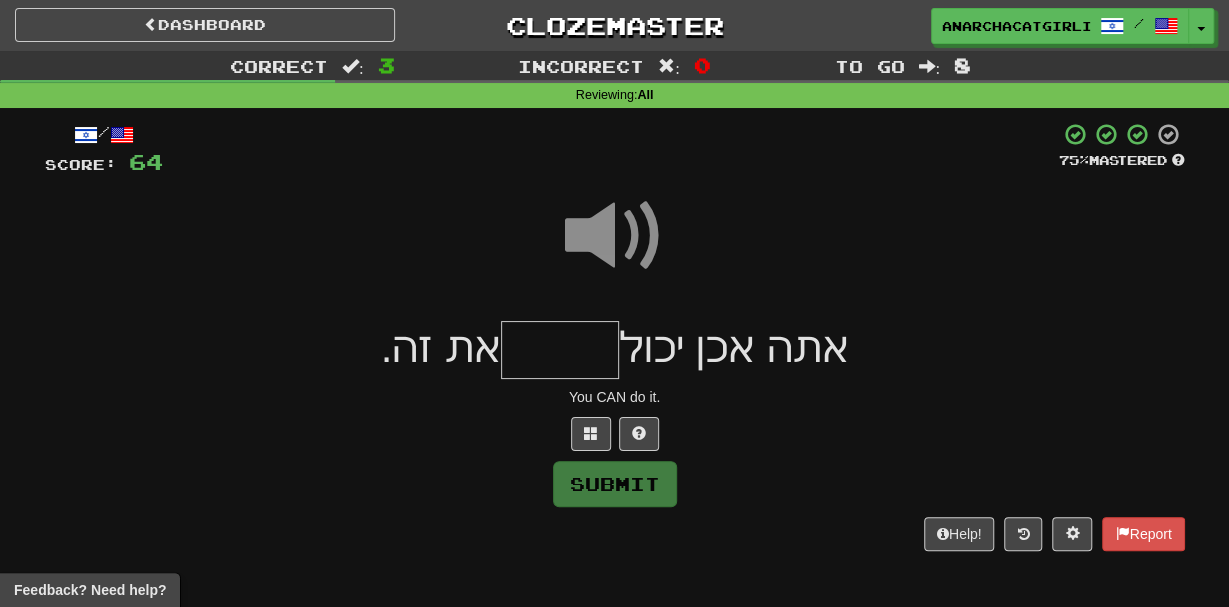 type on "*" 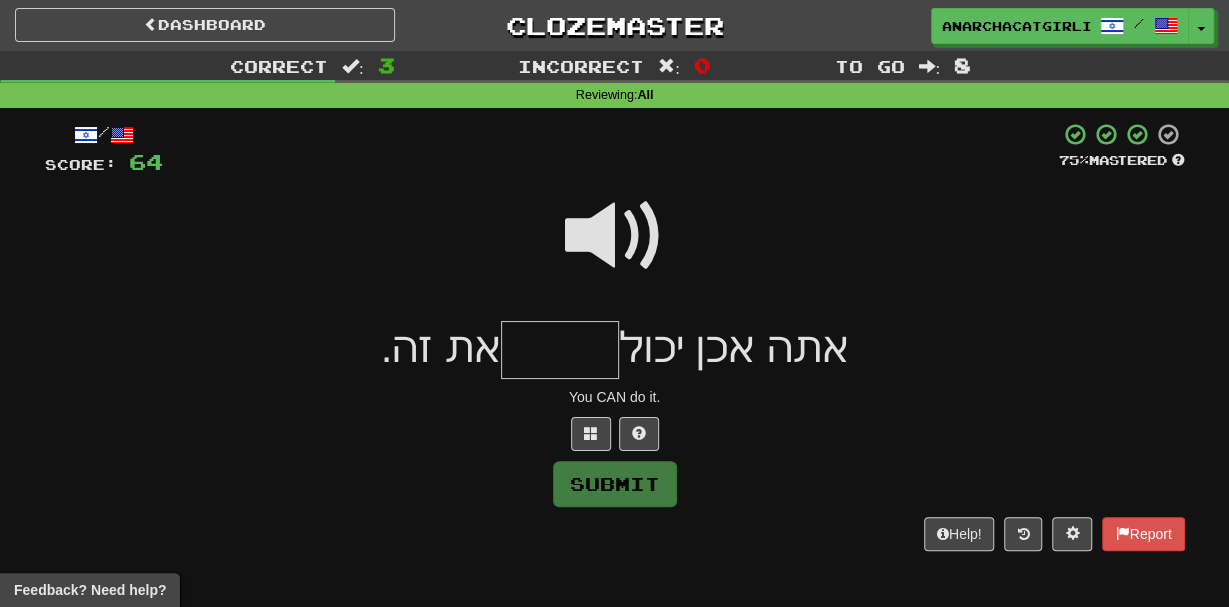 type on "*" 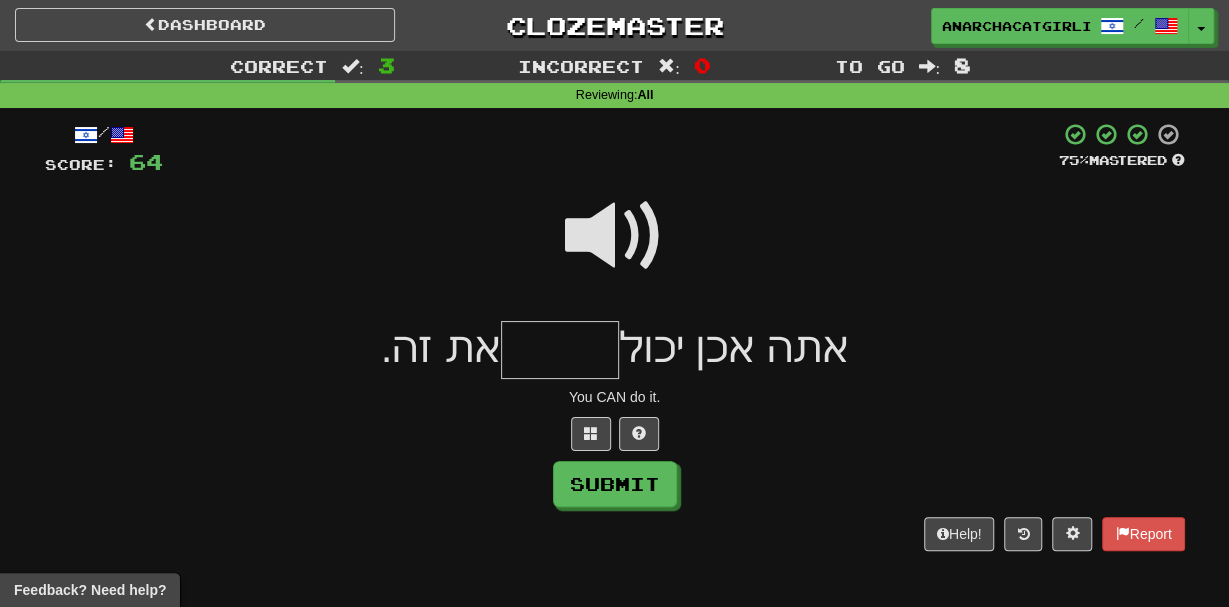 type on "*" 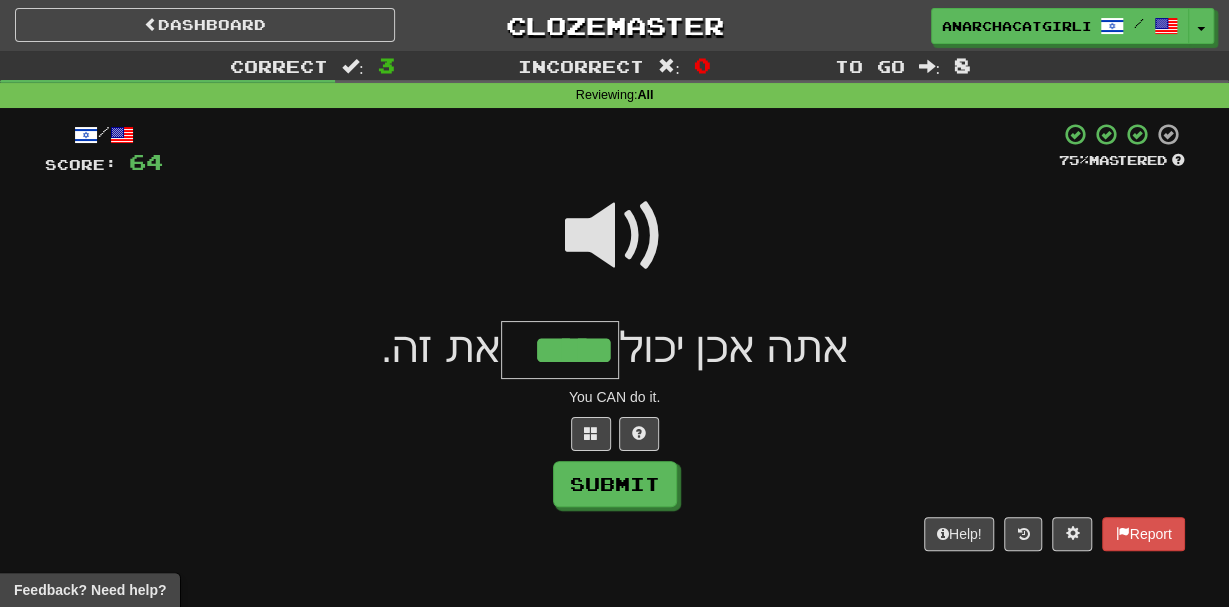 type on "*****" 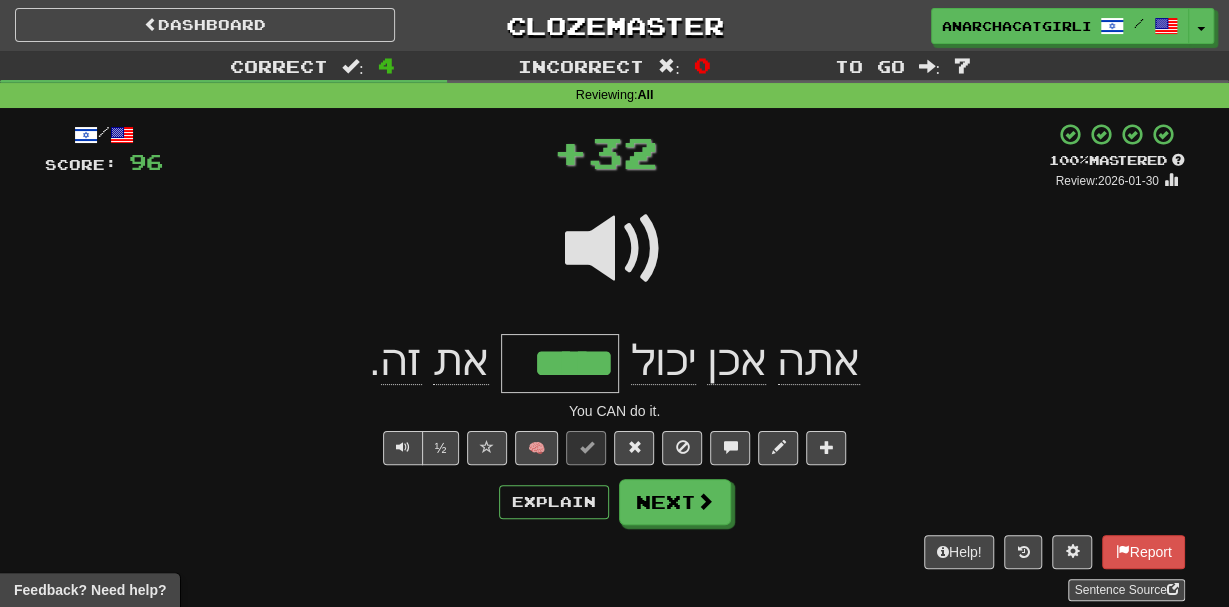 click on "אכן" 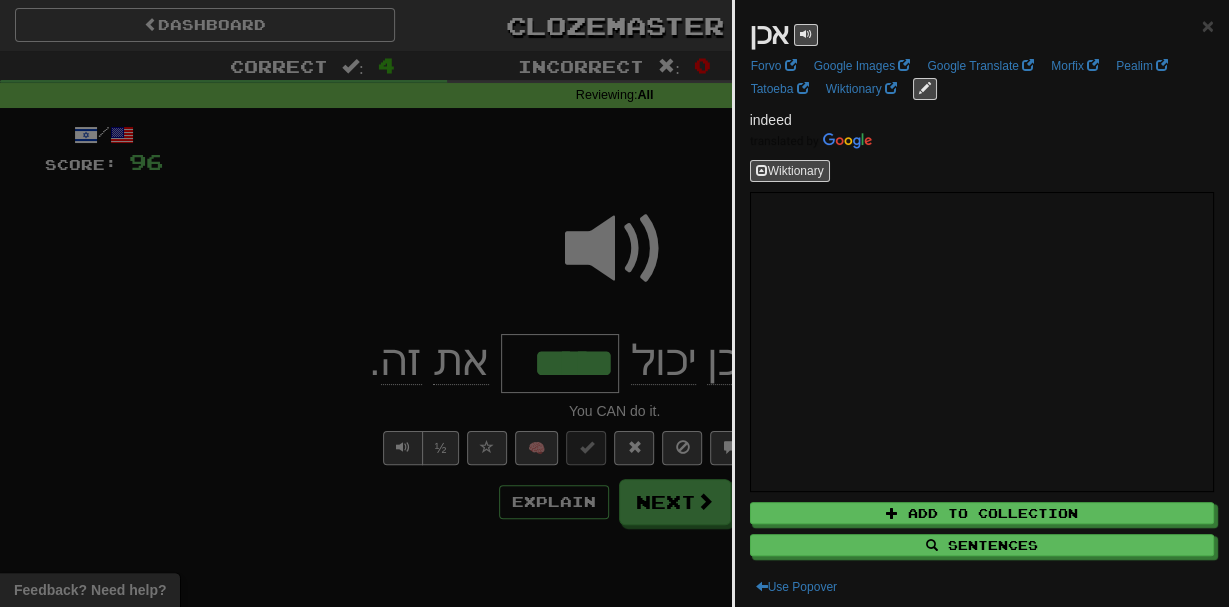 click at bounding box center [614, 303] 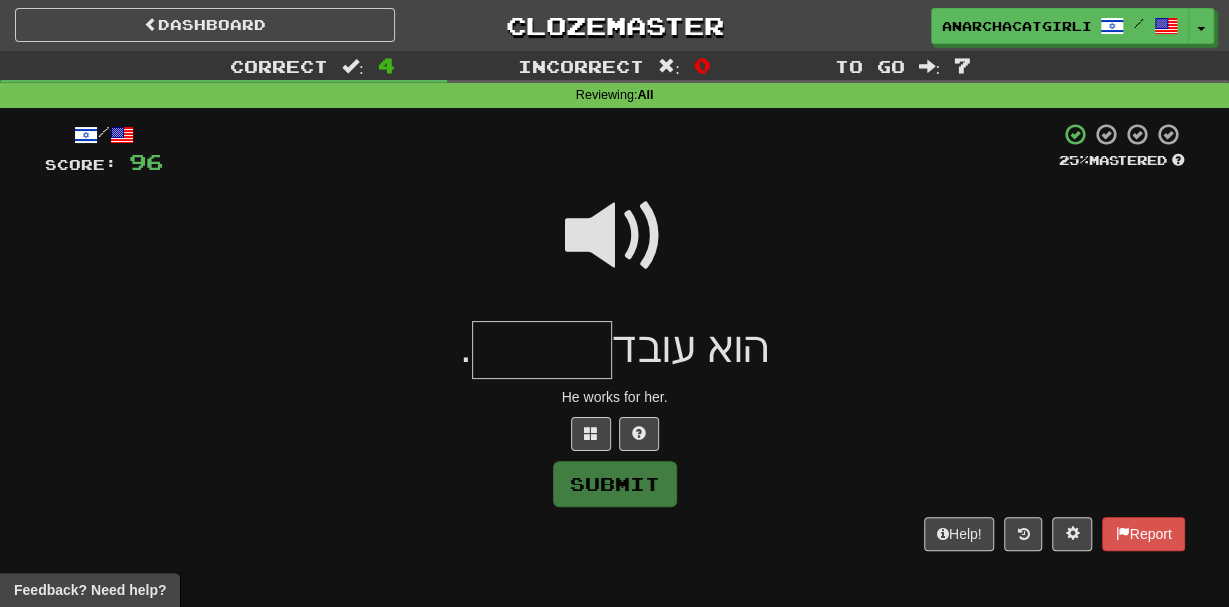 type on "*" 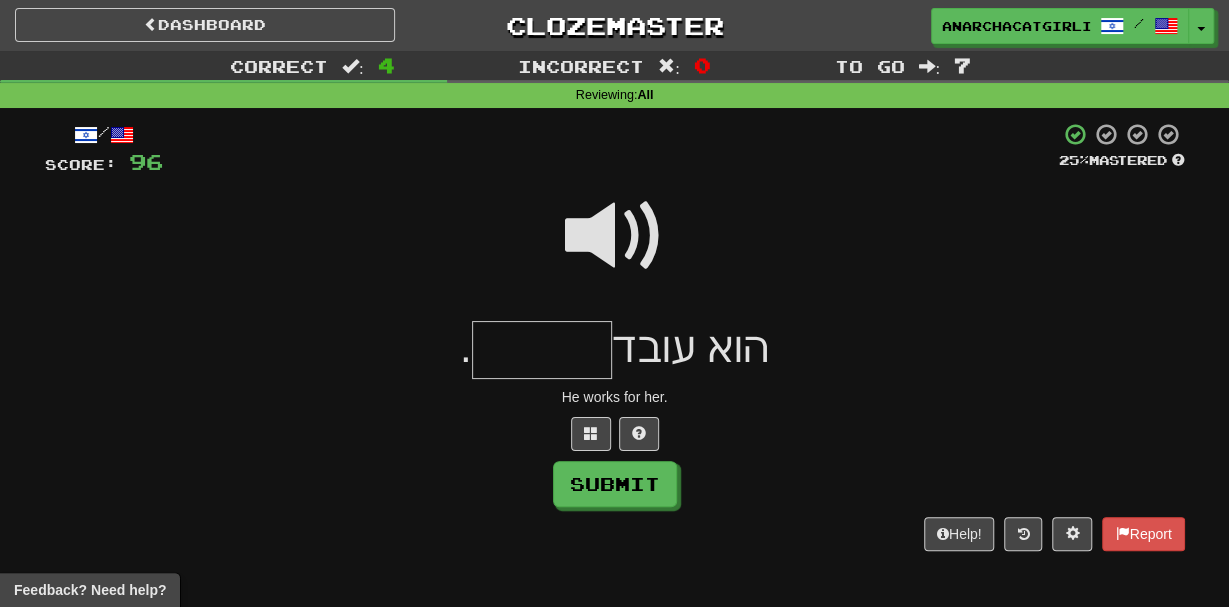 type on "*" 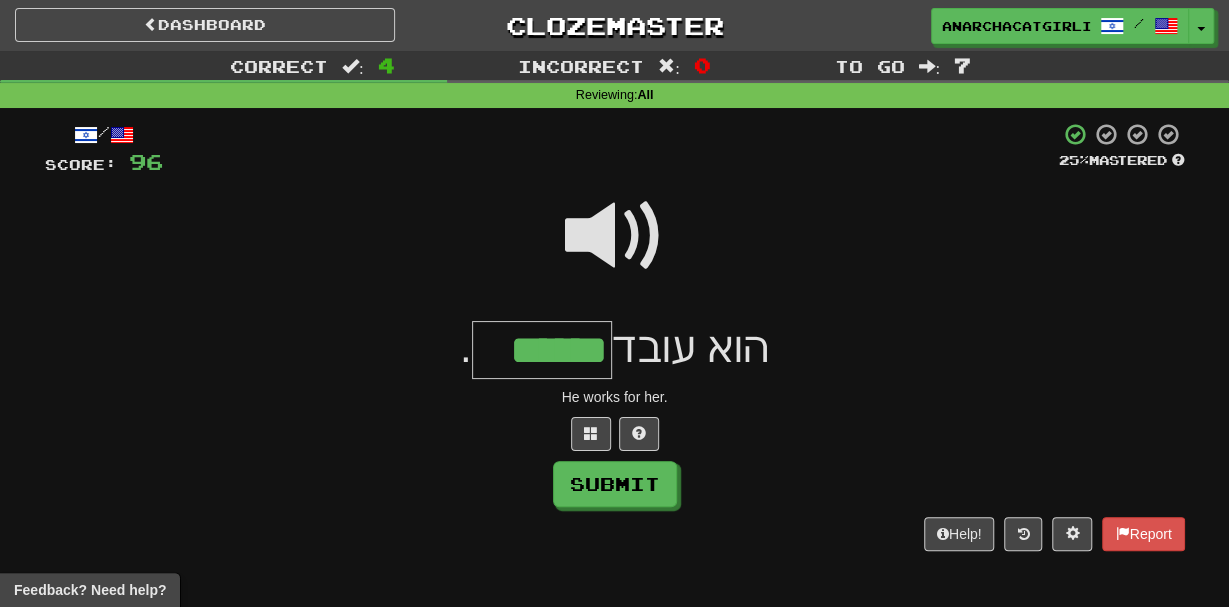 type on "******" 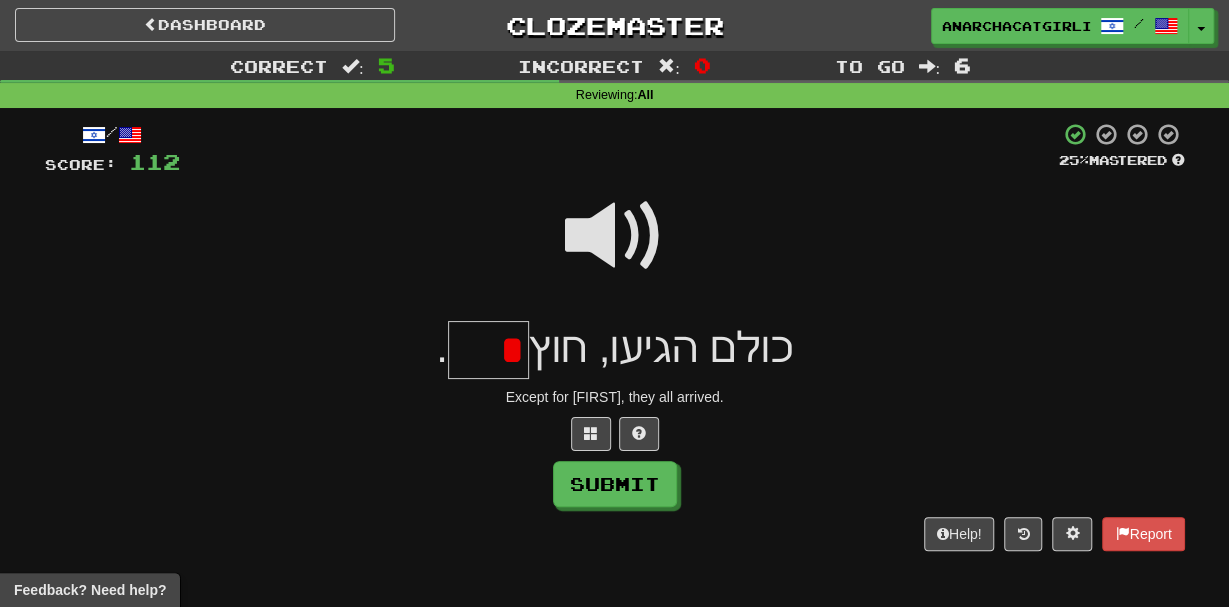 type on "*****" 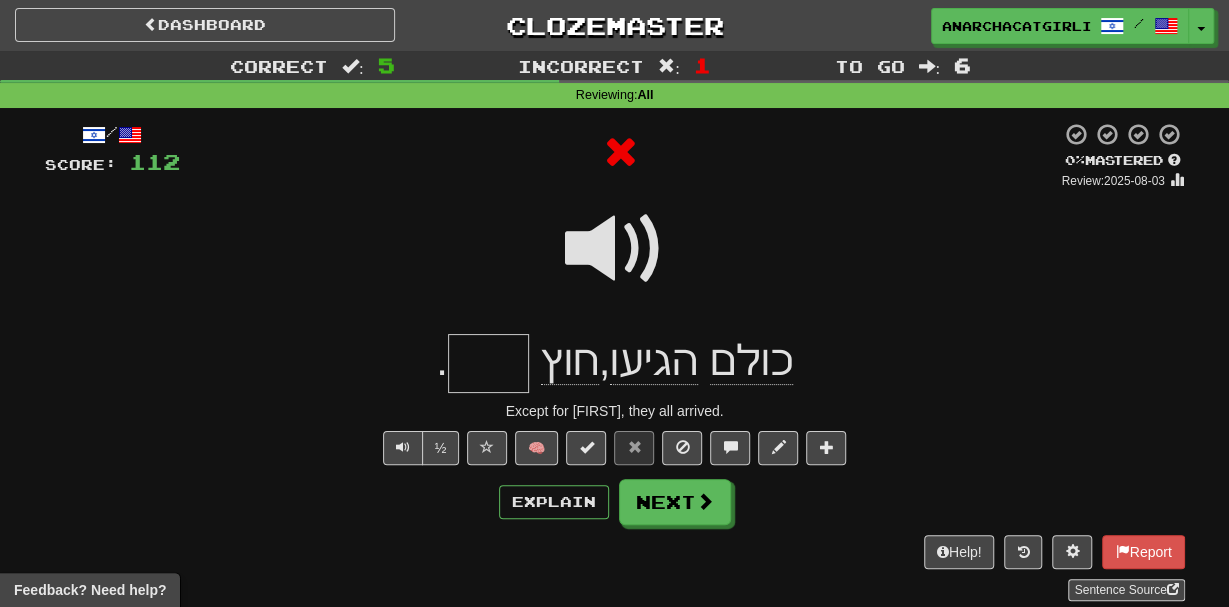 type on "*" 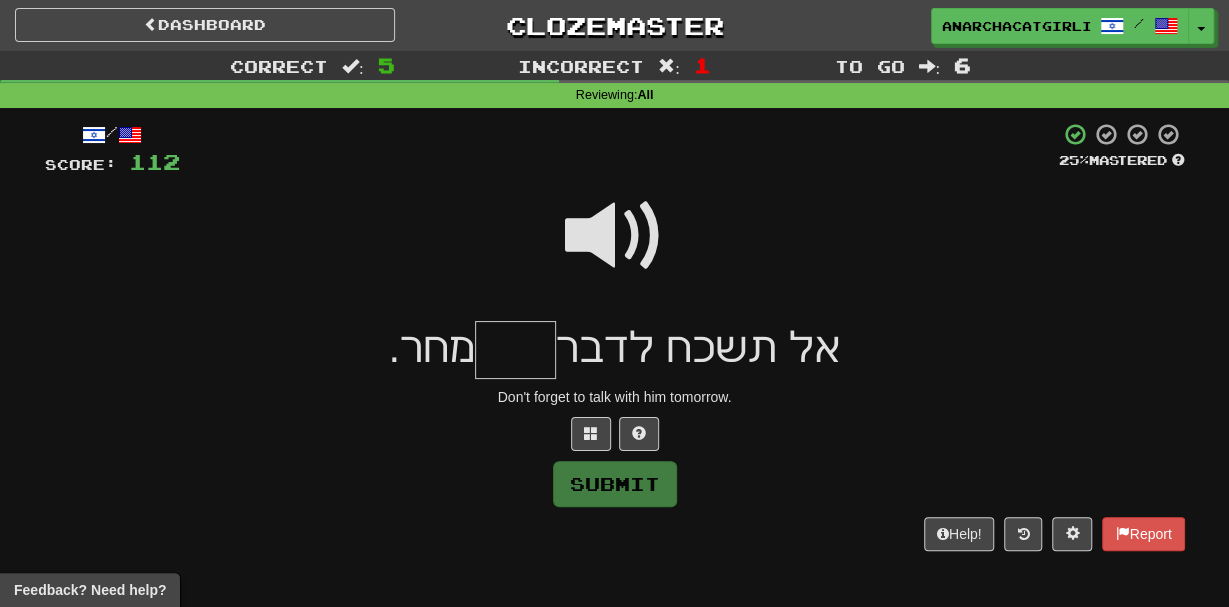 click at bounding box center [615, 236] 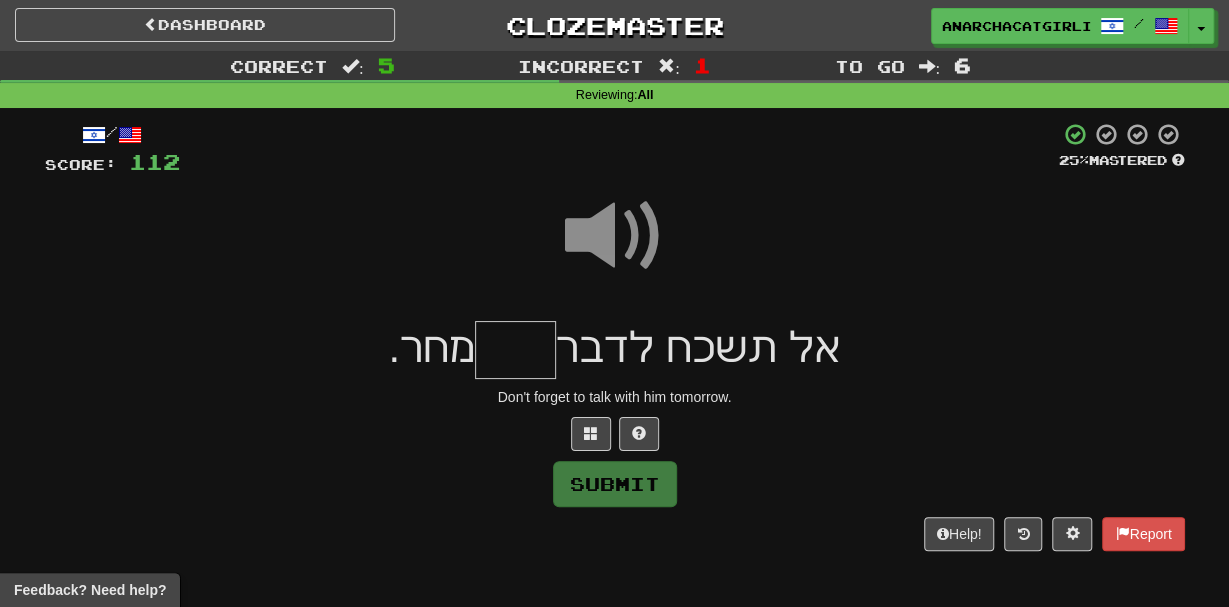 click at bounding box center (515, 350) 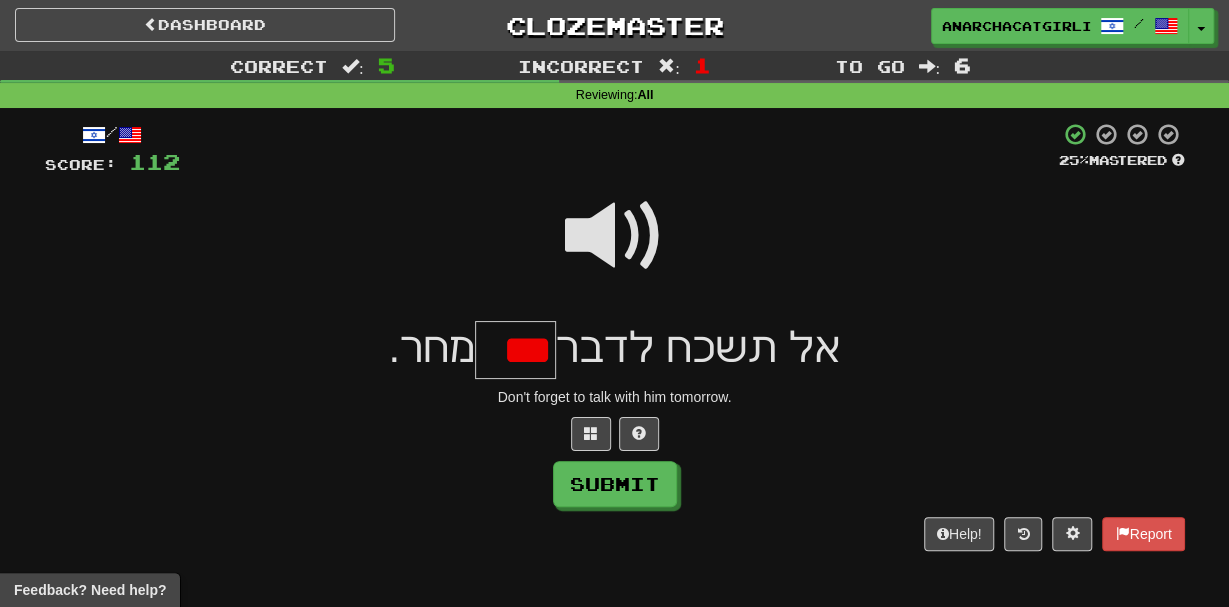 scroll, scrollTop: 0, scrollLeft: 0, axis: both 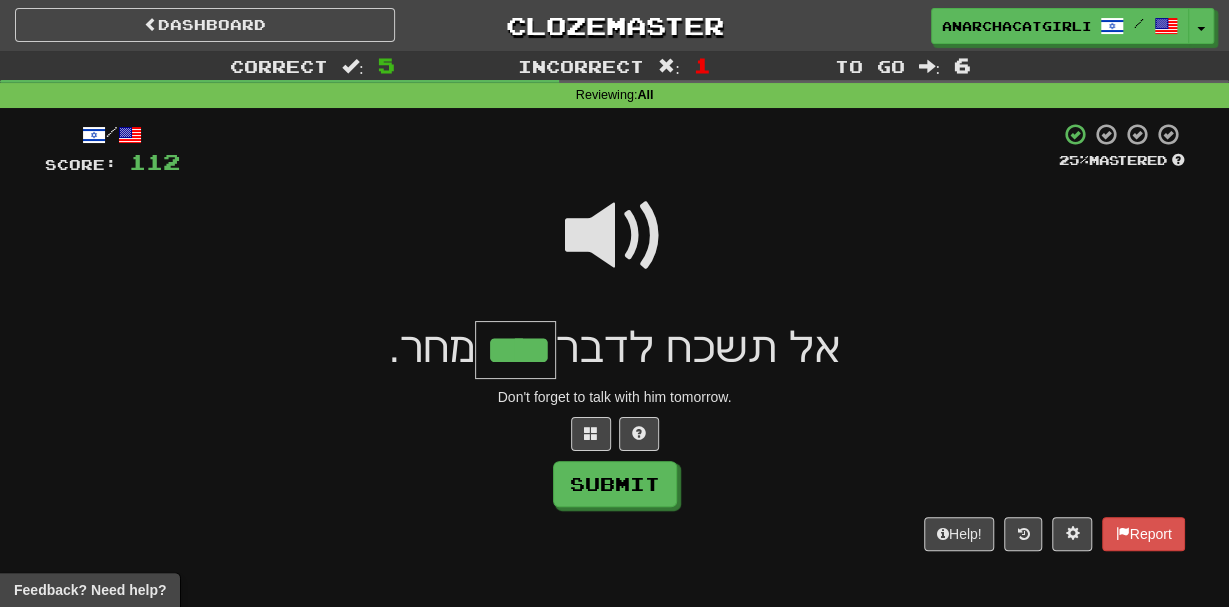 type on "****" 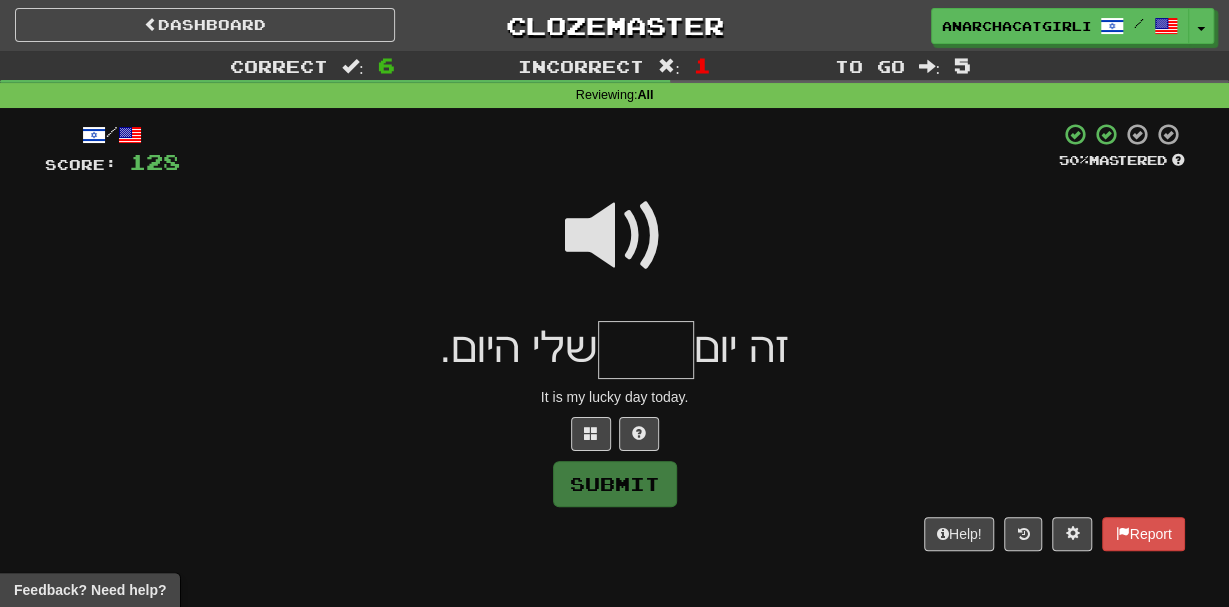 type on "*" 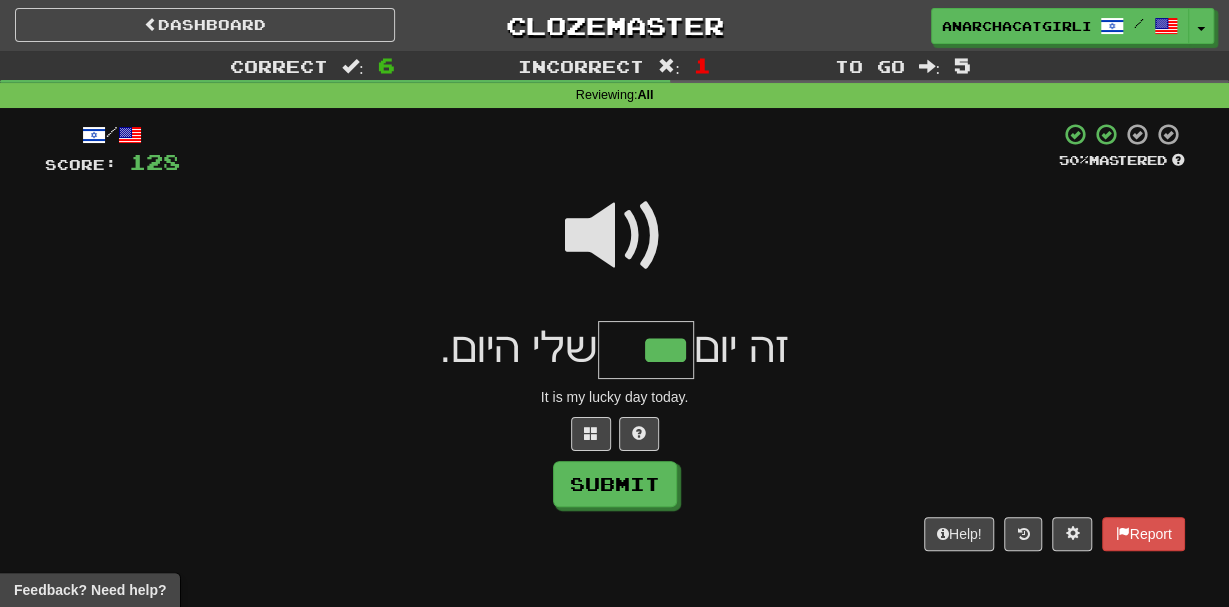 click at bounding box center (615, 236) 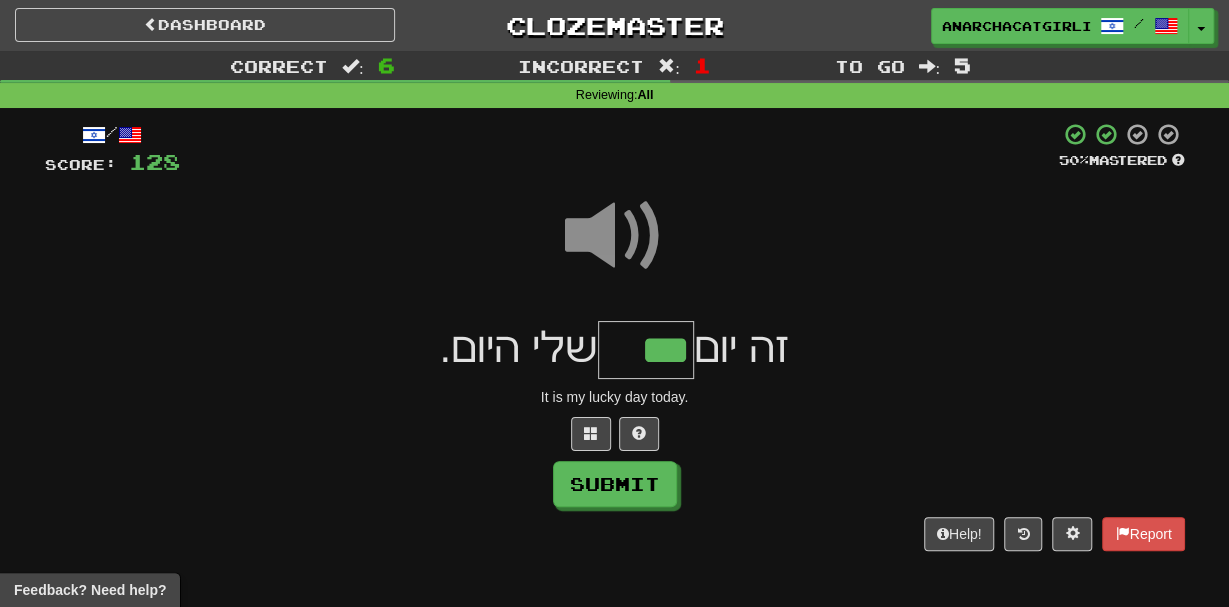 click on "***" at bounding box center (646, 350) 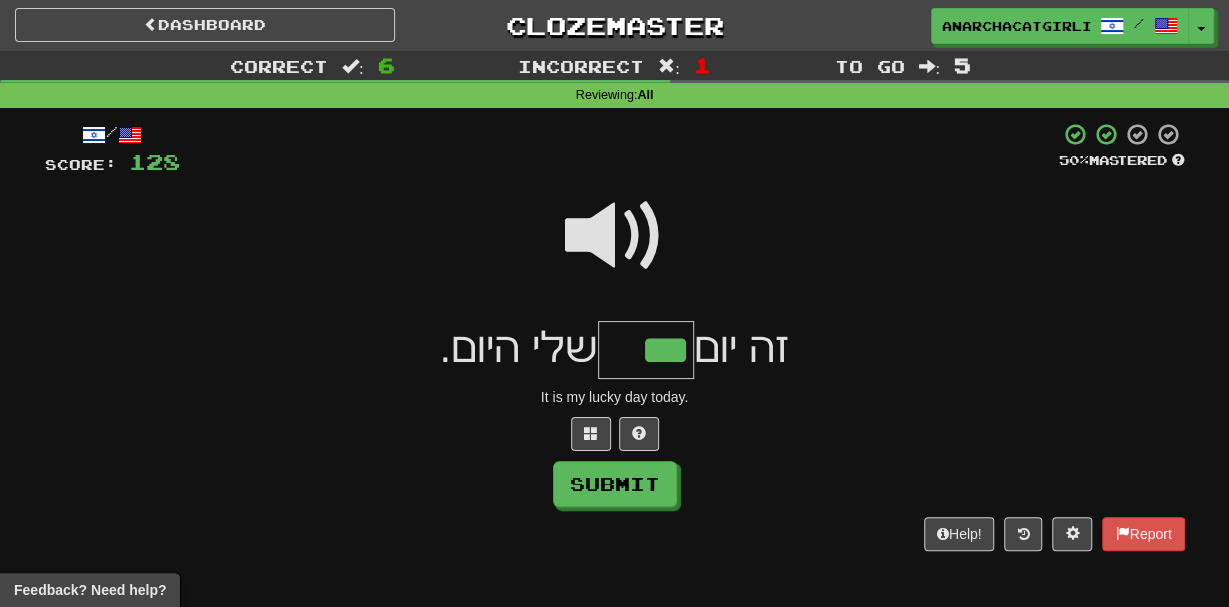 scroll, scrollTop: 0, scrollLeft: 0, axis: both 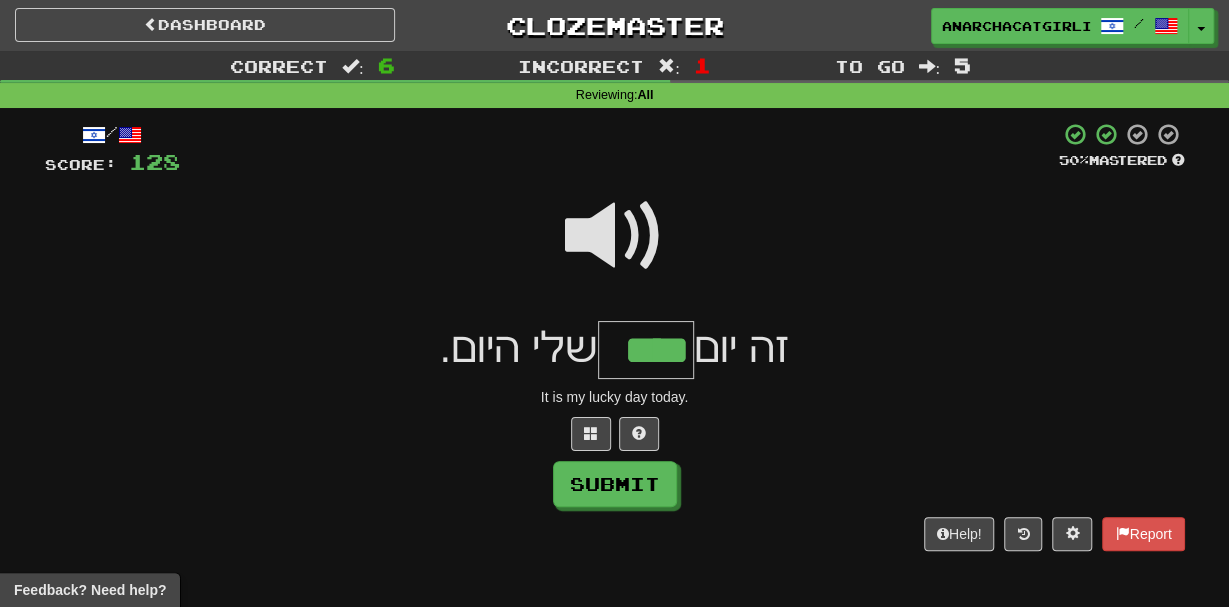 type on "****" 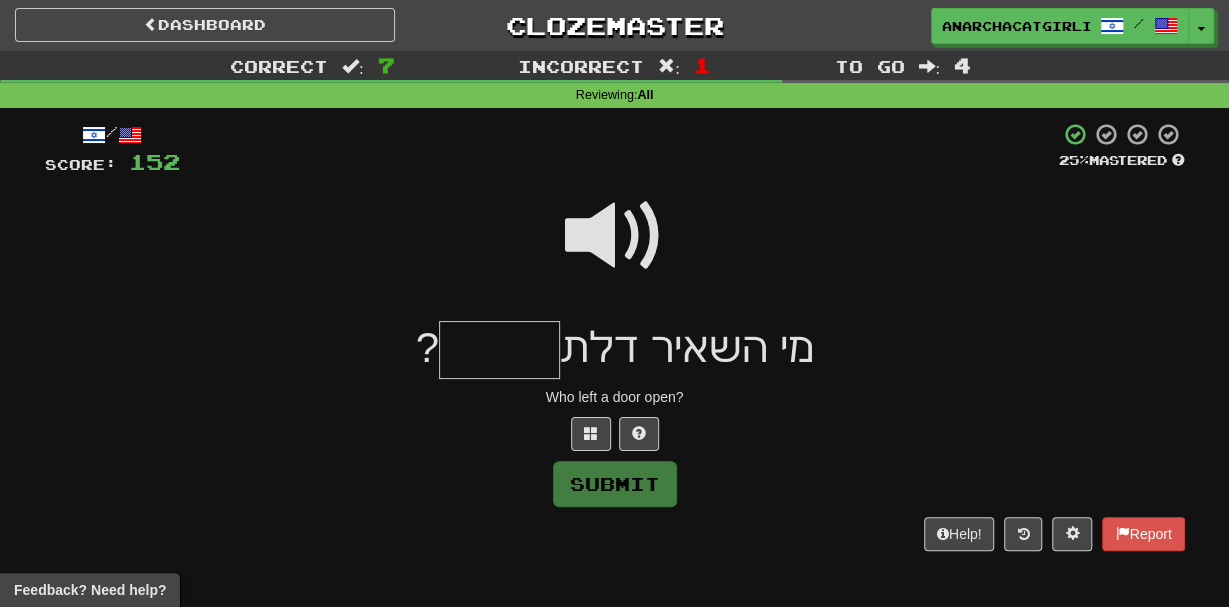 click at bounding box center (615, 236) 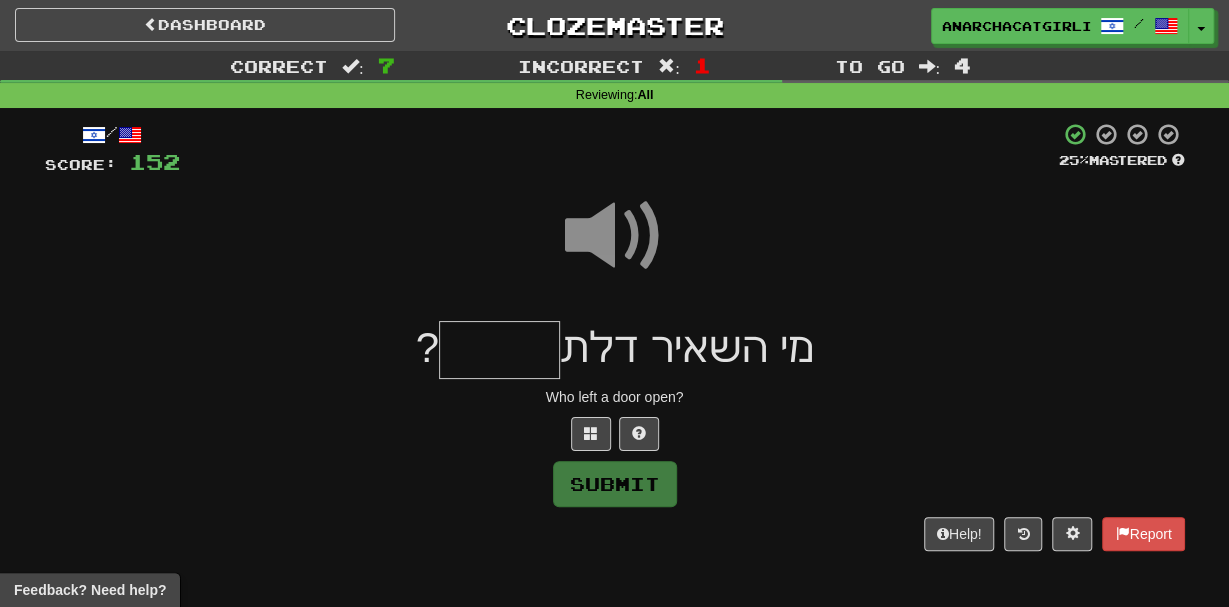 click at bounding box center (499, 350) 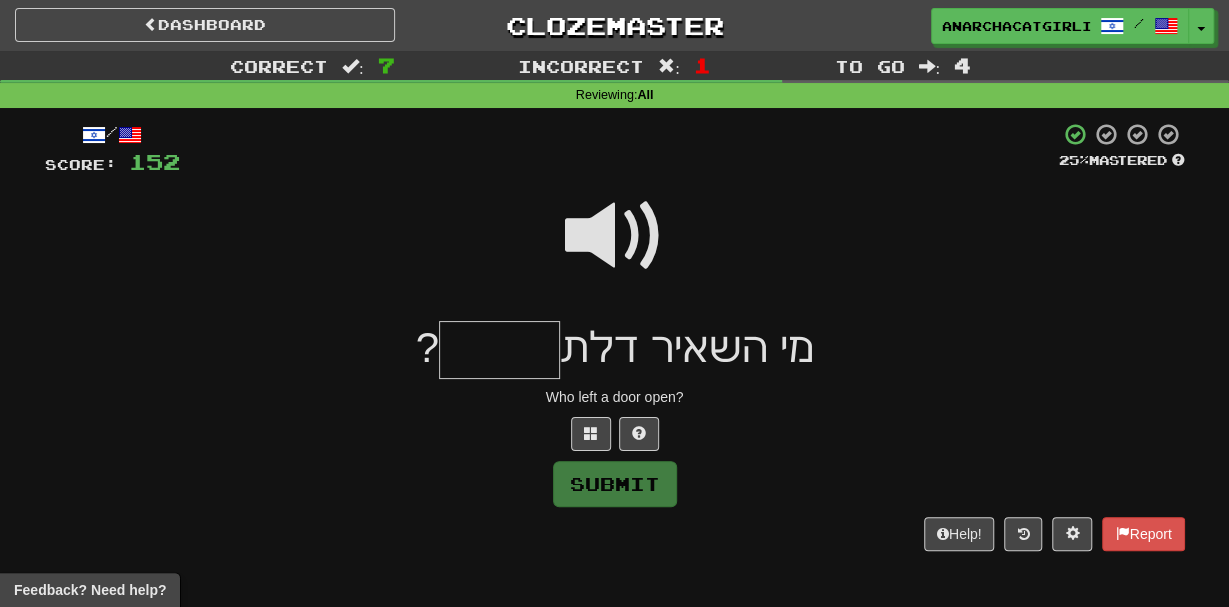 type on "*" 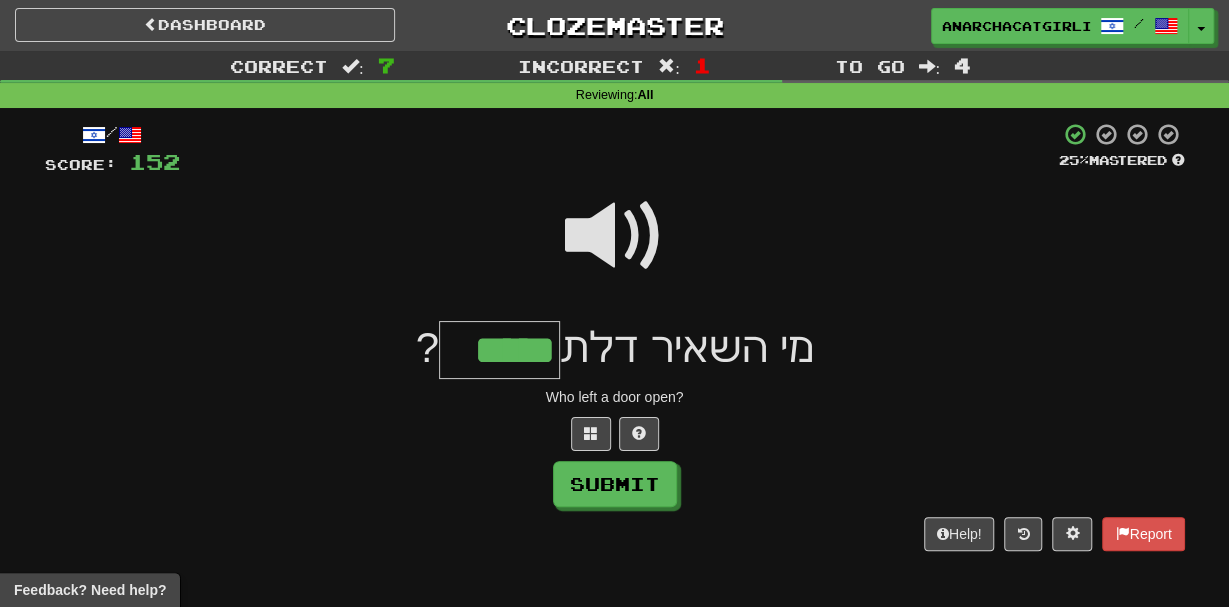 type on "*****" 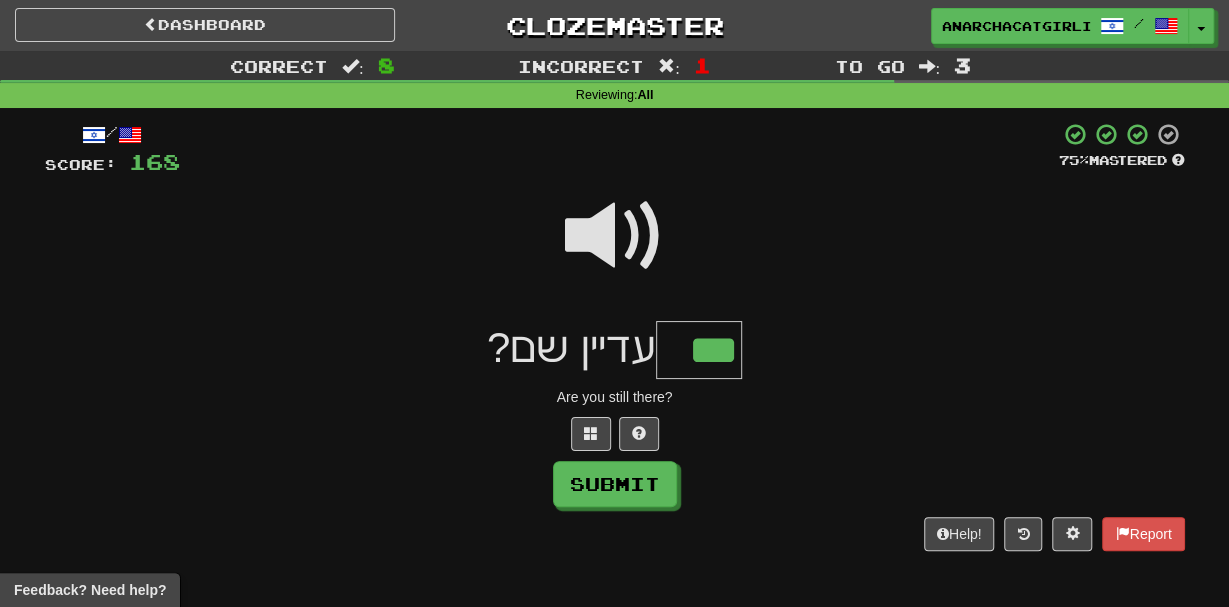 type on "***" 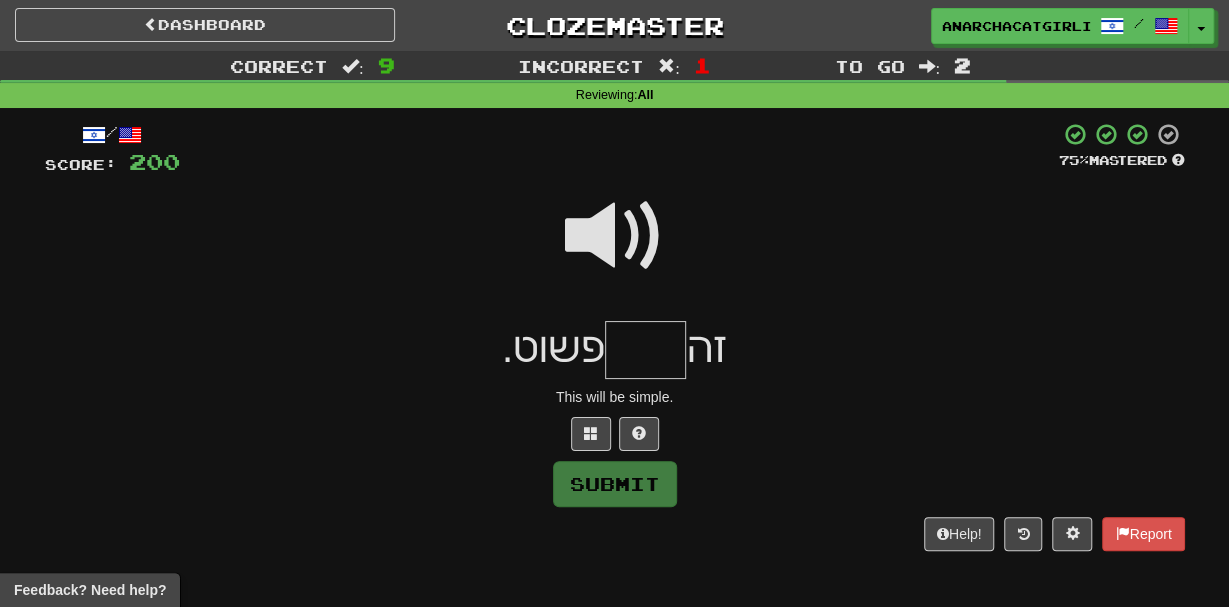 type on "*" 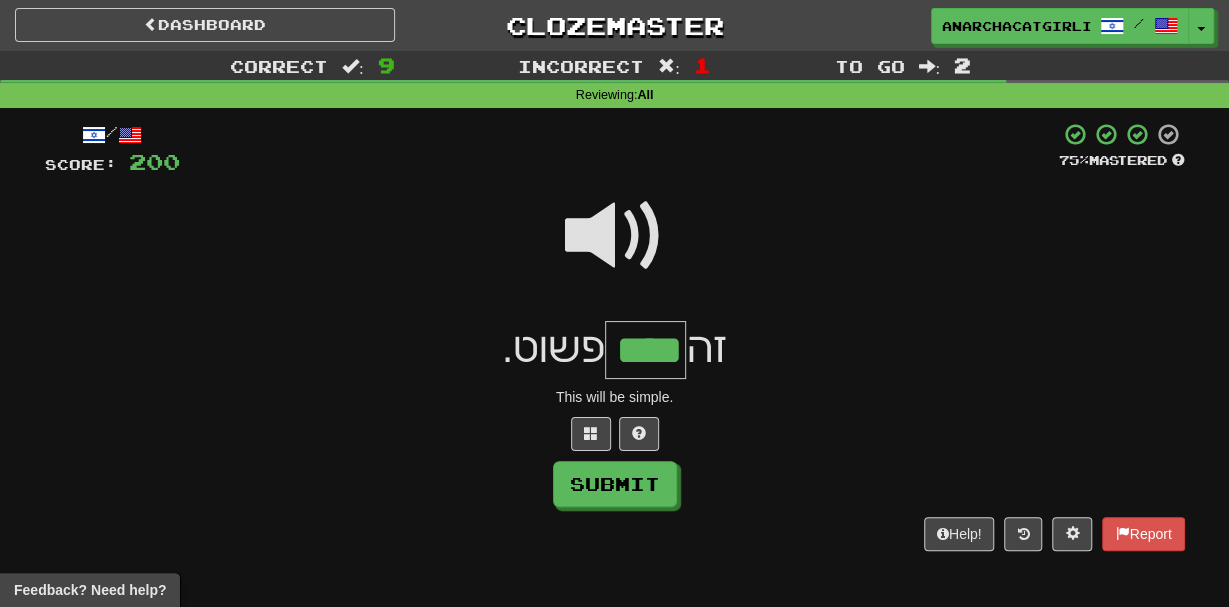 type on "****" 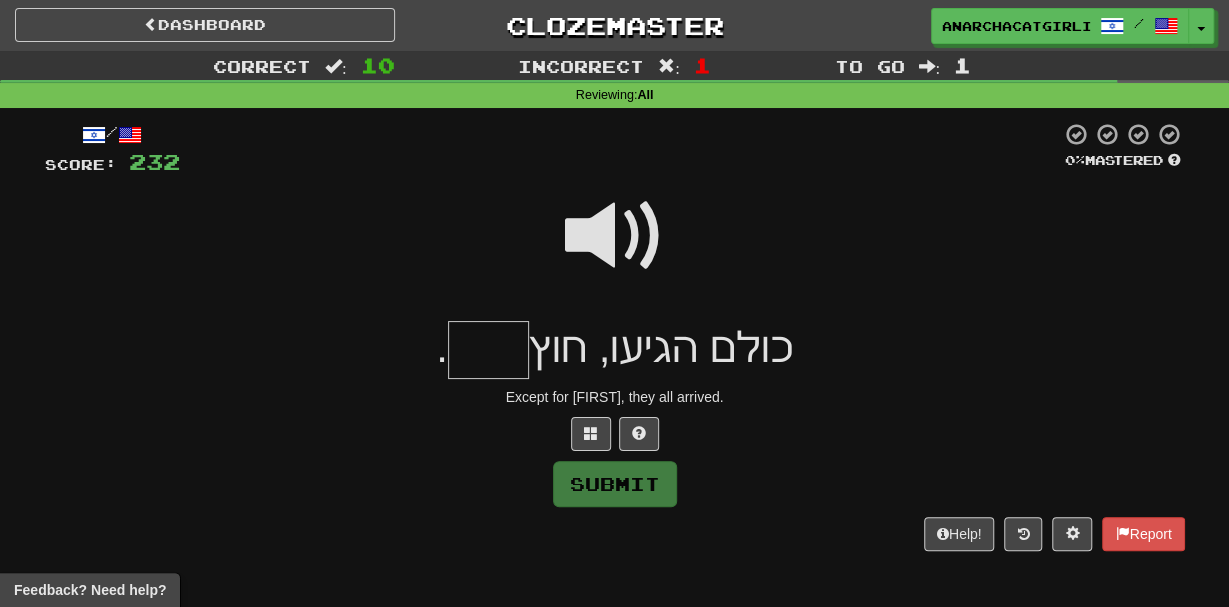 type on "*" 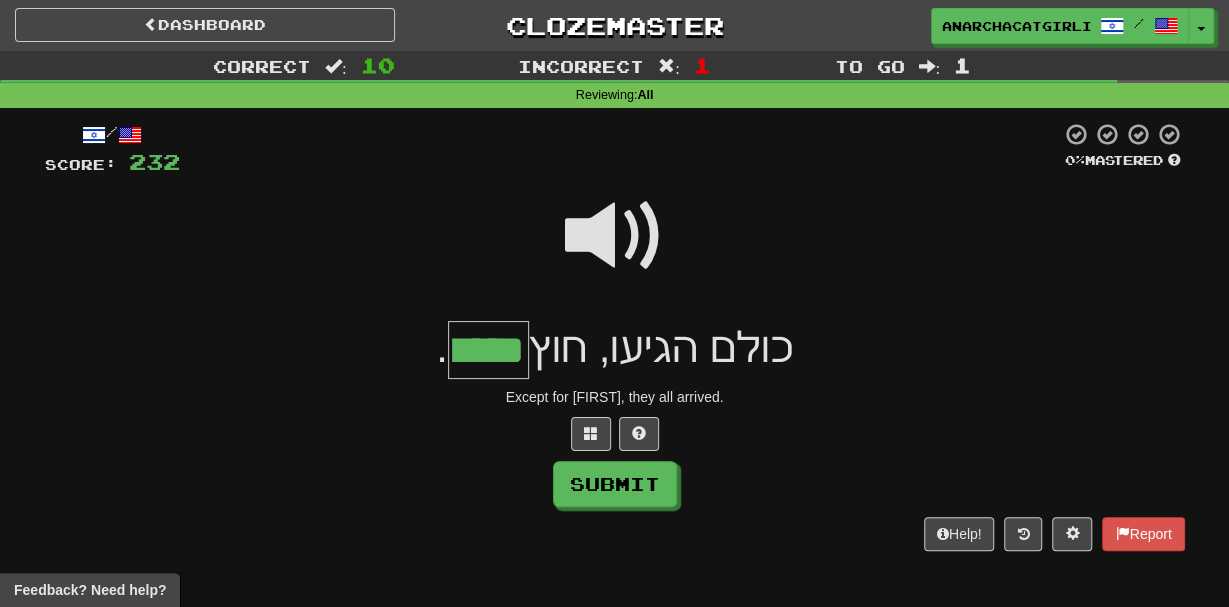 type on "*****" 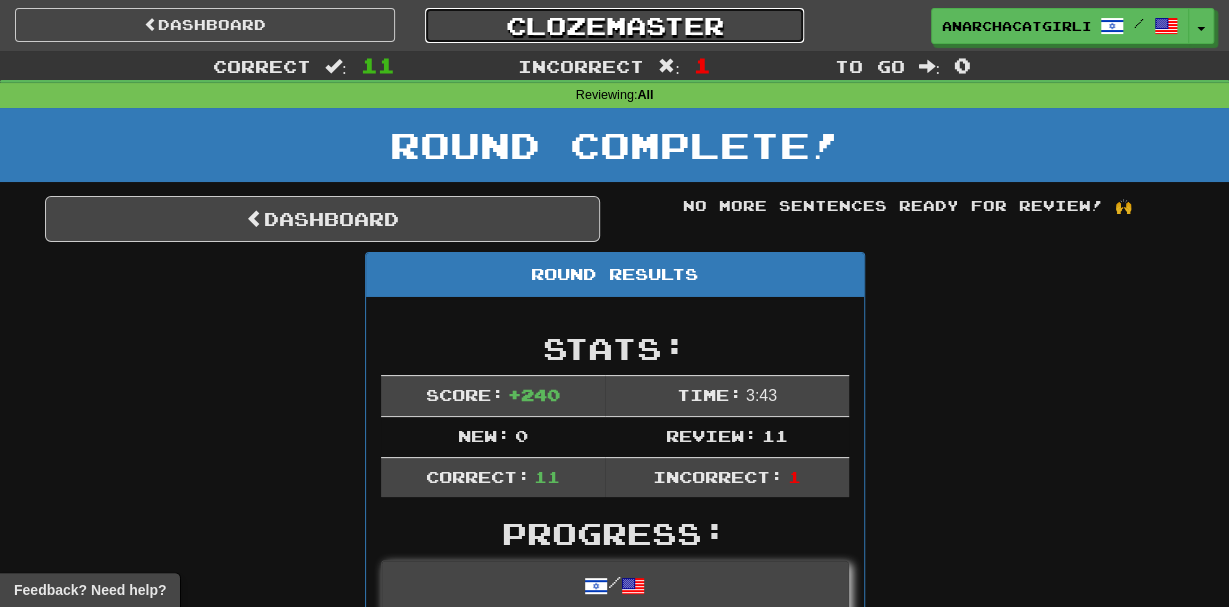click on "Clozemaster" at bounding box center (615, 25) 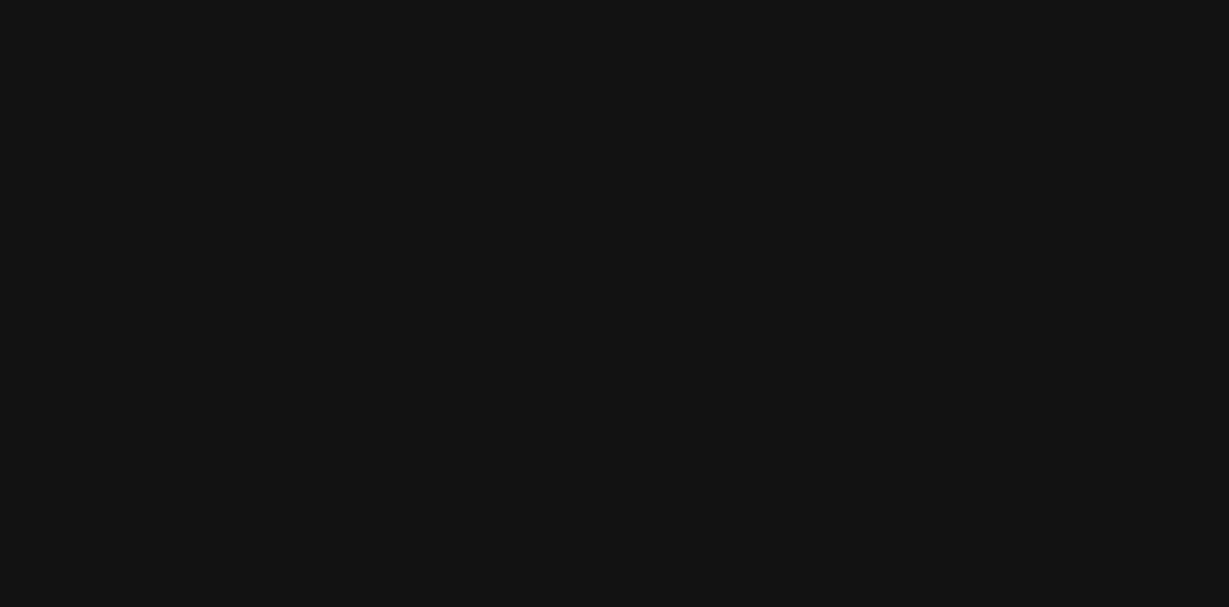 scroll, scrollTop: 0, scrollLeft: 0, axis: both 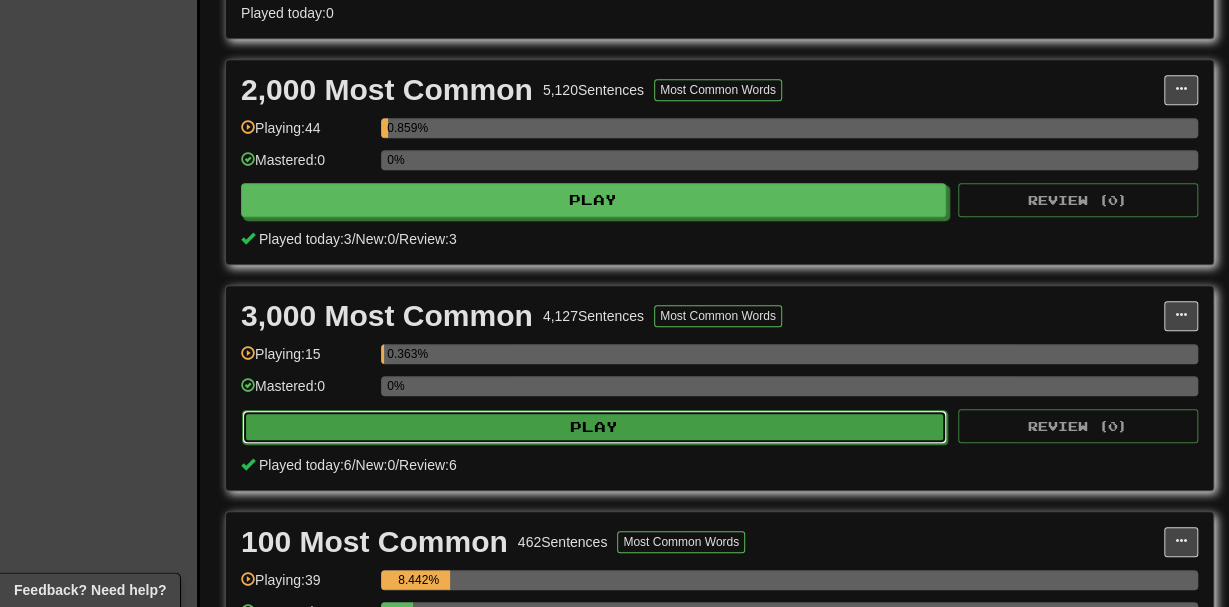 click on "Play" 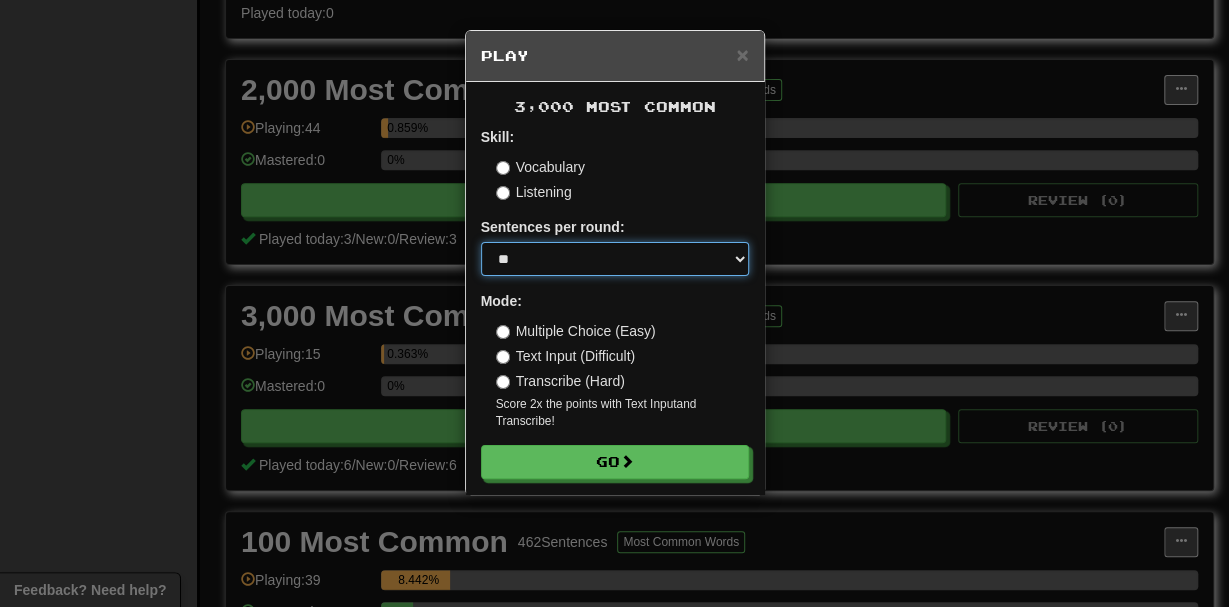 click on "* ** ** ** ** ** *** ********" at bounding box center (615, 259) 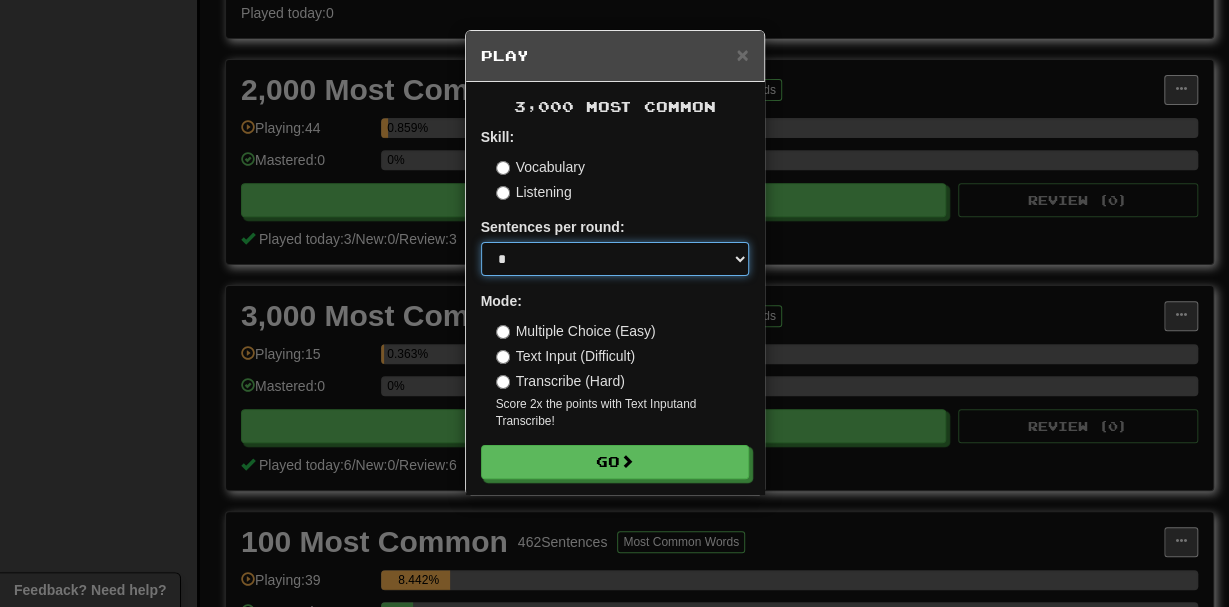 click on "*" at bounding box center [0, 0] 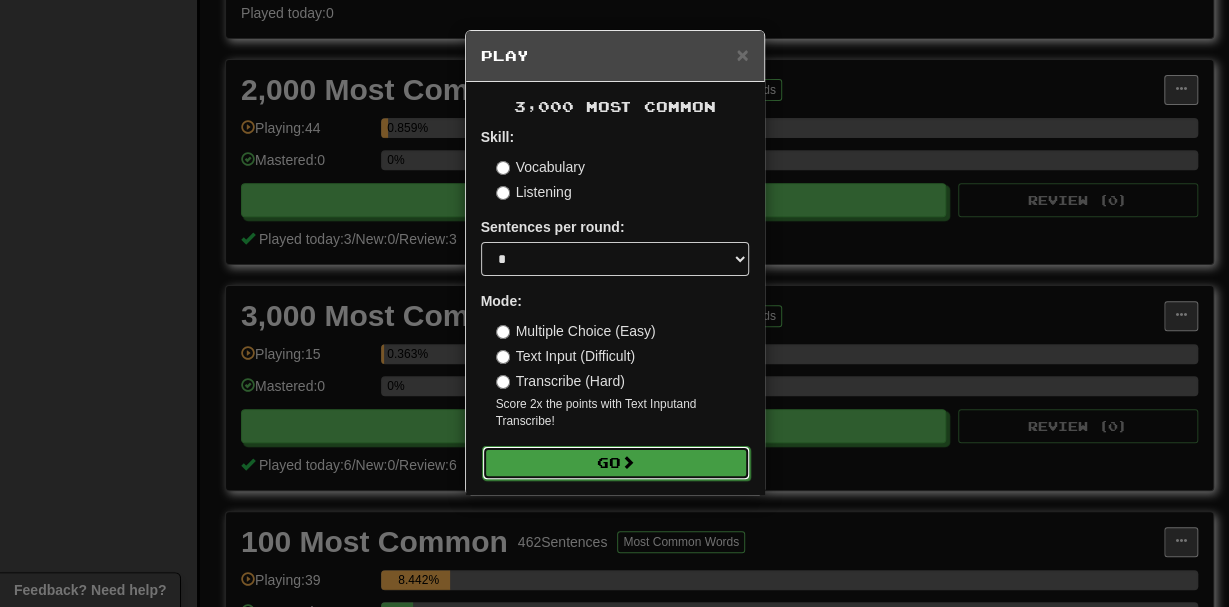 click on "Go" at bounding box center (616, 463) 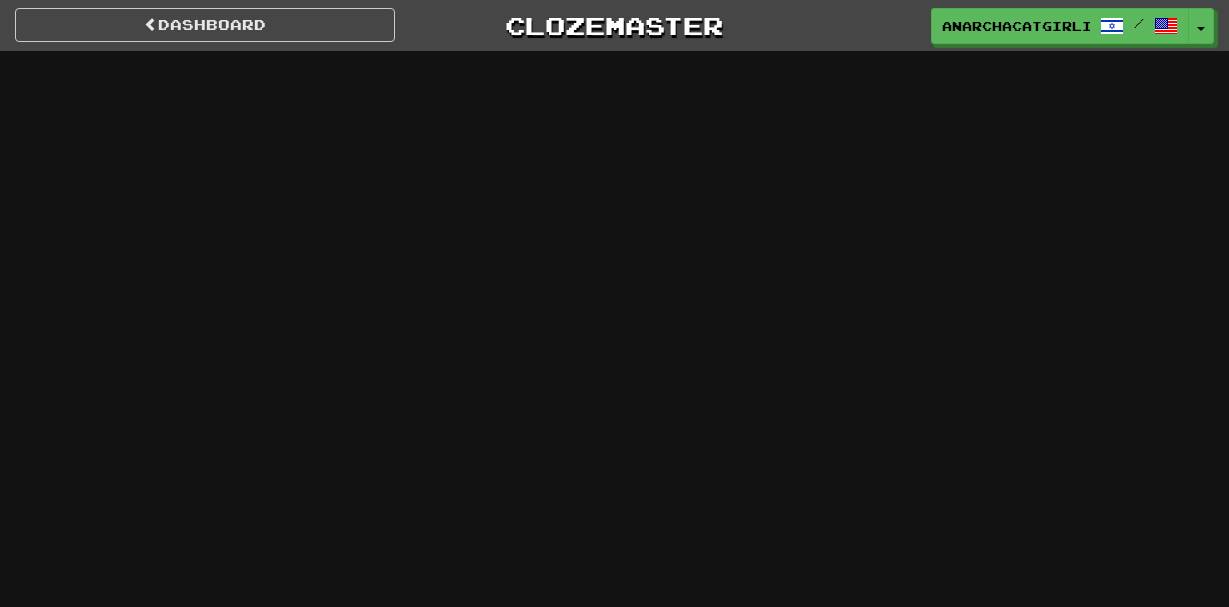 scroll, scrollTop: 0, scrollLeft: 0, axis: both 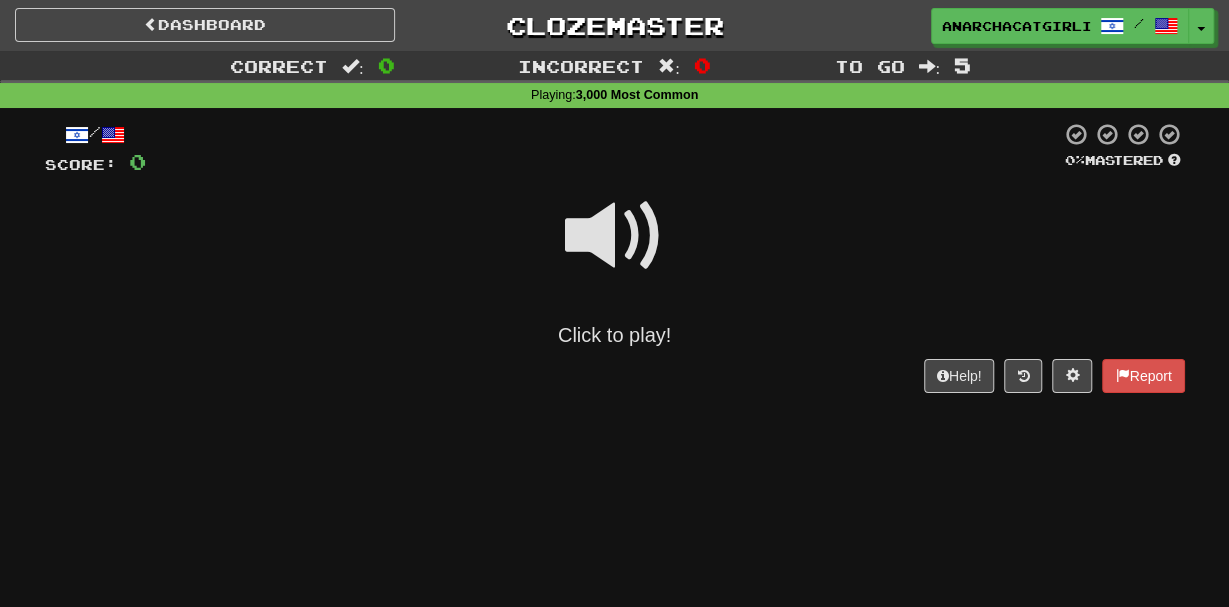click on "Click to play!" at bounding box center (615, 263) 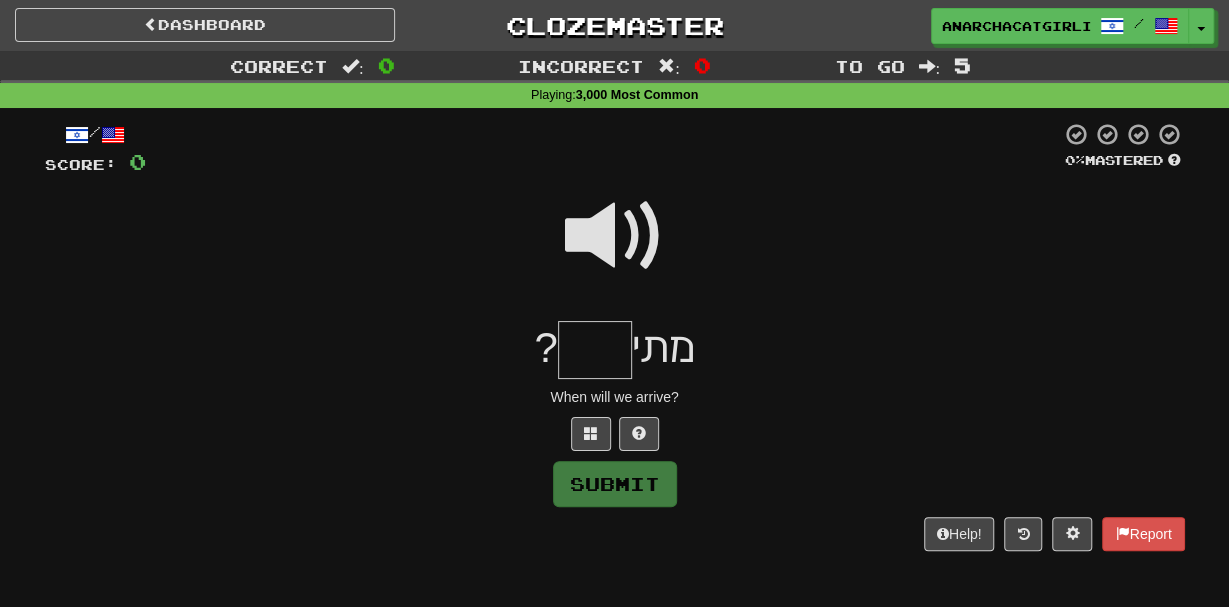 type on "*" 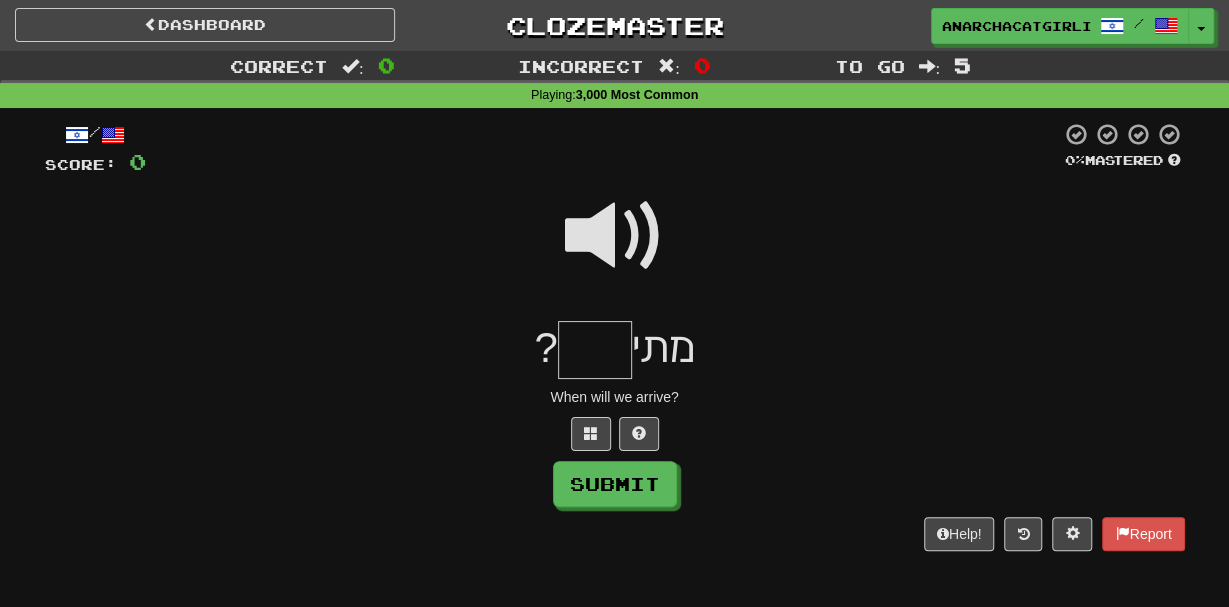 type on "*" 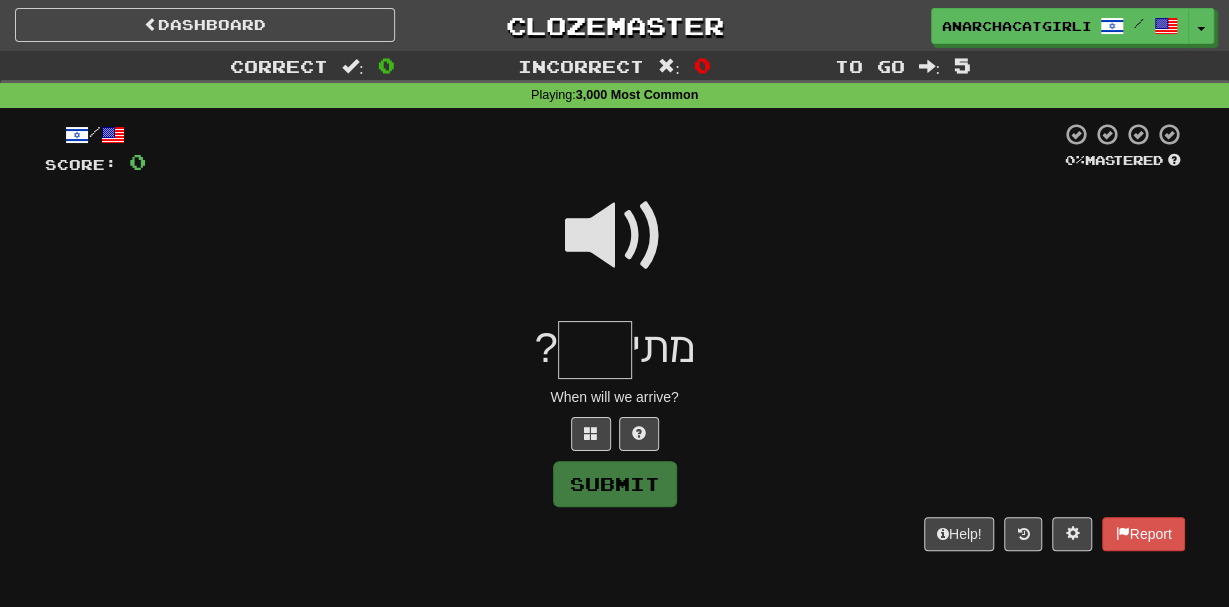 type on "*" 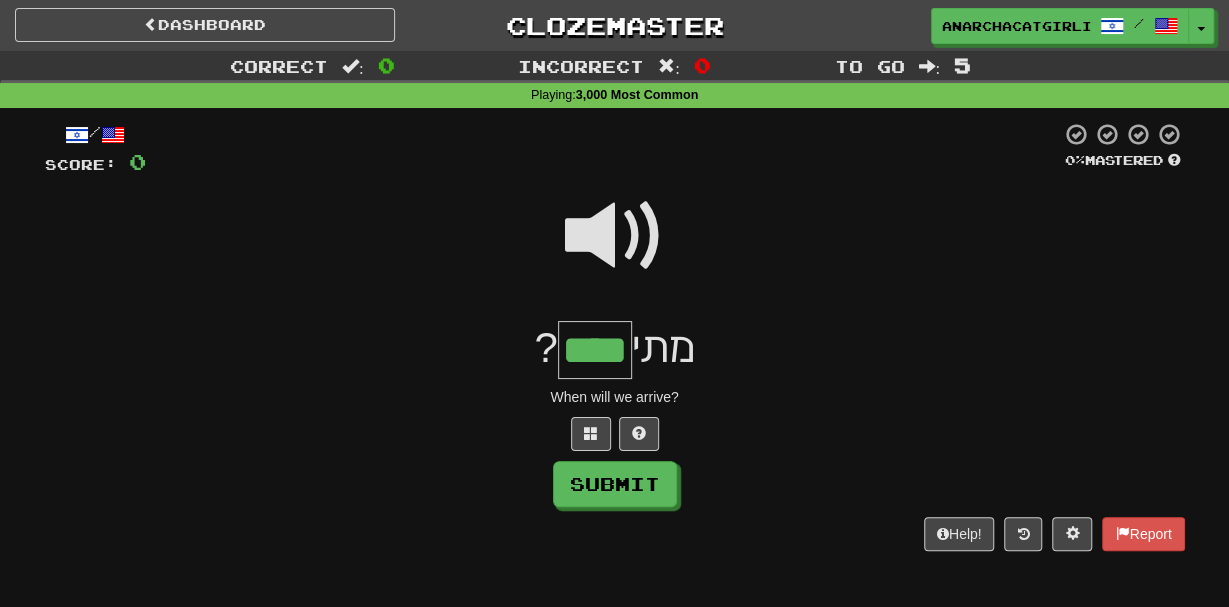 type on "****" 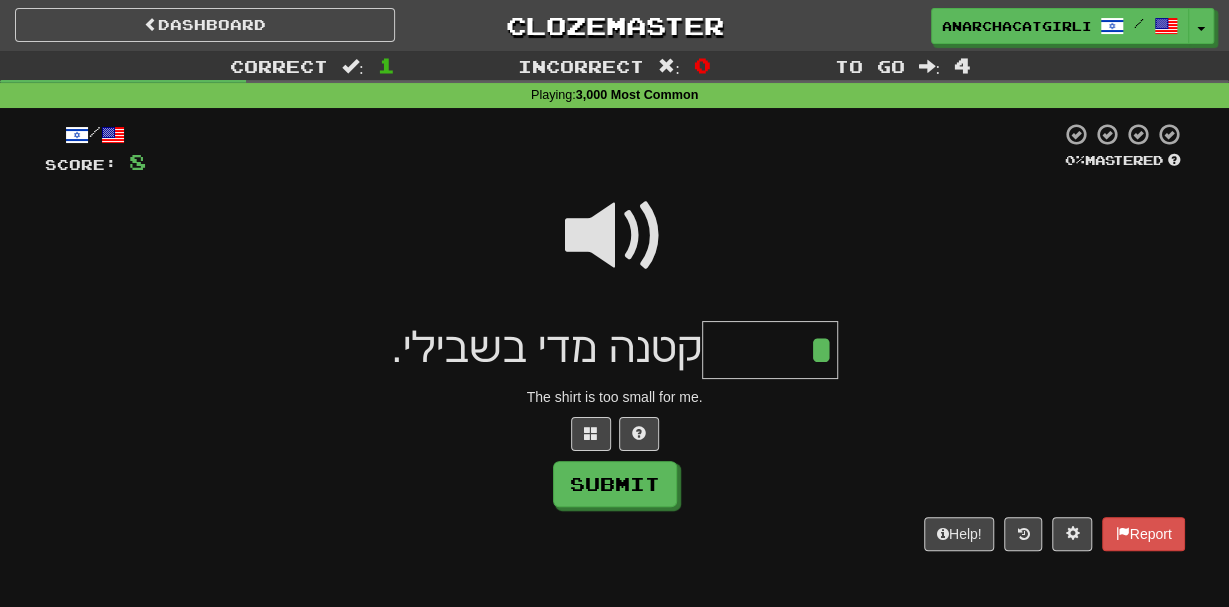 click at bounding box center (615, 249) 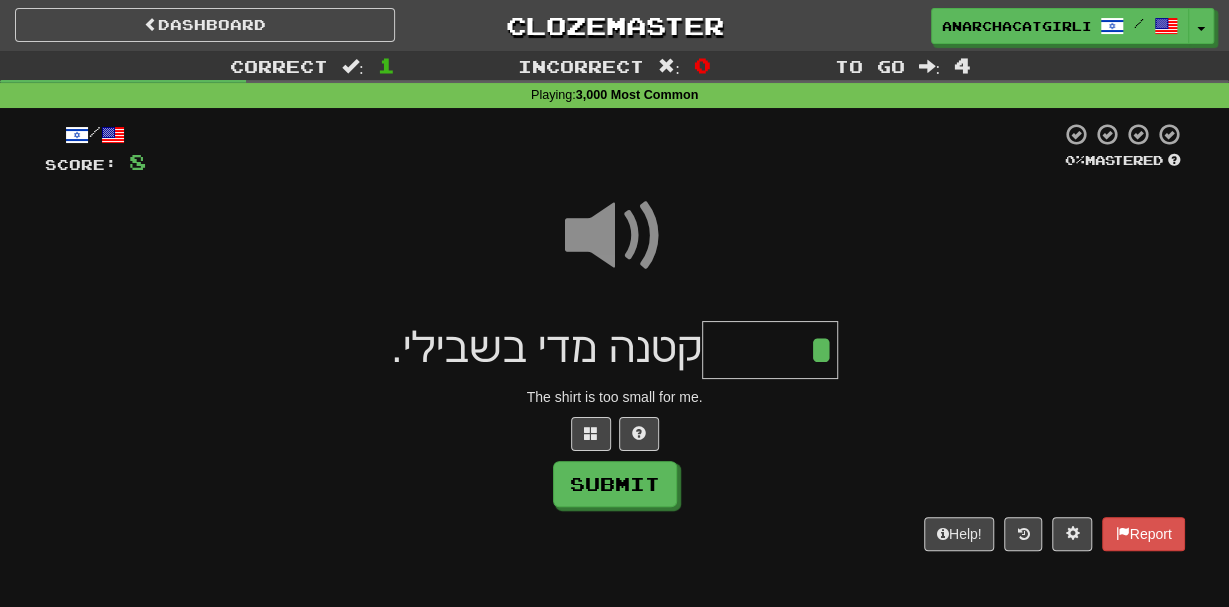 click on "*" at bounding box center (770, 350) 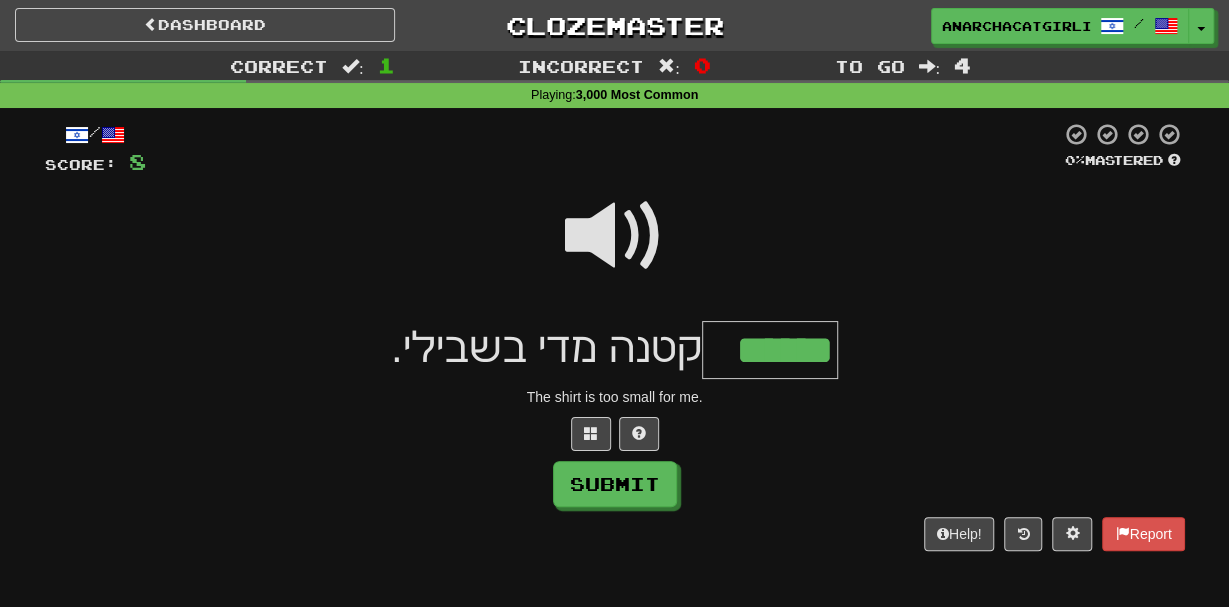 type on "******" 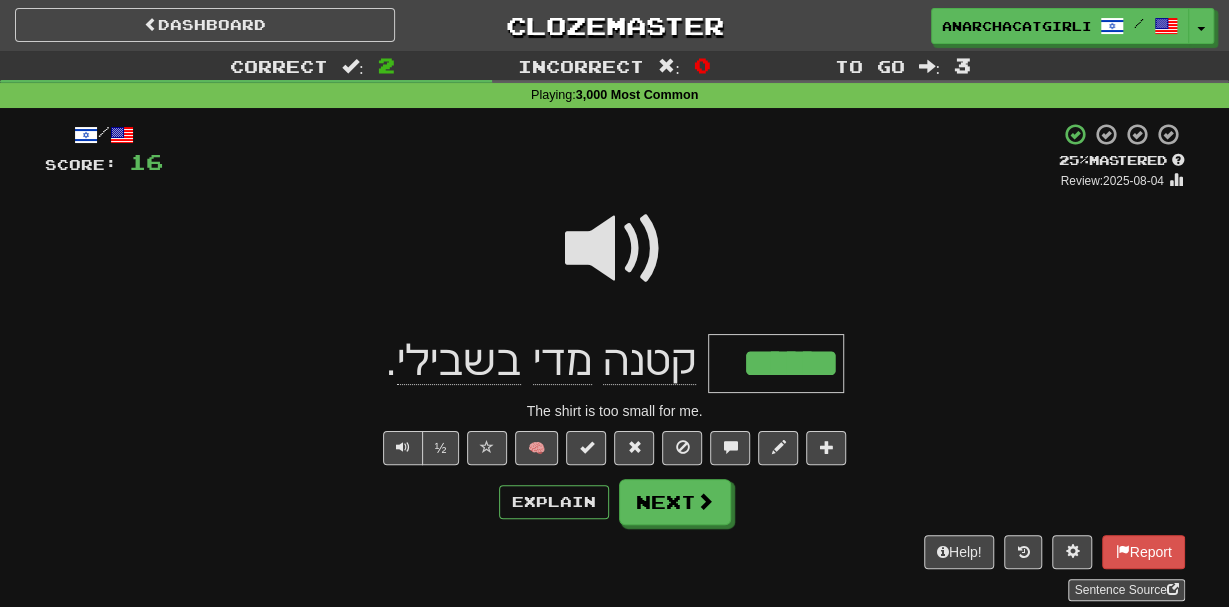 click on "מדי" at bounding box center (562, 361) 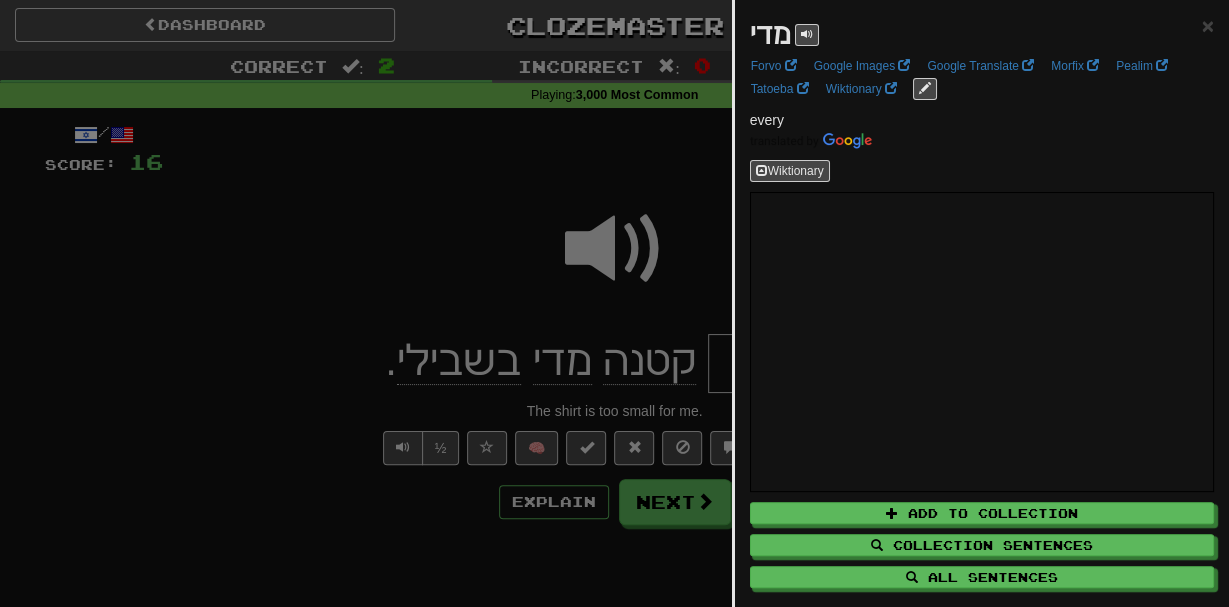 click at bounding box center (614, 303) 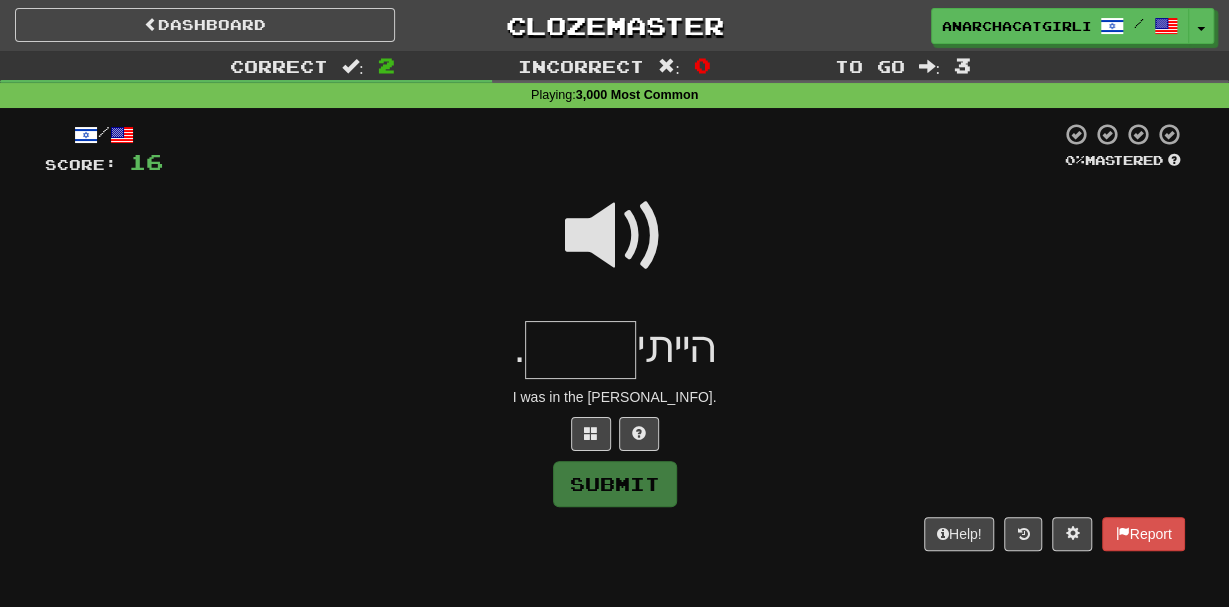 type on "*" 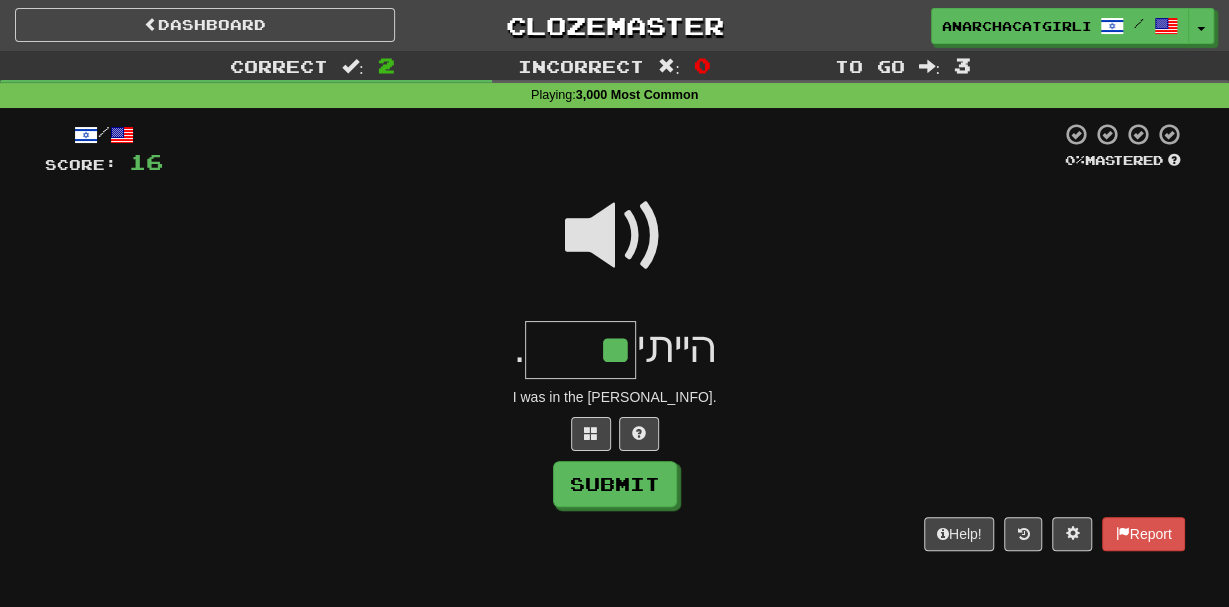 click at bounding box center (615, 236) 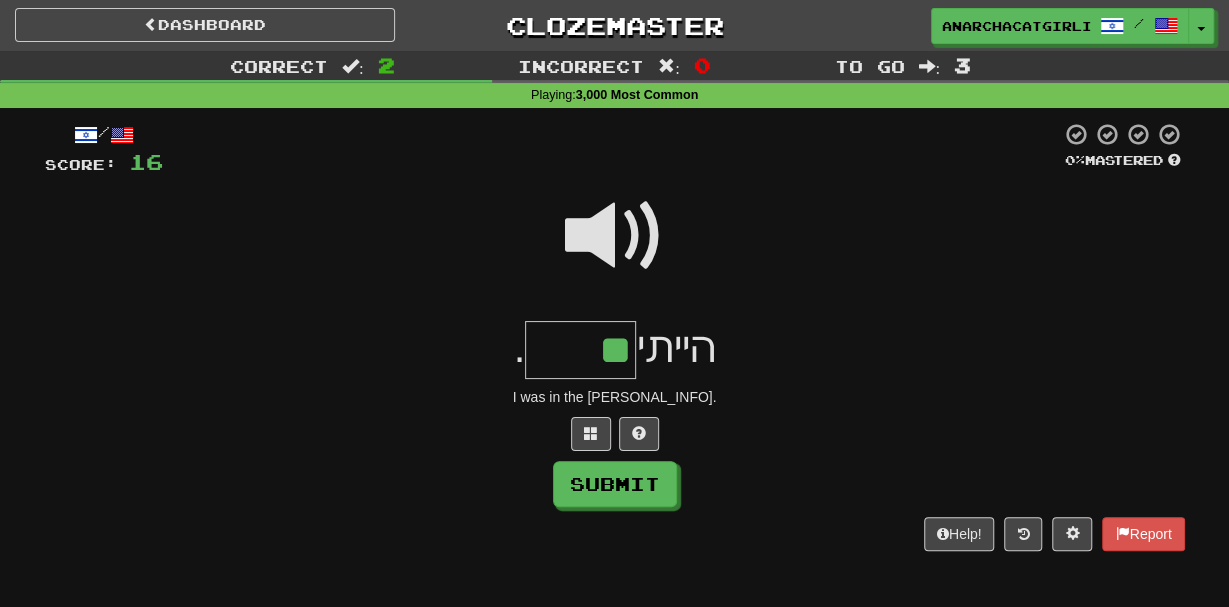 click on "**" at bounding box center (580, 350) 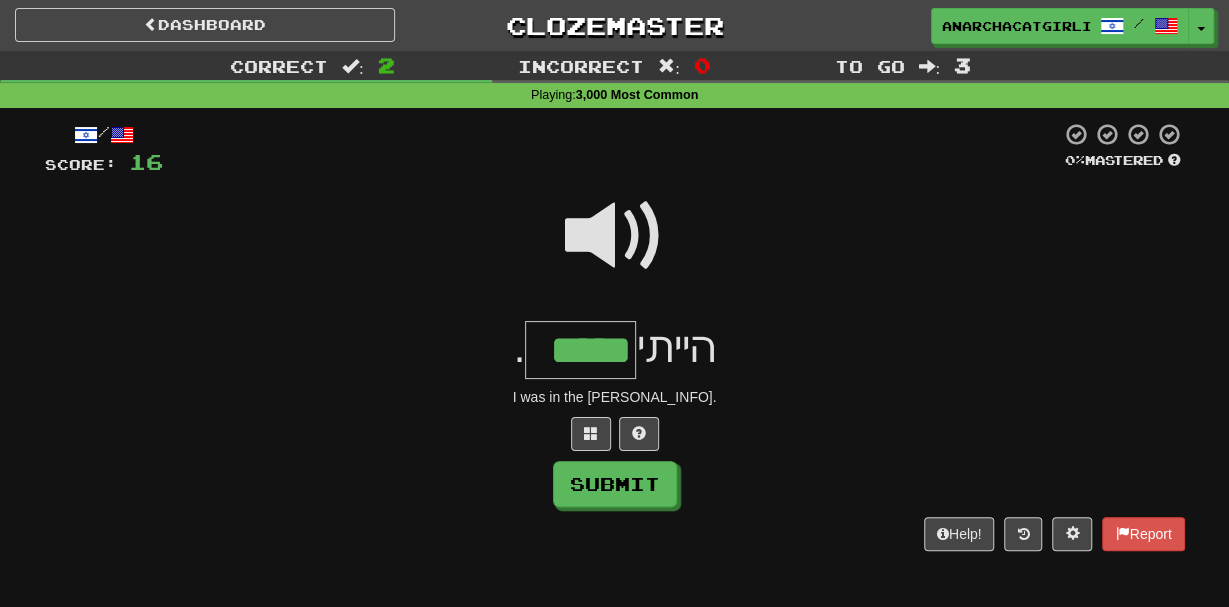 type on "*****" 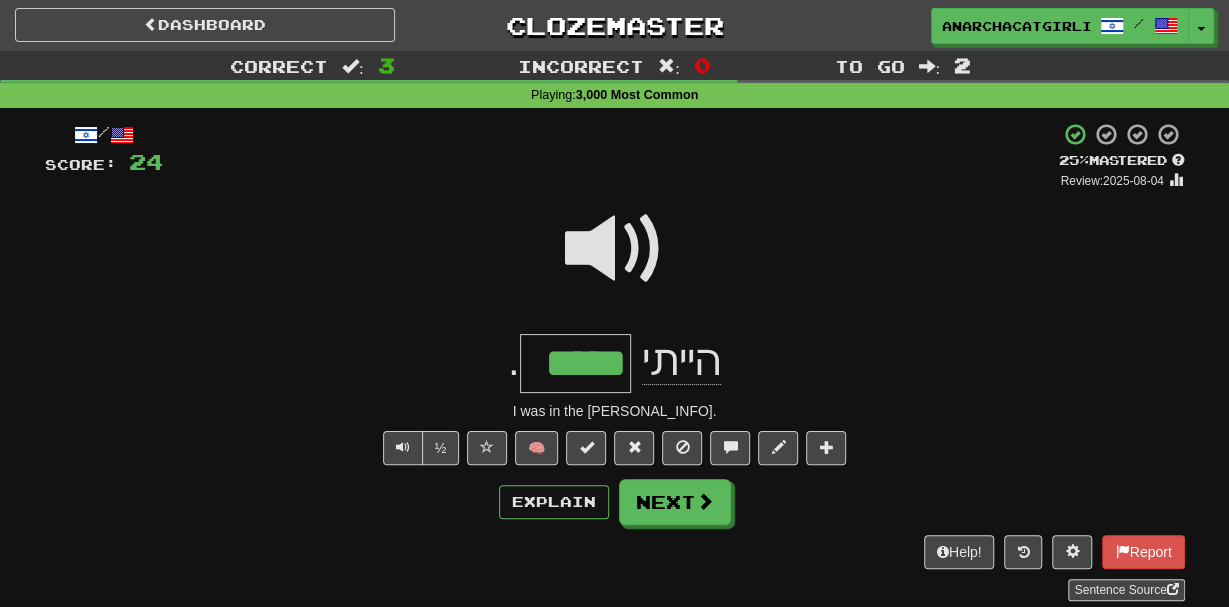 click on "*****" at bounding box center [575, 363] 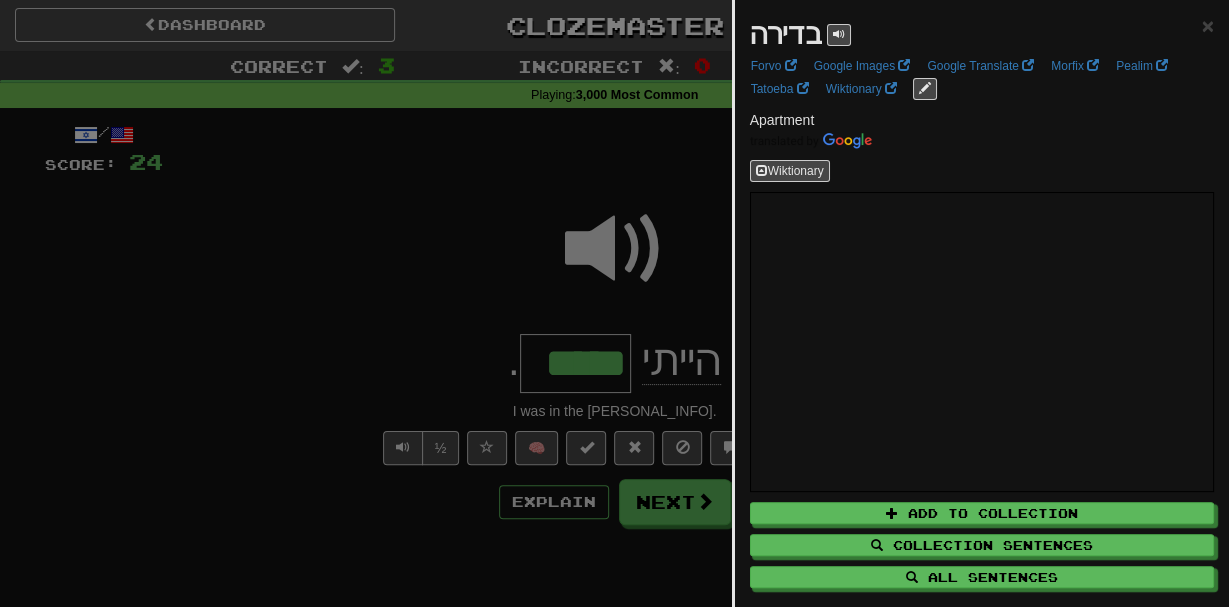 click at bounding box center (614, 303) 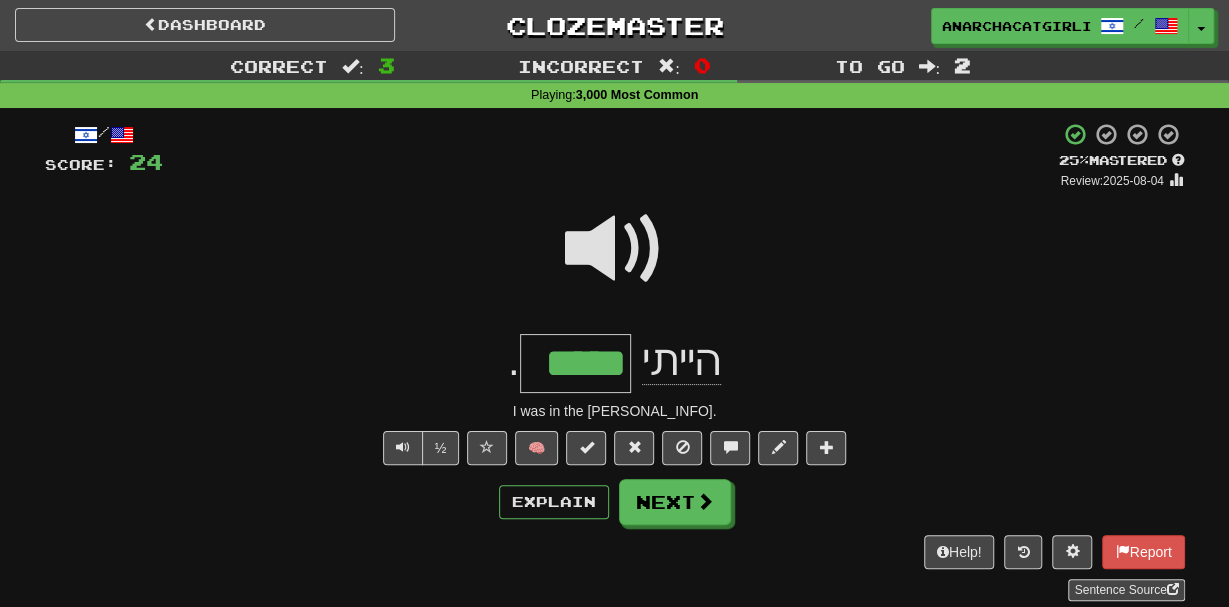 drag, startPoint x: 522, startPoint y: 368, endPoint x: 600, endPoint y: 367, distance: 78.00641 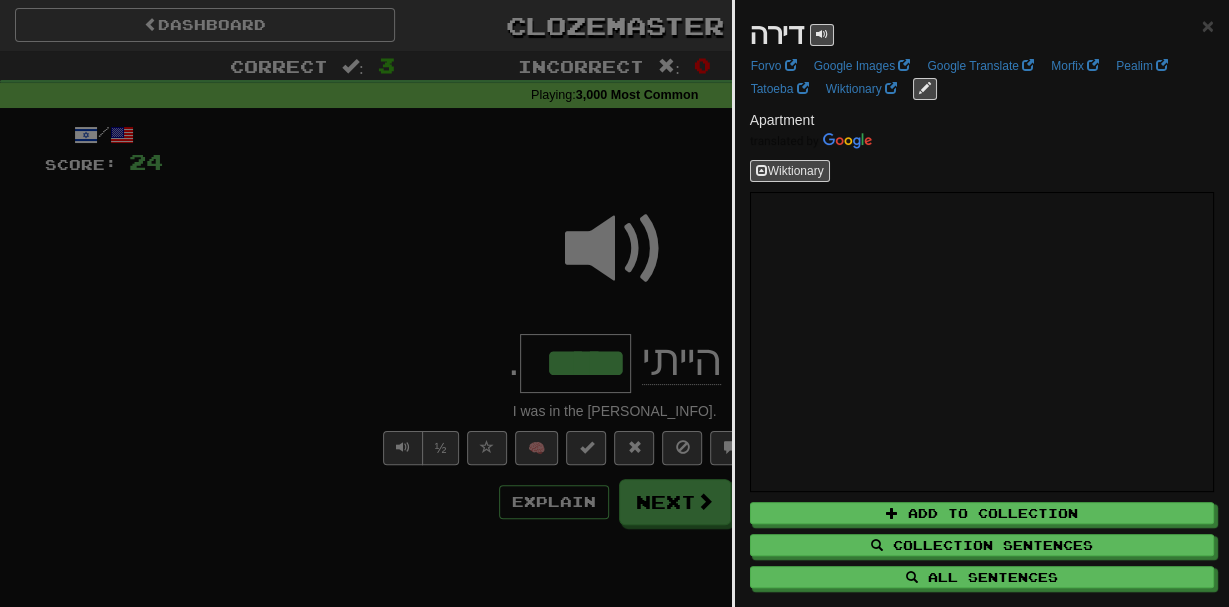 click at bounding box center (614, 303) 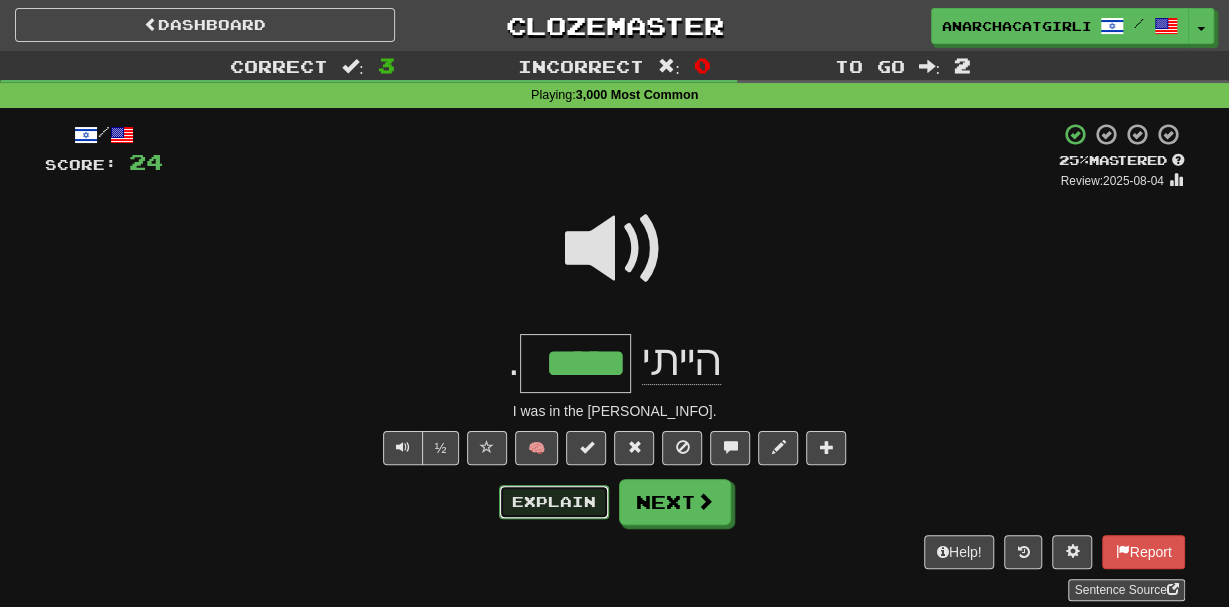 click on "Explain" at bounding box center [554, 502] 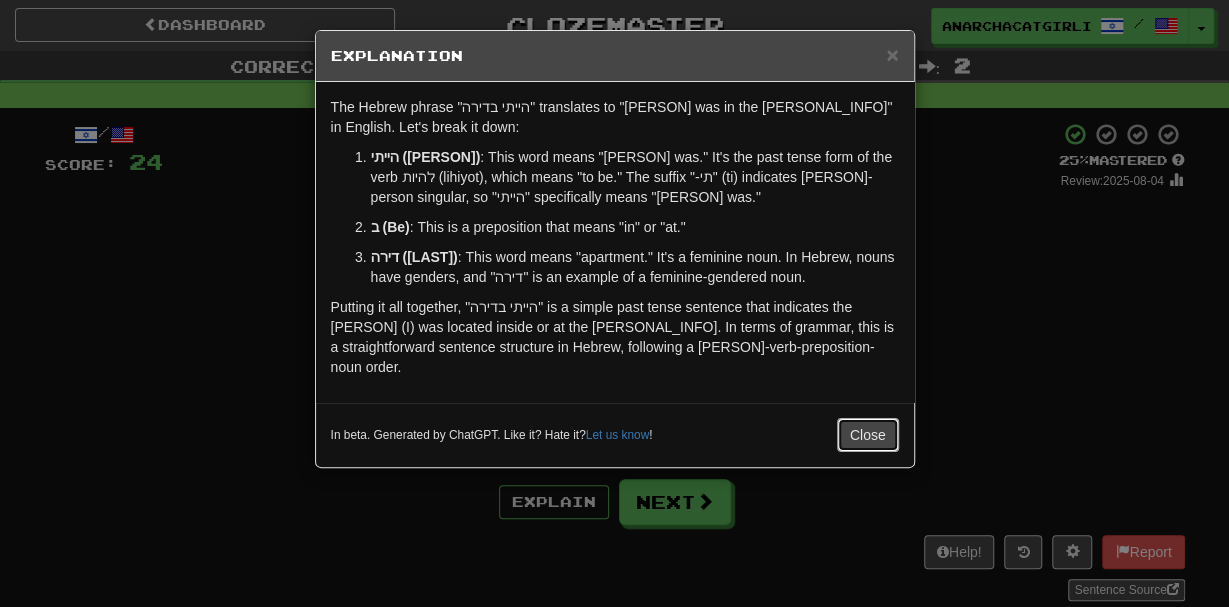 click on "Close" at bounding box center [868, 435] 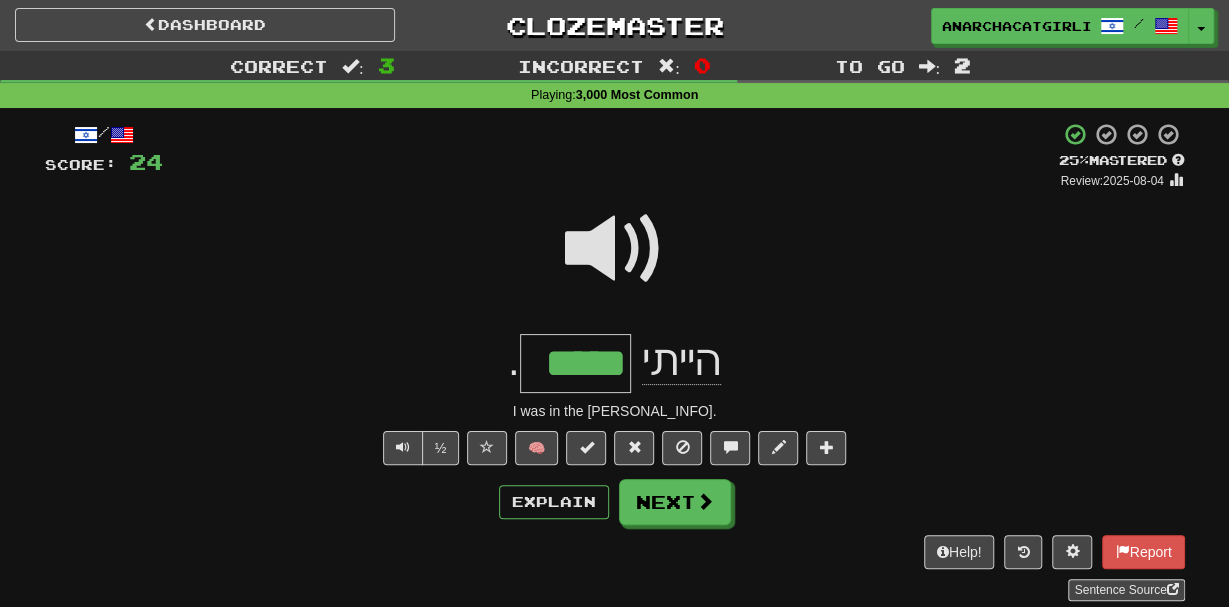 drag, startPoint x: 611, startPoint y: 369, endPoint x: 629, endPoint y: 368, distance: 18.027756 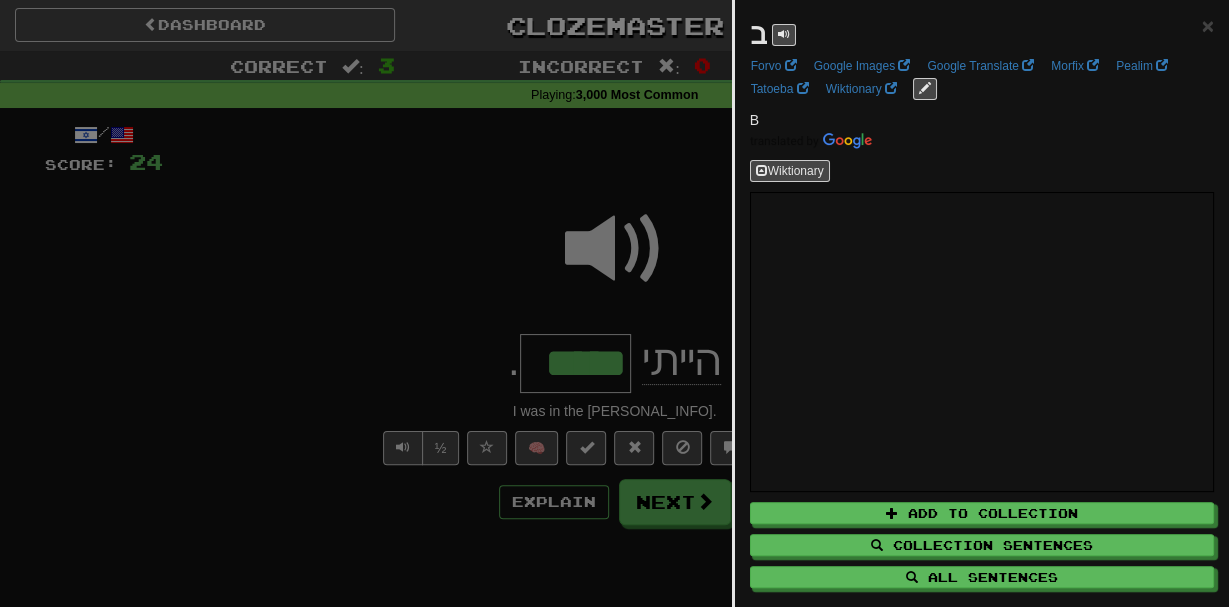 click at bounding box center (614, 303) 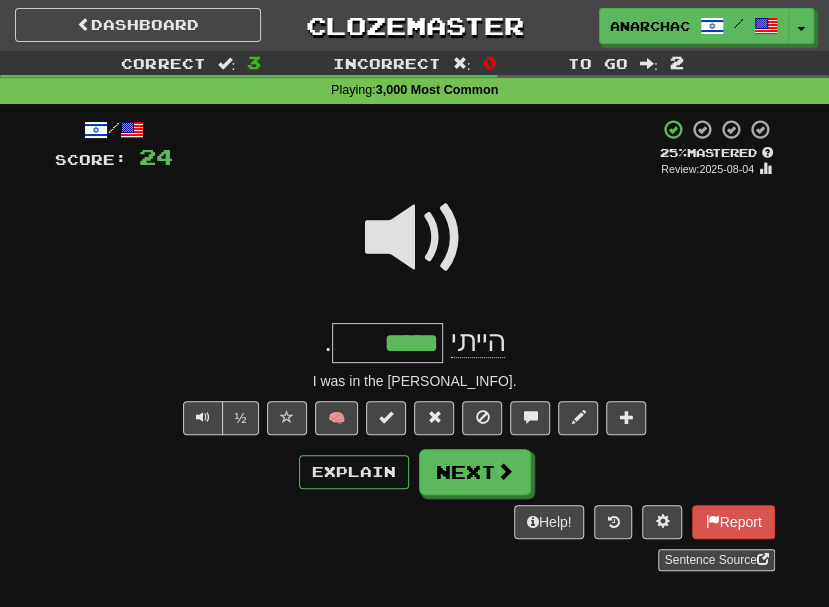 click on "I was in the apartment." at bounding box center [415, 381] 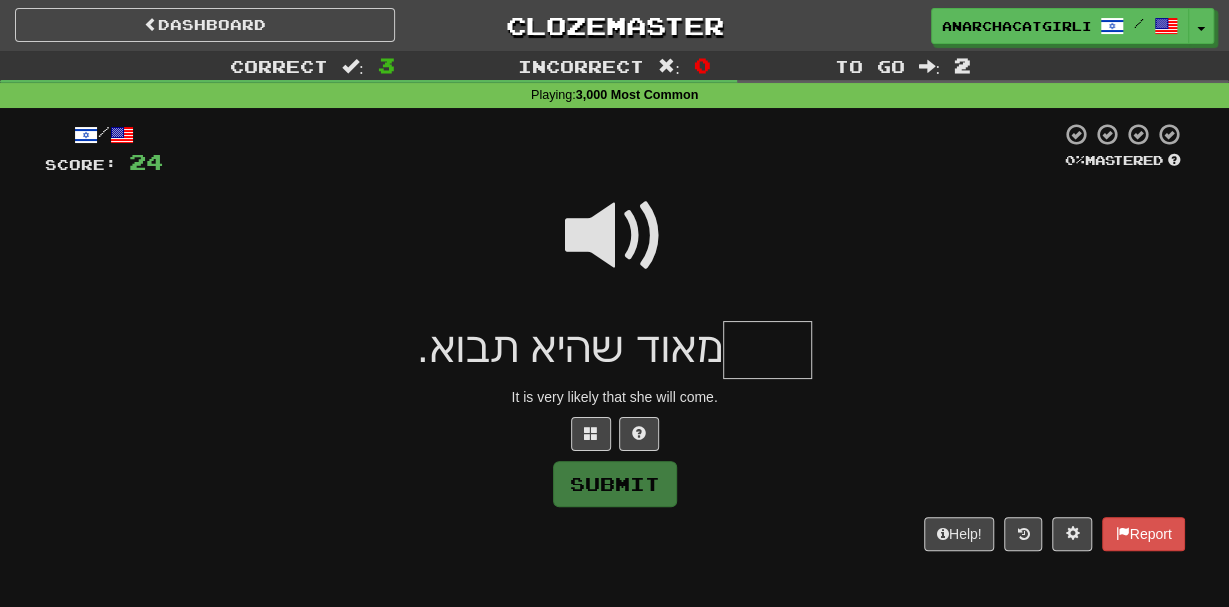 type on "*" 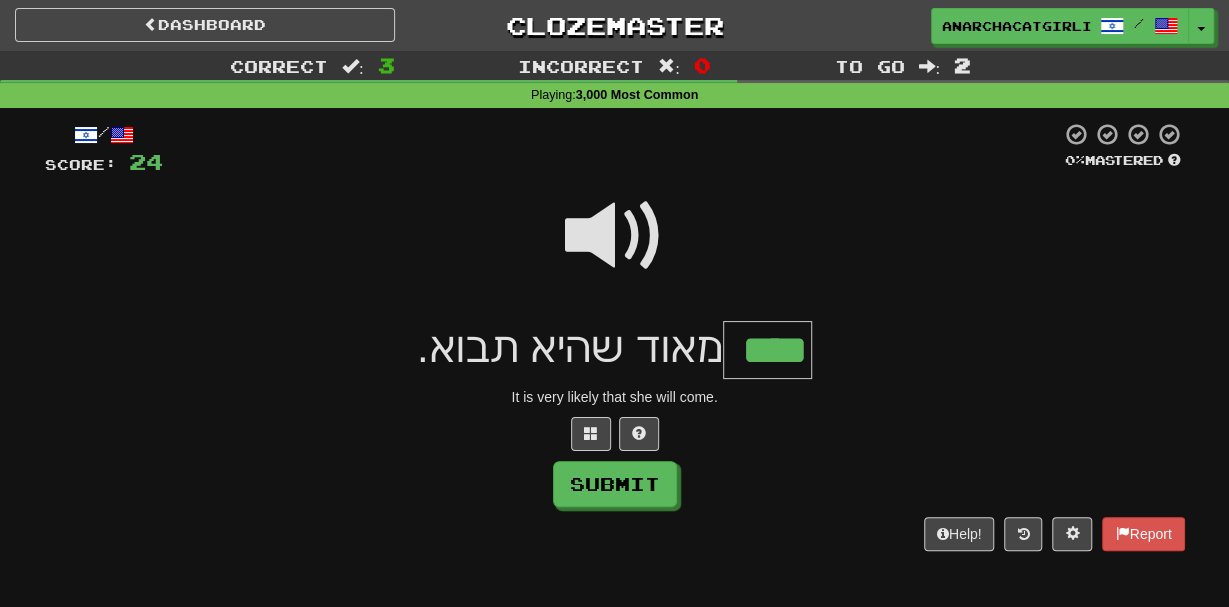 type on "****" 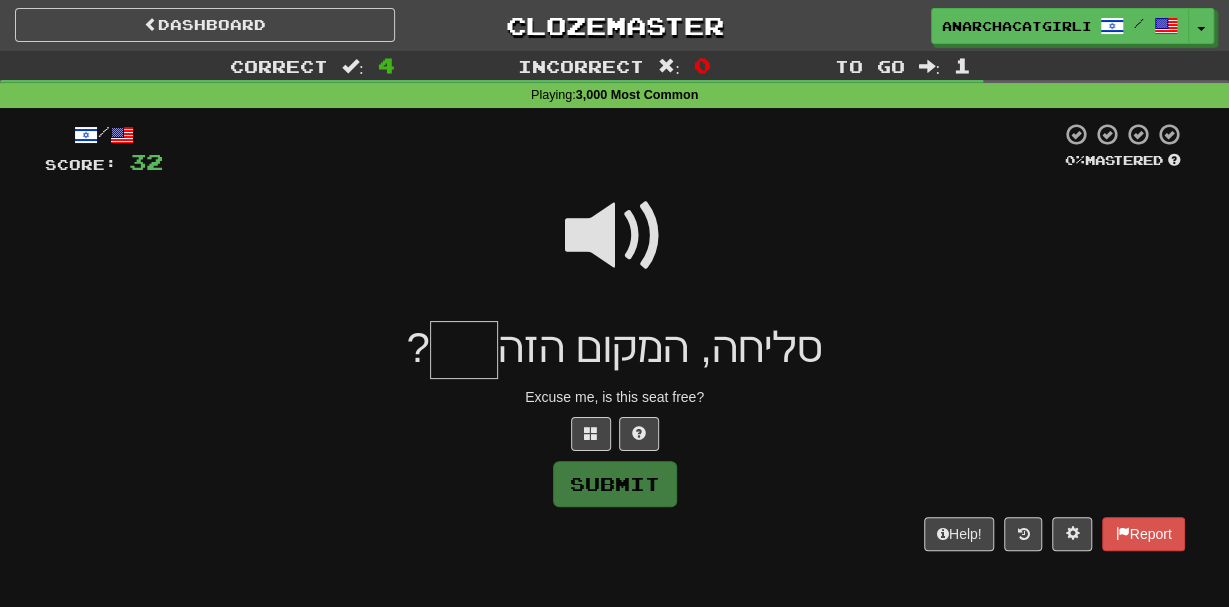 click at bounding box center (615, 249) 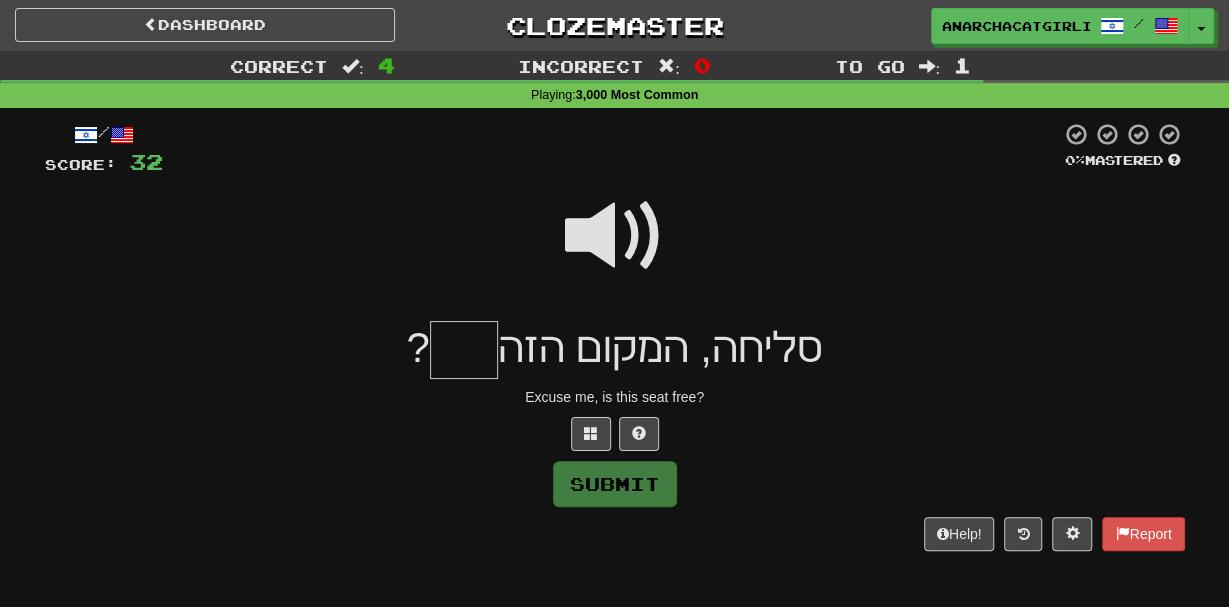 click at bounding box center (464, 350) 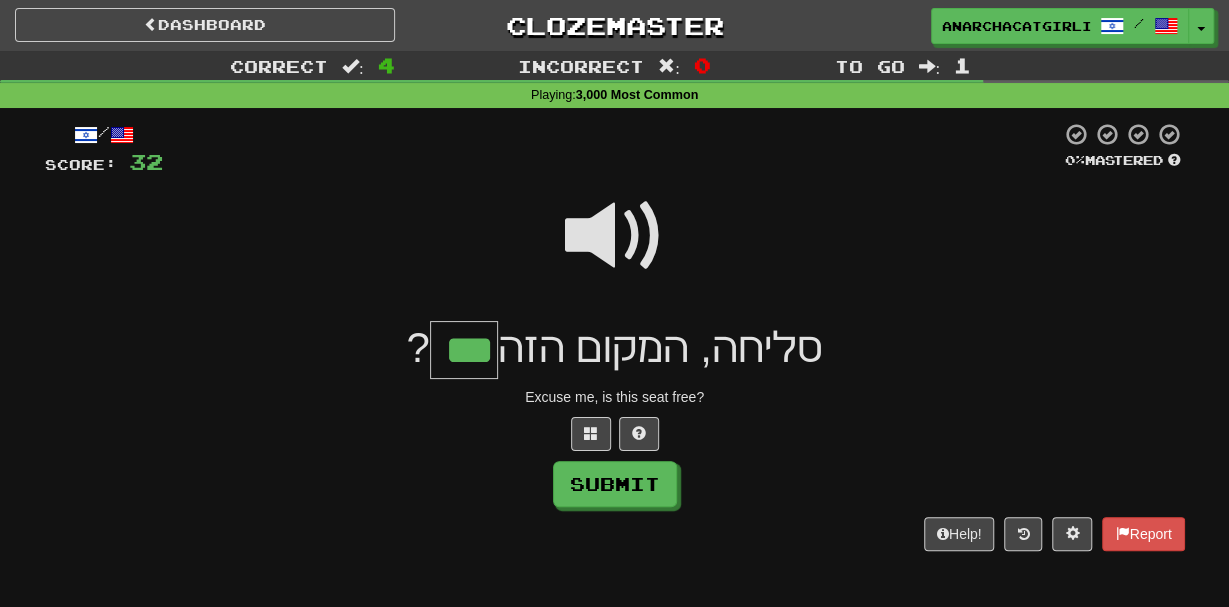 scroll, scrollTop: 0, scrollLeft: 0, axis: both 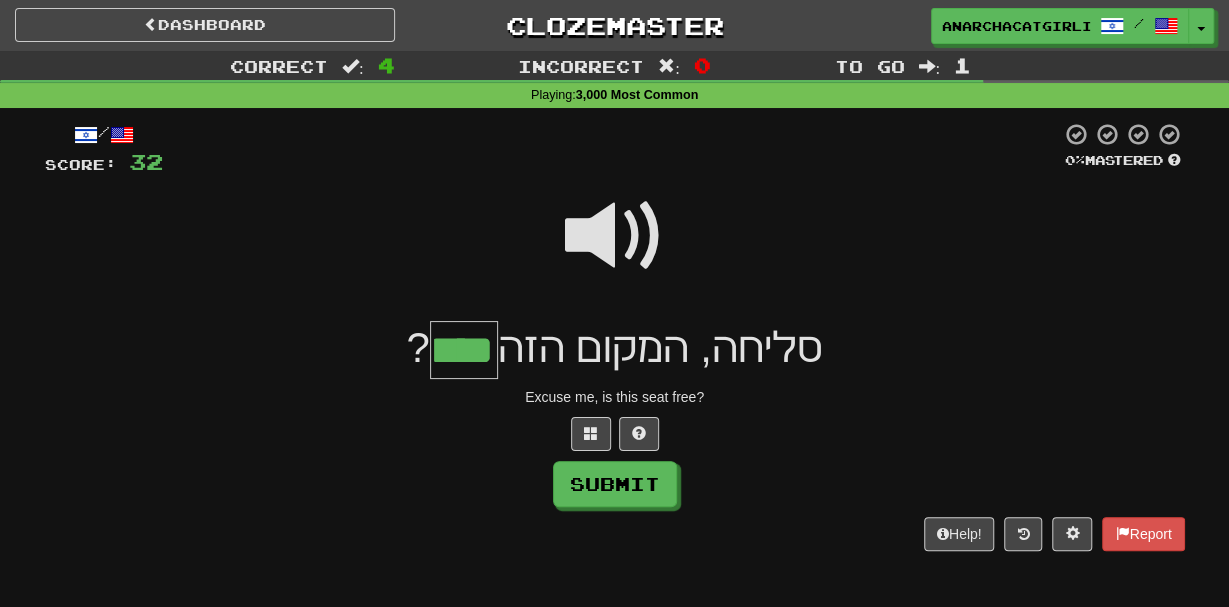 type on "****" 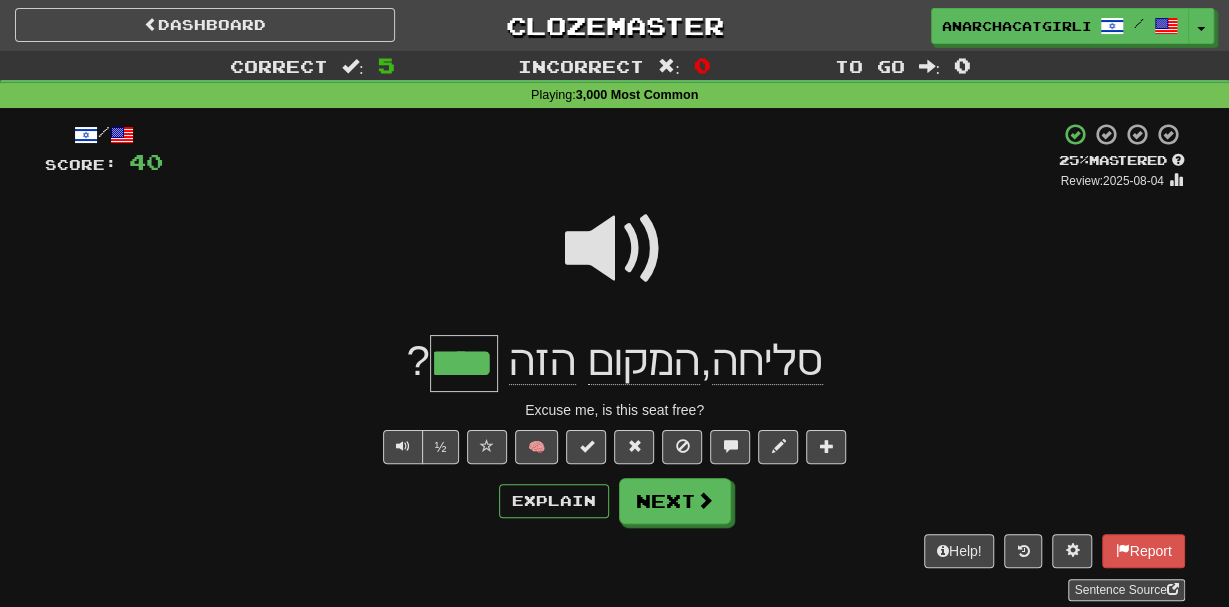 click on "****" at bounding box center (464, 364) 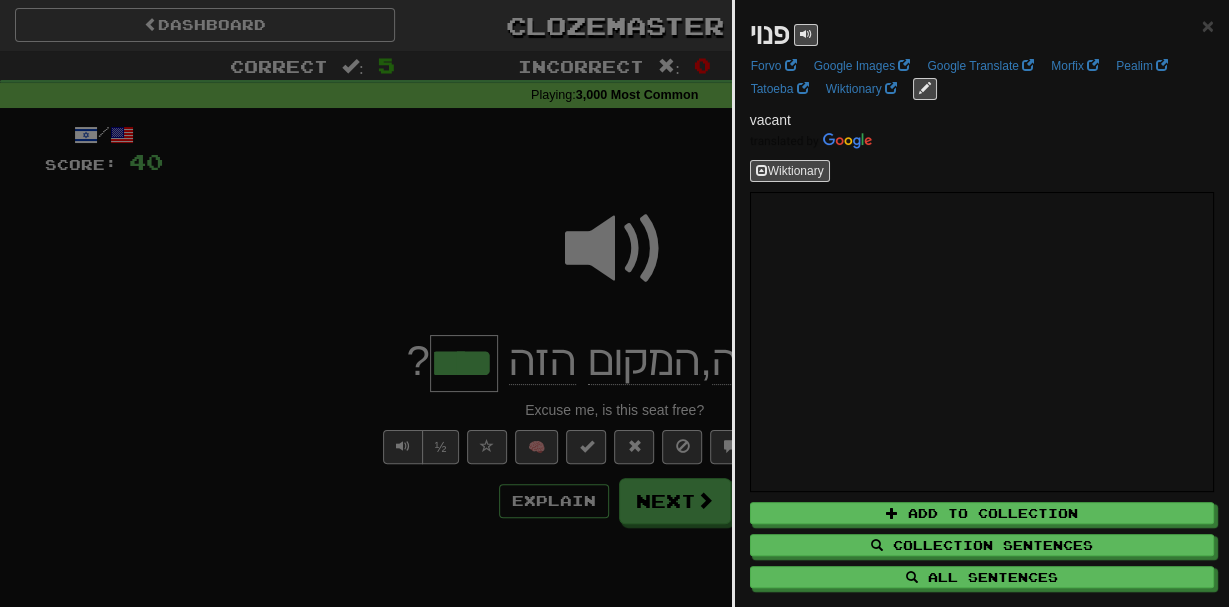 click at bounding box center [614, 303] 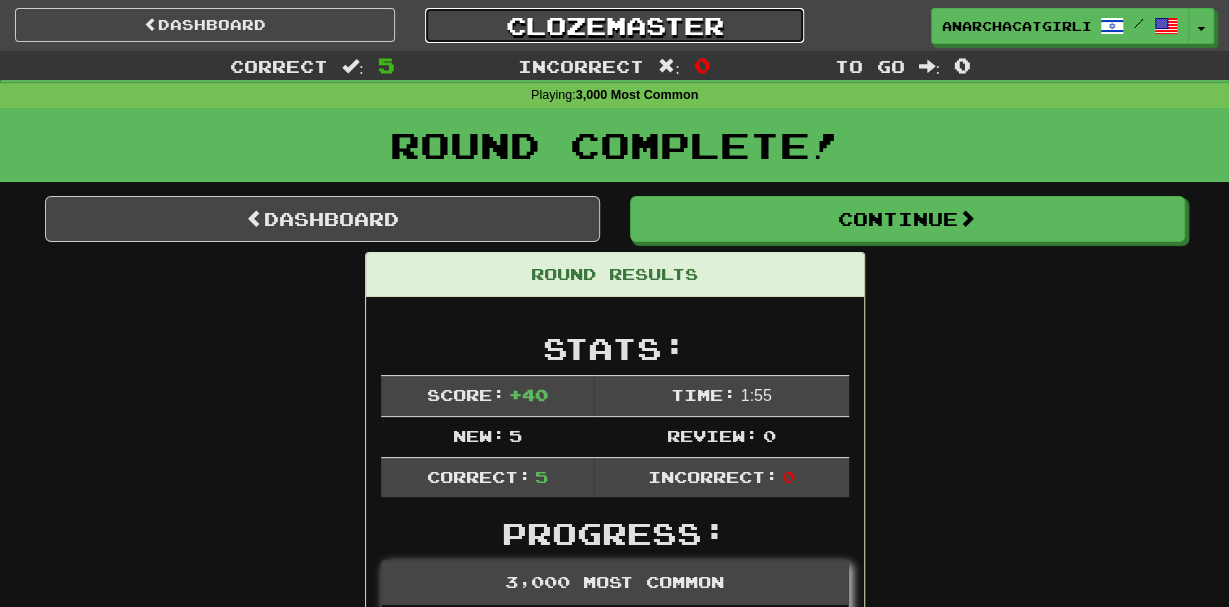 click on "Clozemaster" at bounding box center (615, 25) 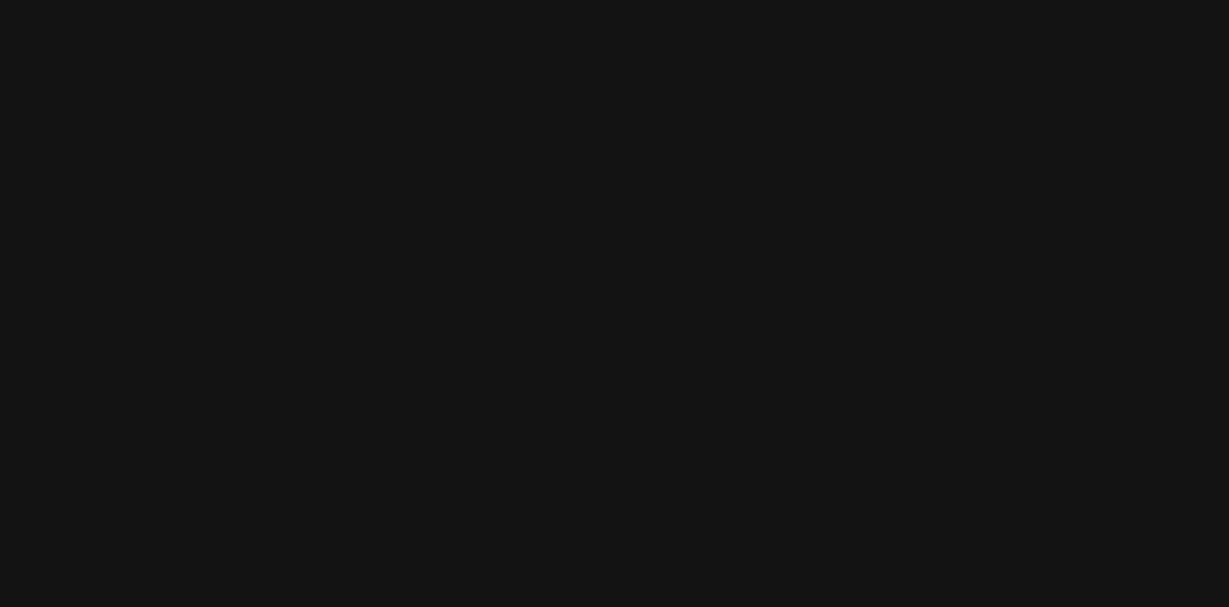 scroll, scrollTop: 0, scrollLeft: 0, axis: both 